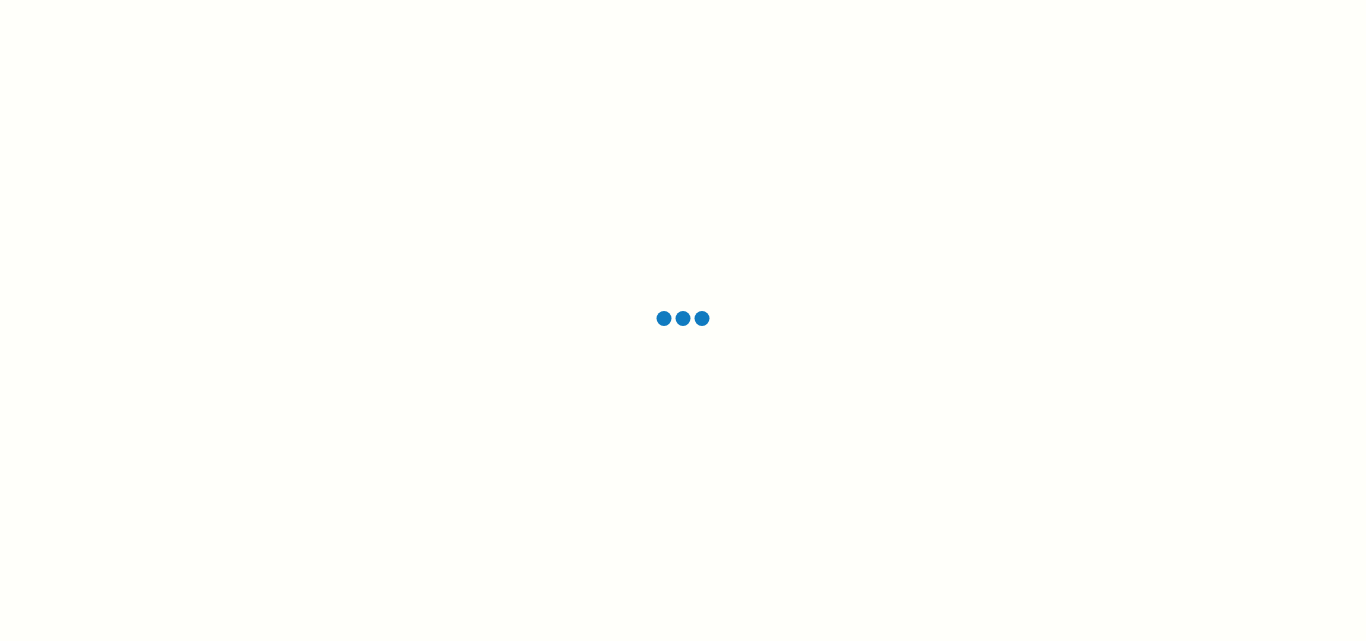 scroll, scrollTop: 0, scrollLeft: 0, axis: both 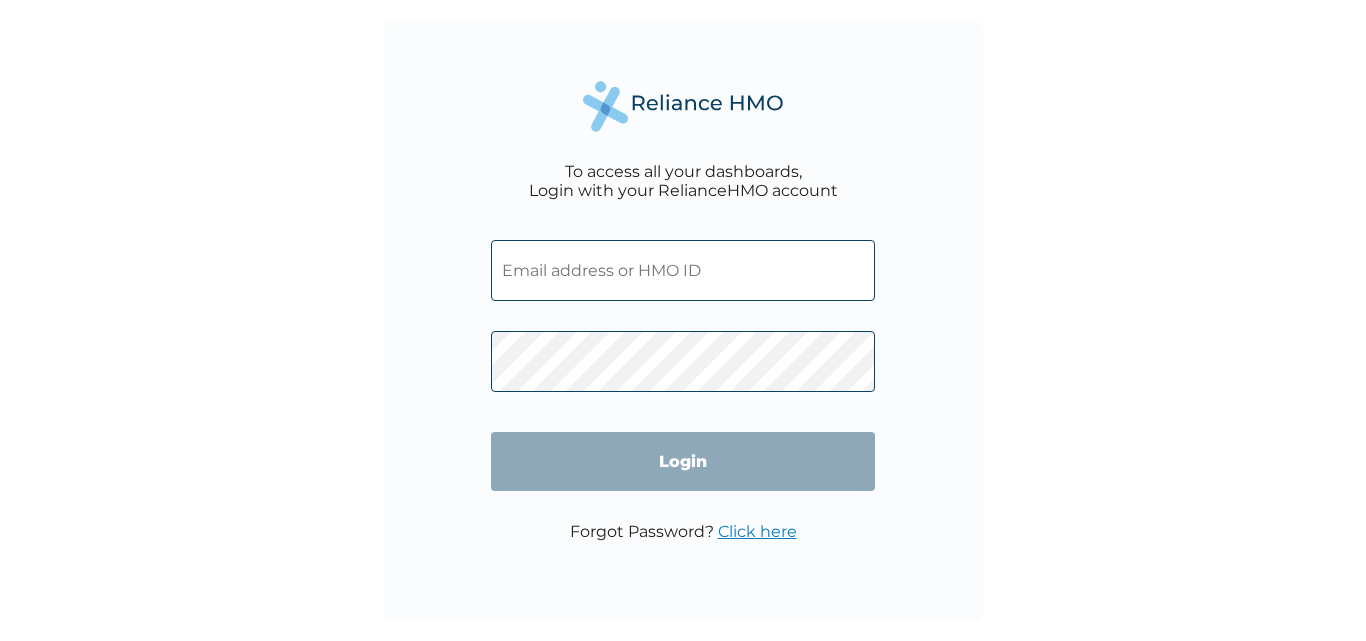 click at bounding box center (683, 270) 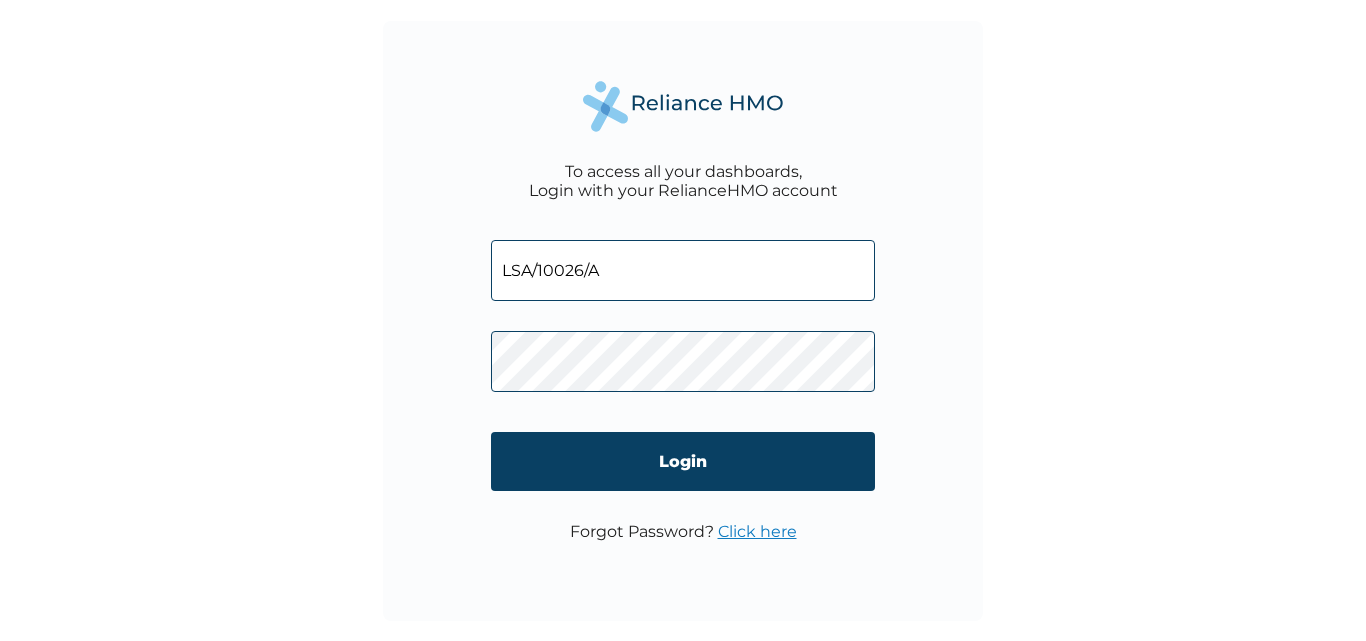 click on "LSA/10026/A" at bounding box center (683, 270) 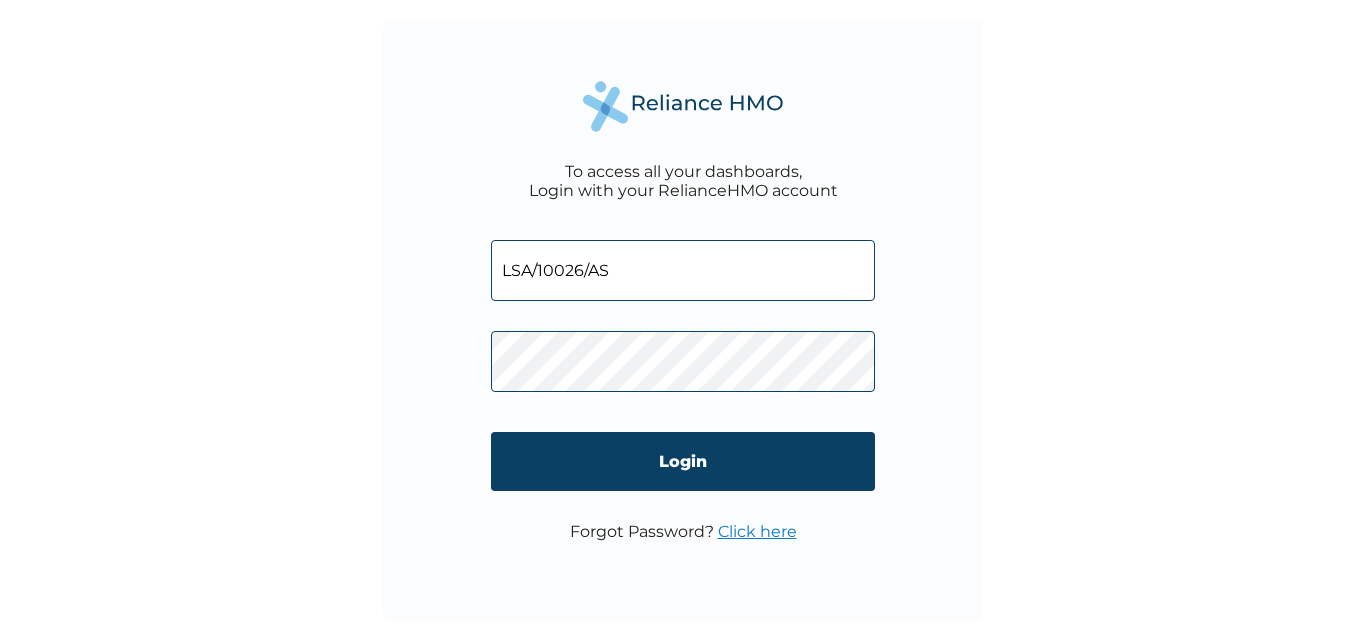 type on "LSA/10026/A" 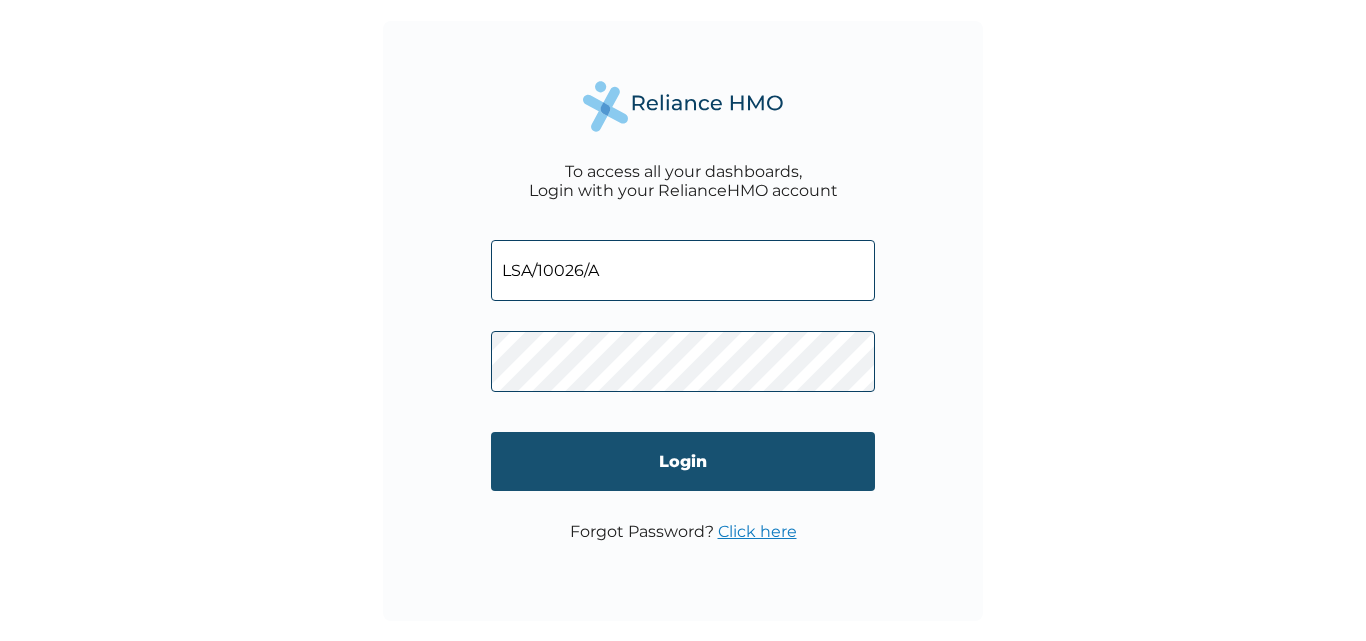 click on "Login" at bounding box center [683, 461] 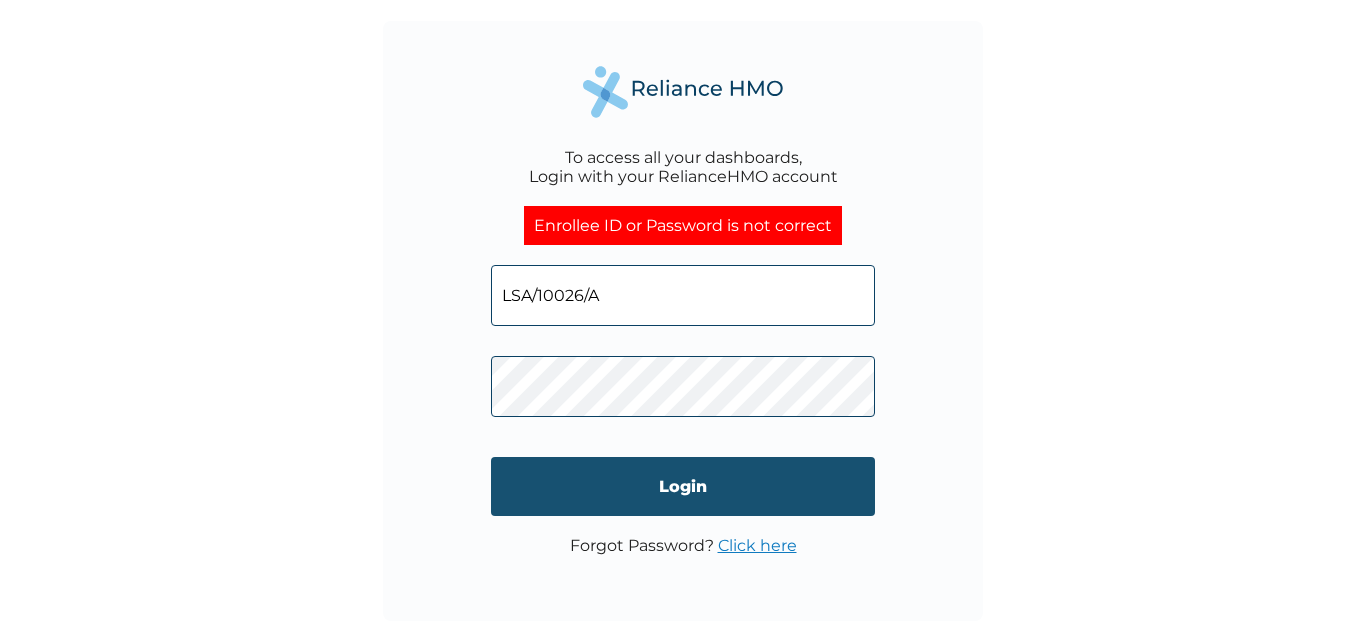 click on "Login" at bounding box center [683, 486] 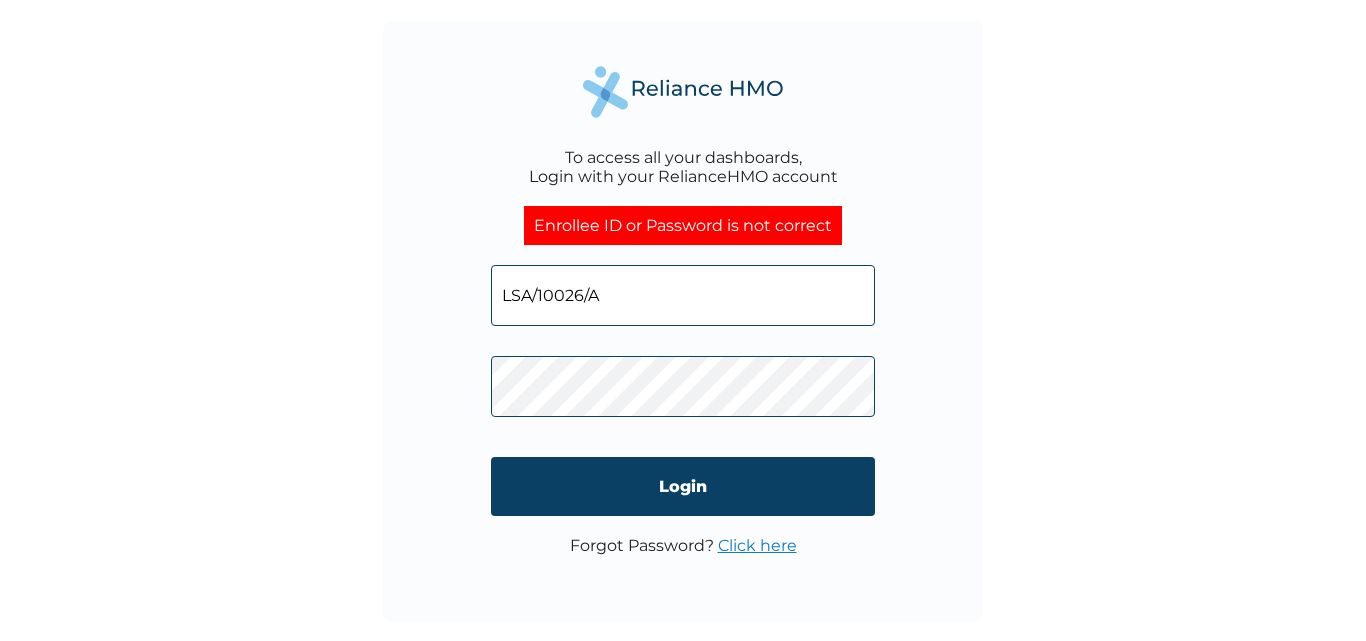 drag, startPoint x: 853, startPoint y: 418, endPoint x: 625, endPoint y: 304, distance: 254.91174 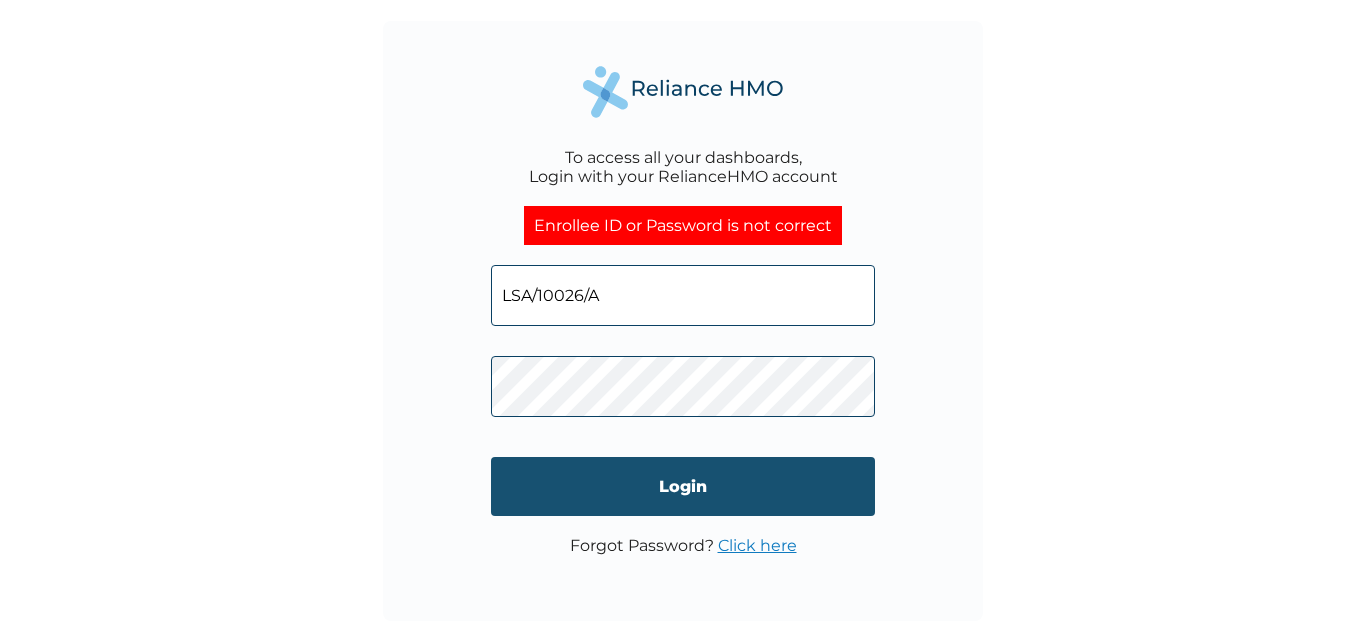 click on "Login" at bounding box center [683, 486] 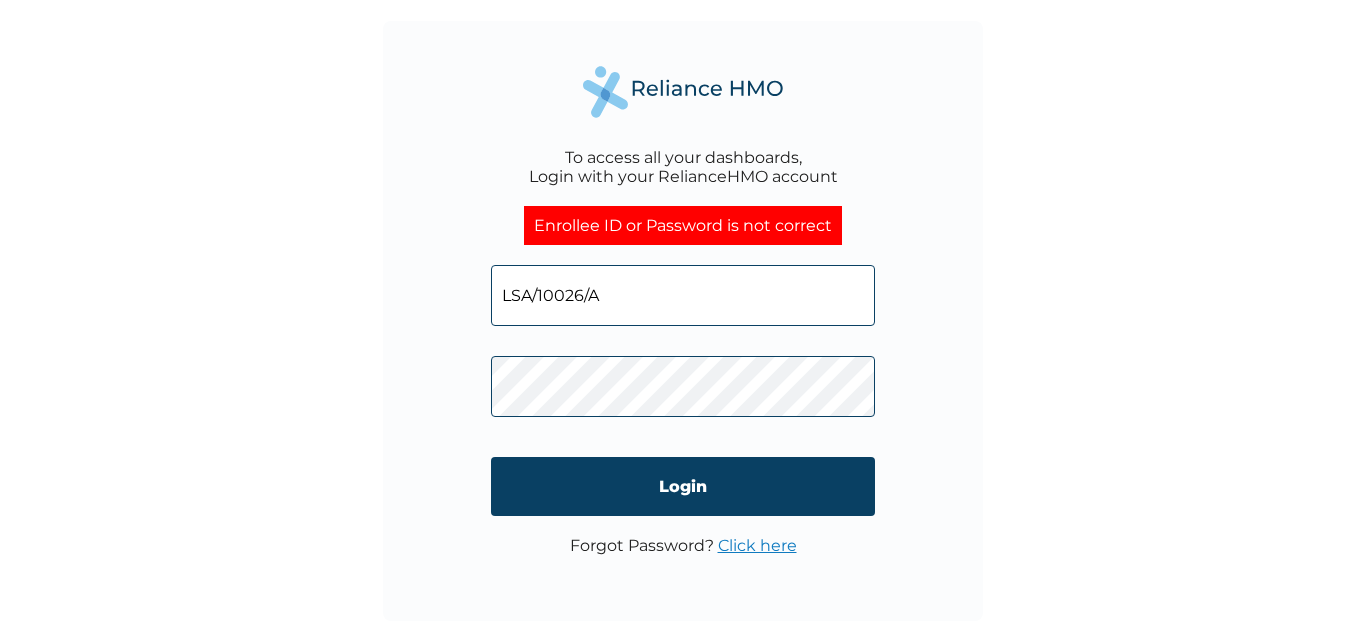click on "LSA/10026/A" at bounding box center (683, 295) 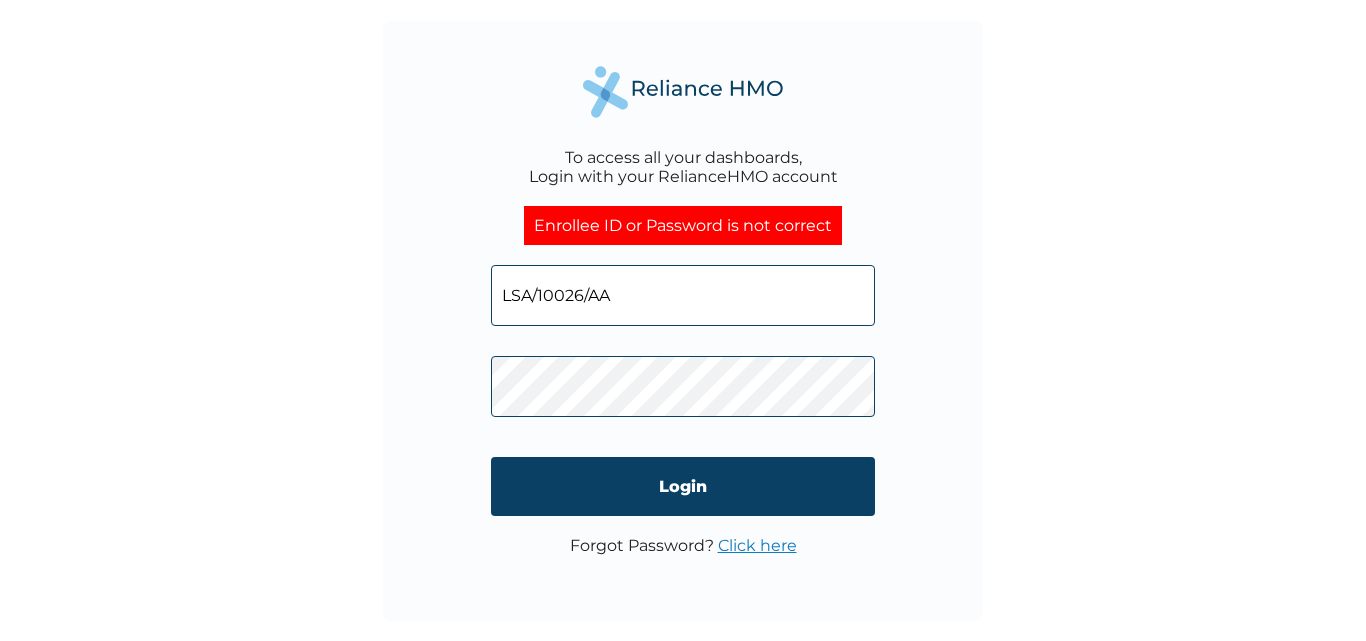 type on "LSA/10026/A" 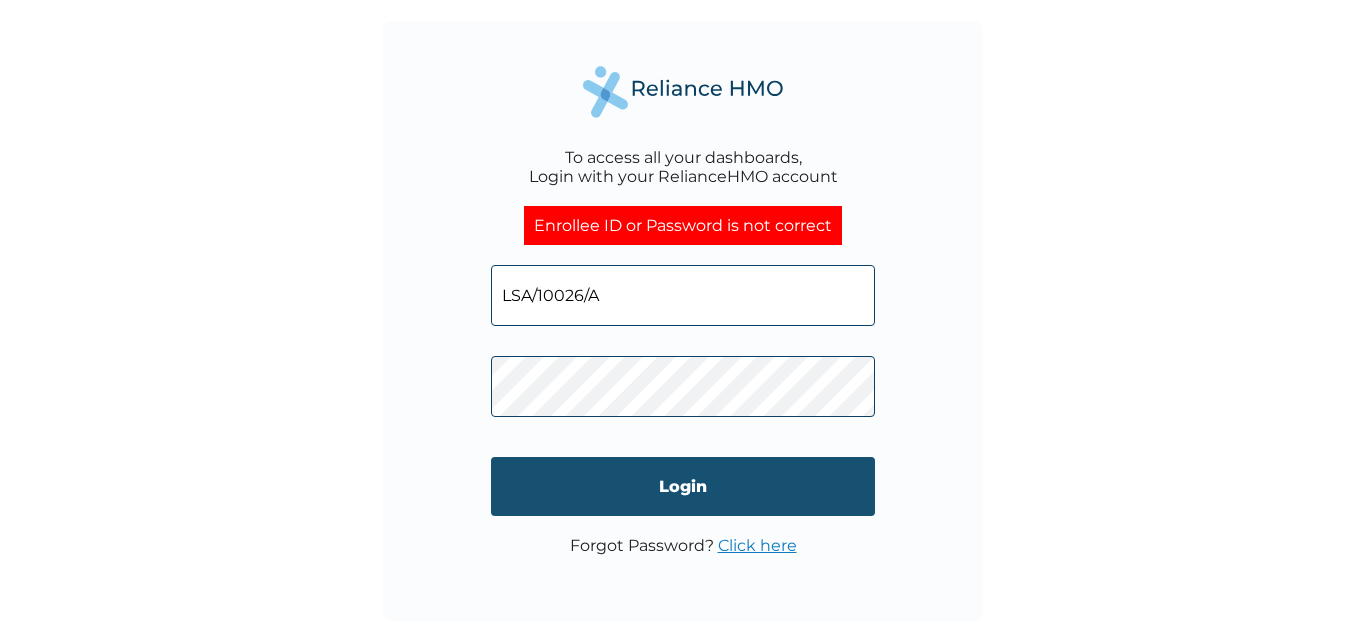click on "Login" at bounding box center [683, 486] 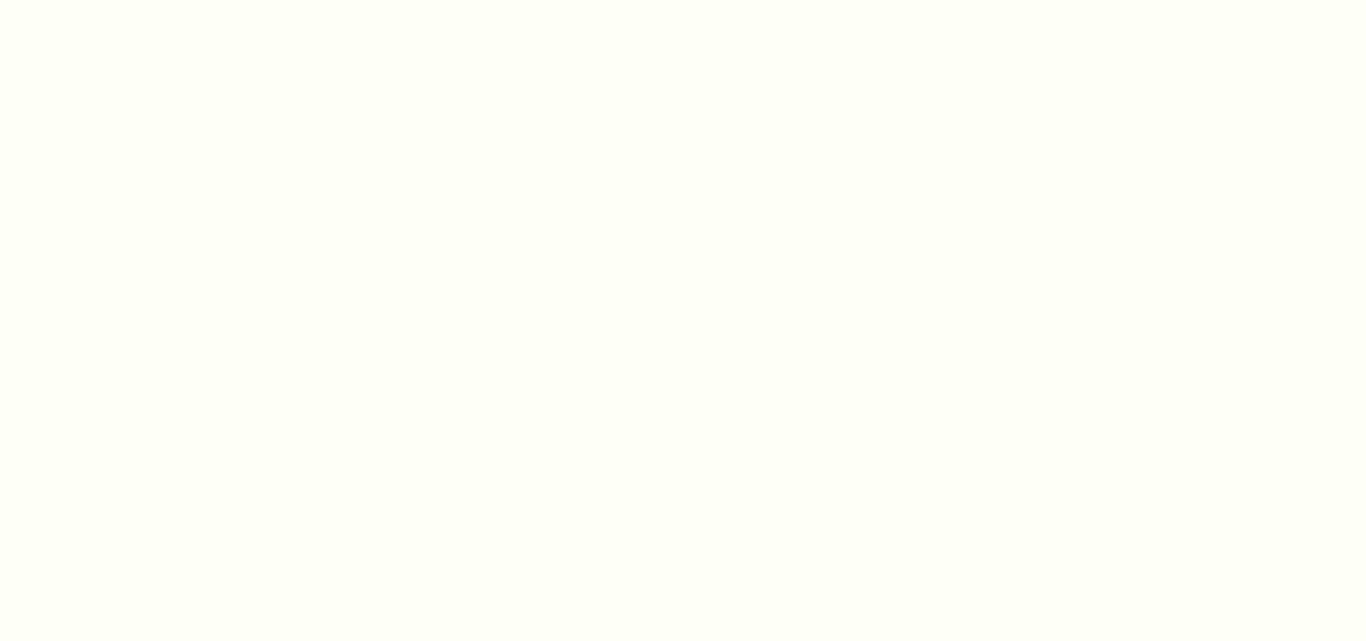 scroll, scrollTop: 0, scrollLeft: 0, axis: both 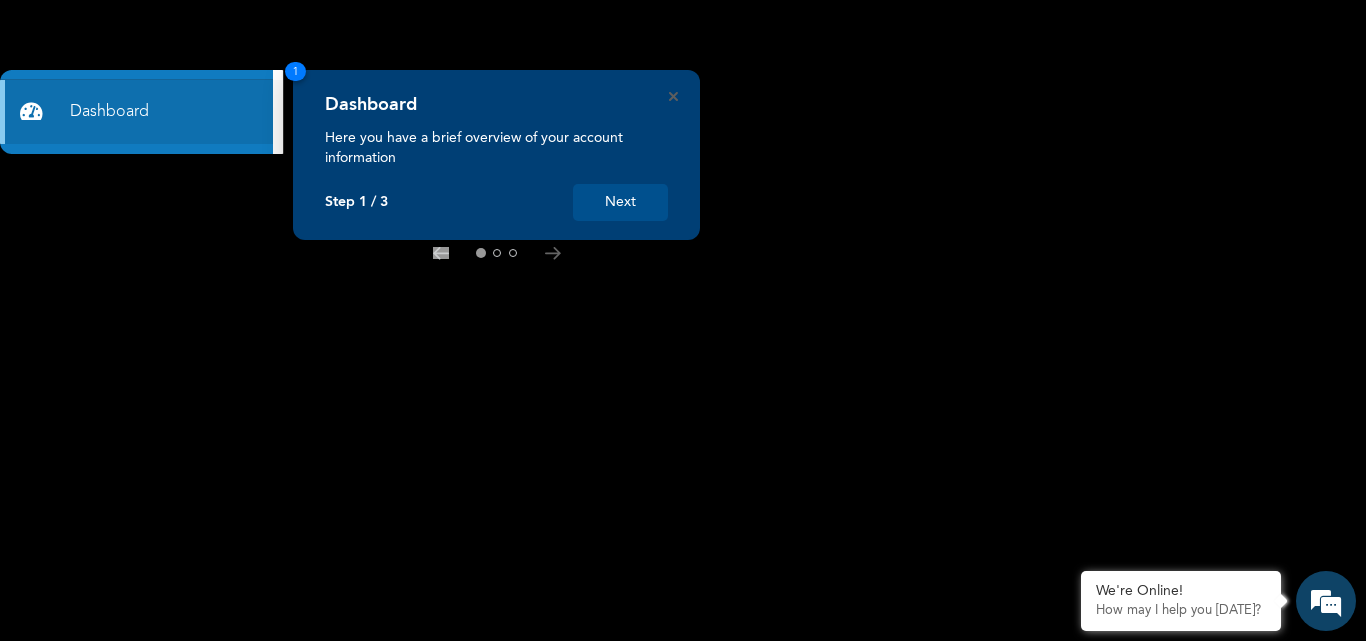 click 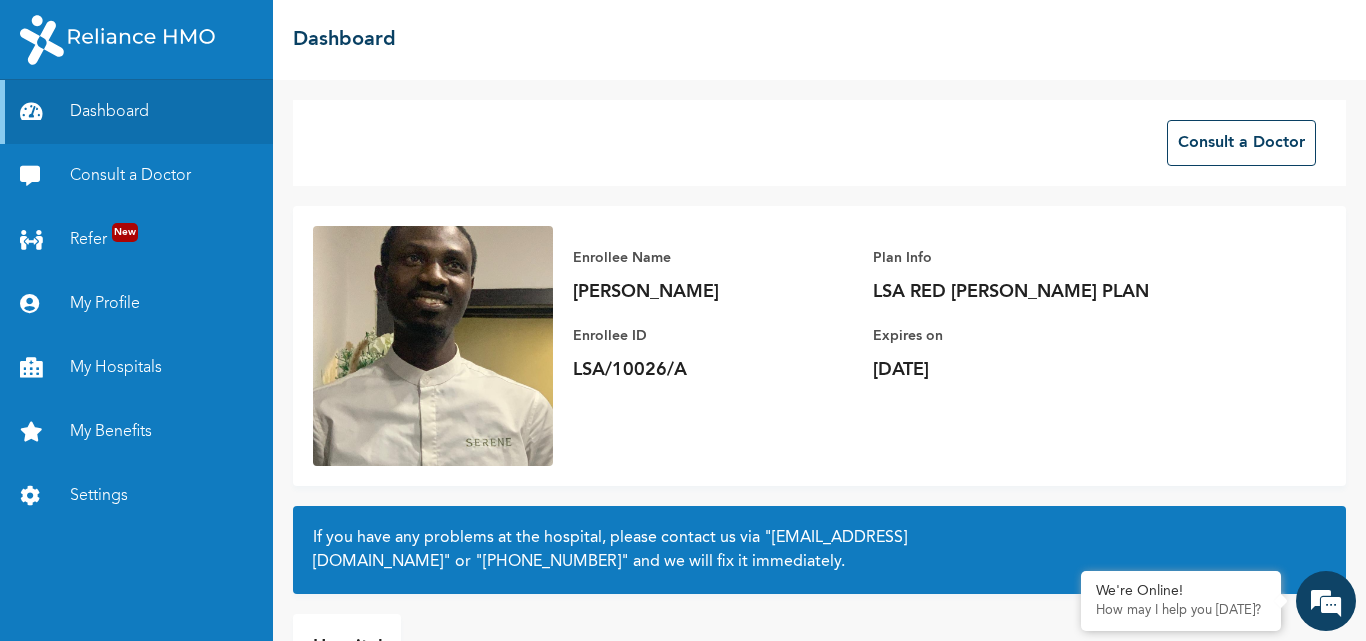 scroll, scrollTop: 0, scrollLeft: 0, axis: both 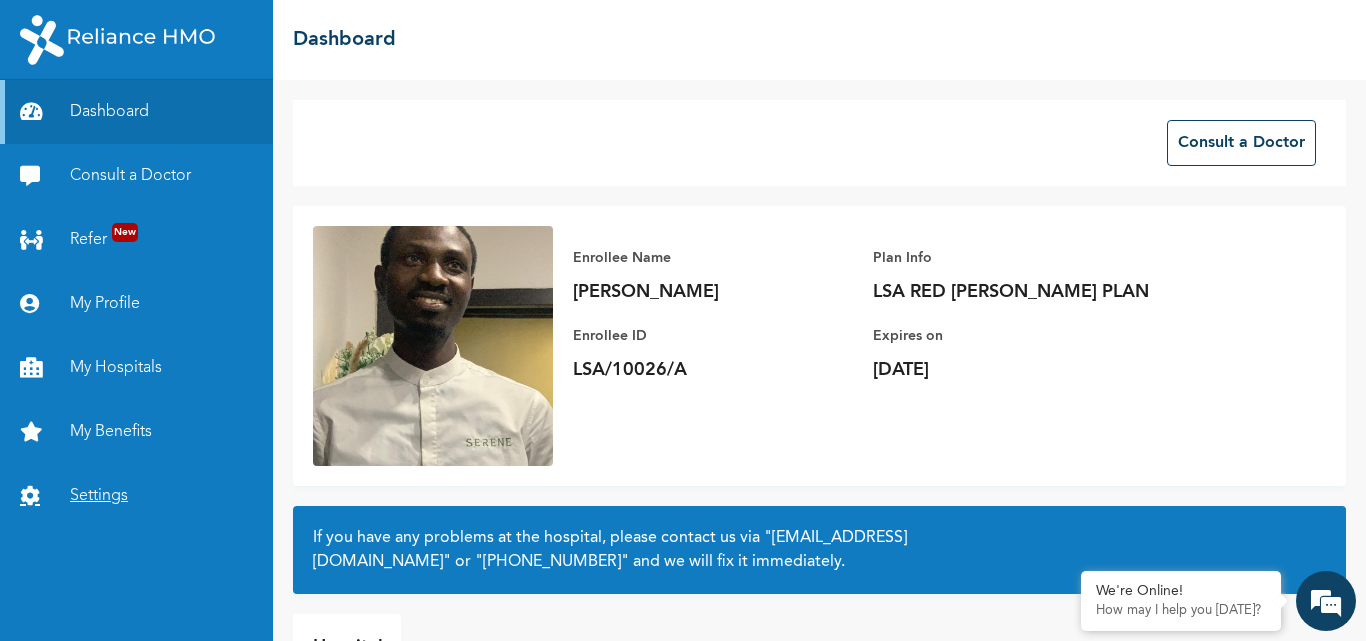 click on "Settings" at bounding box center (136, 496) 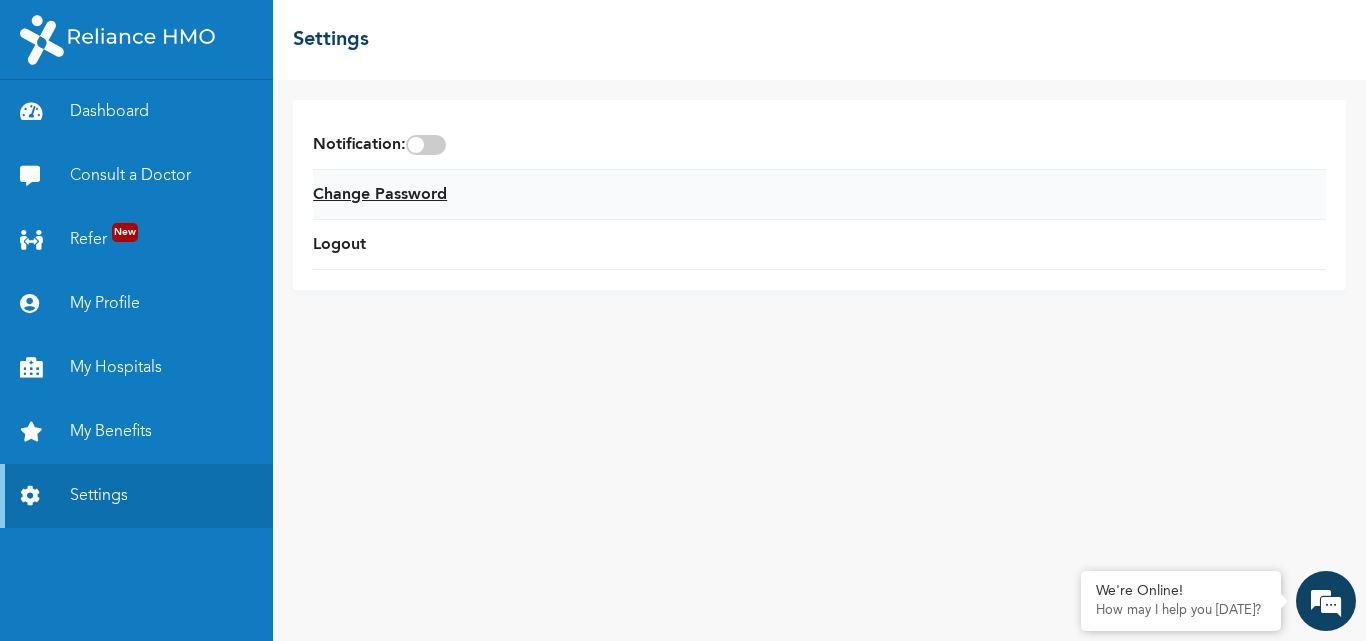 click on "Change Password" at bounding box center (380, 195) 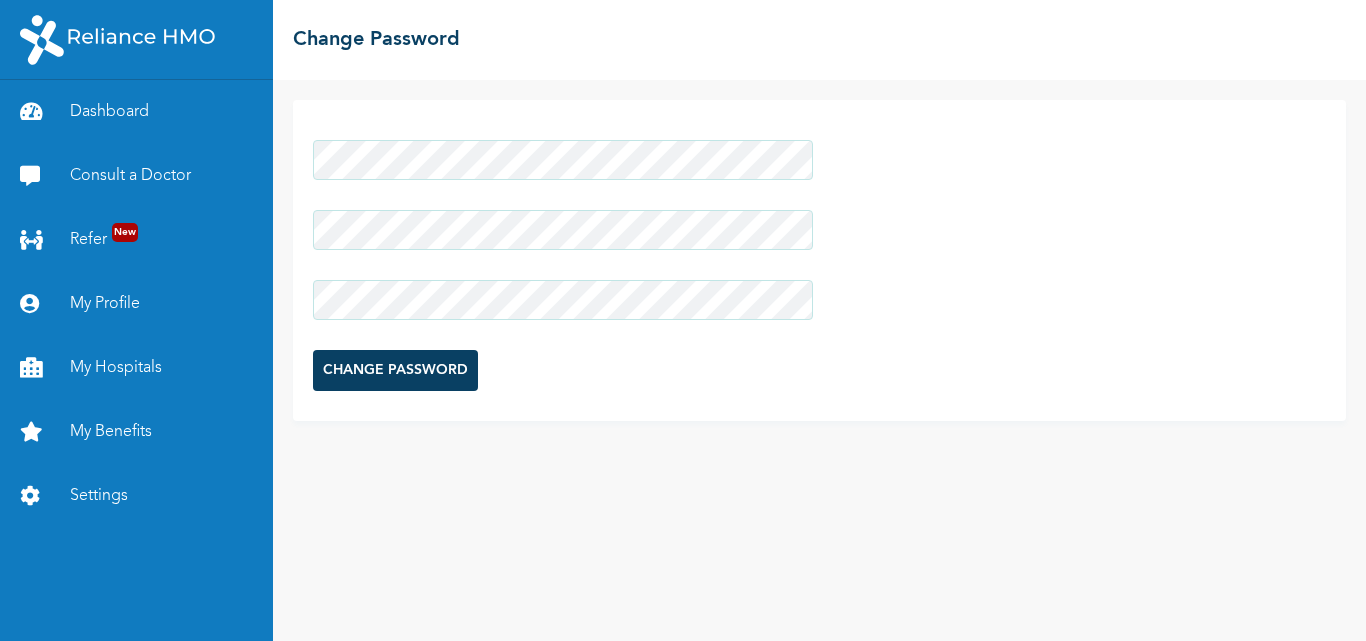 scroll, scrollTop: 0, scrollLeft: 0, axis: both 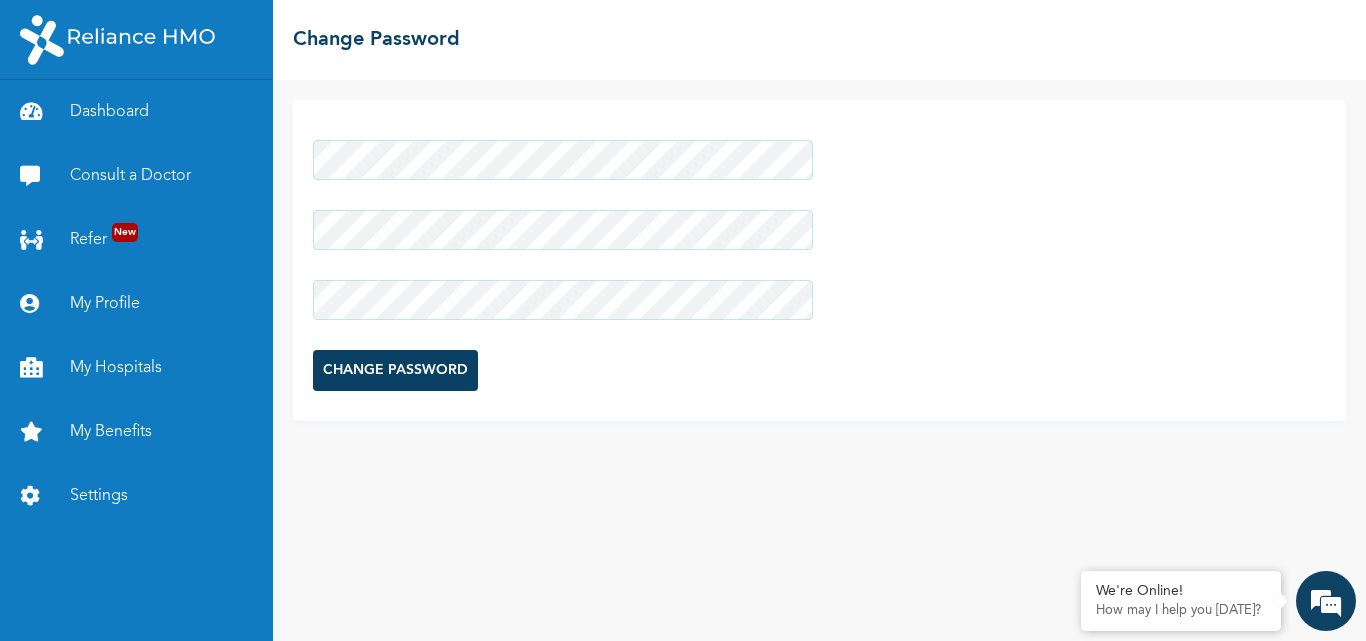 click on "CHANGE PASSWORD" at bounding box center [395, 370] 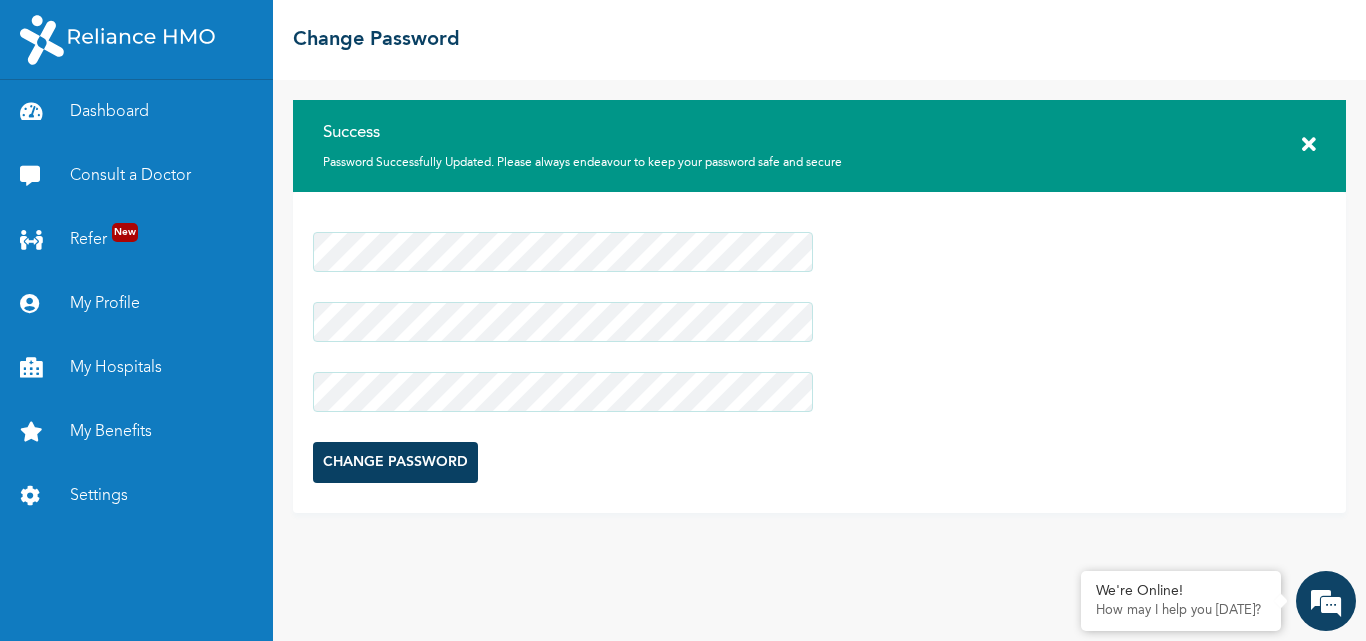 click on "CHANGE PASSWORD" at bounding box center [819, 352] 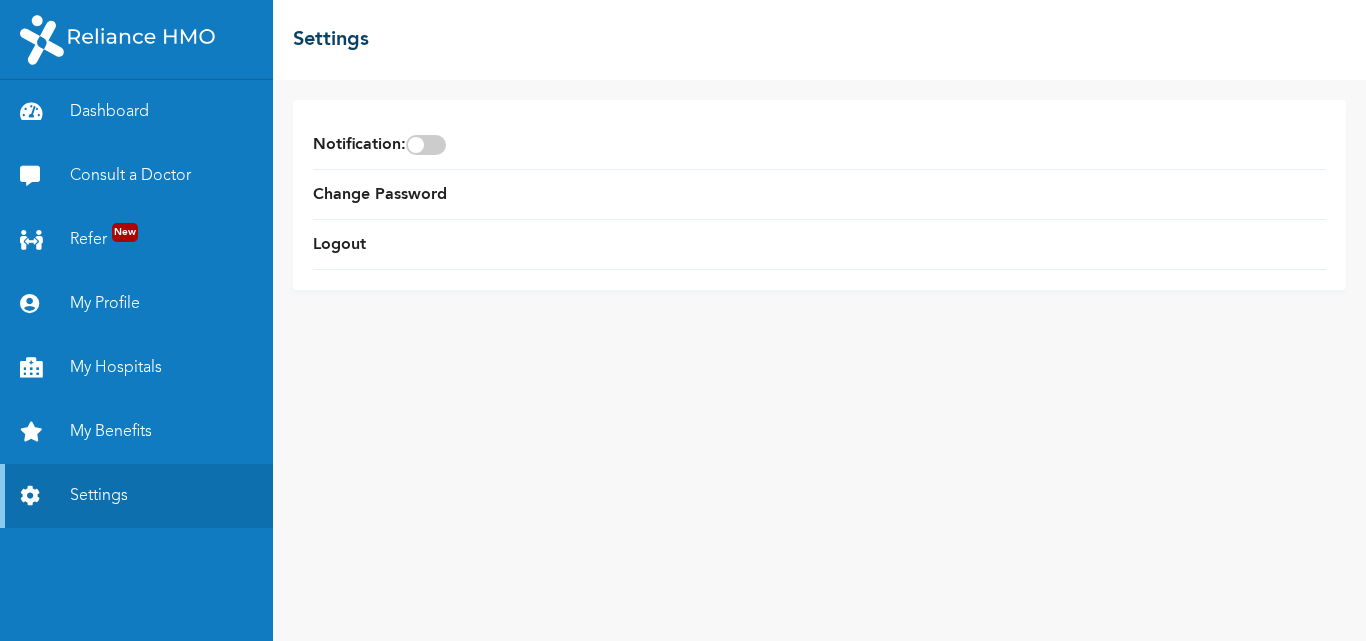 scroll, scrollTop: 0, scrollLeft: 0, axis: both 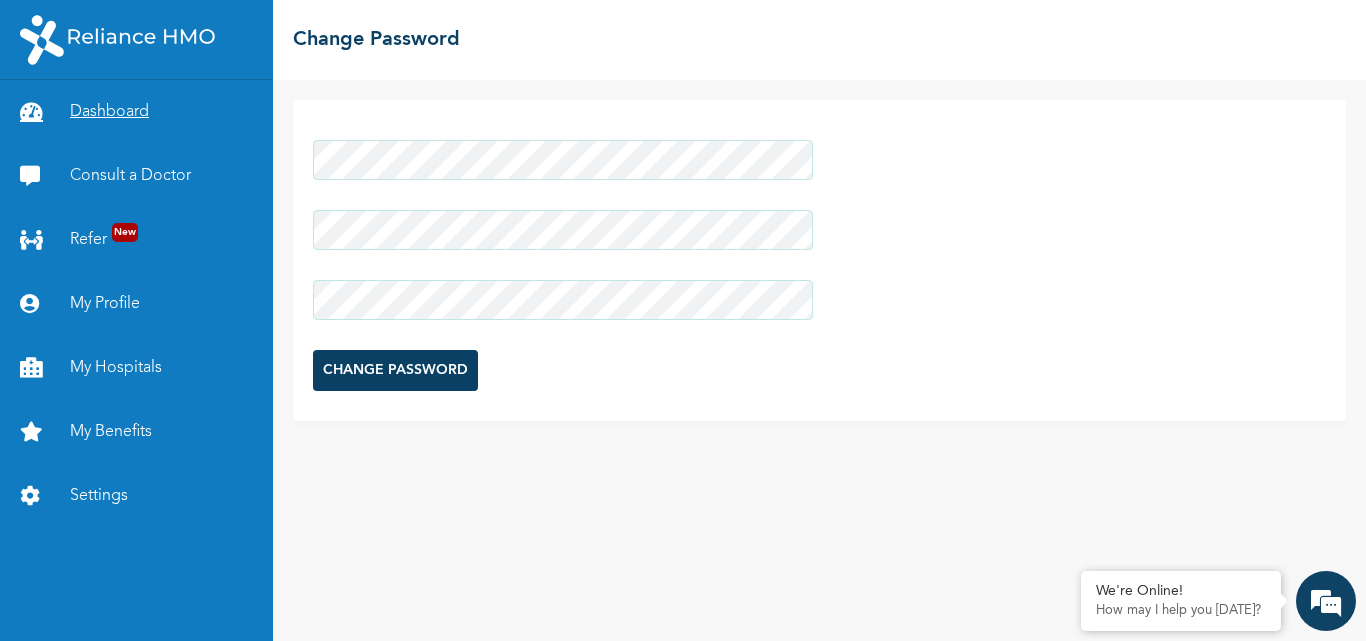 click on "Dashboard" at bounding box center (136, 112) 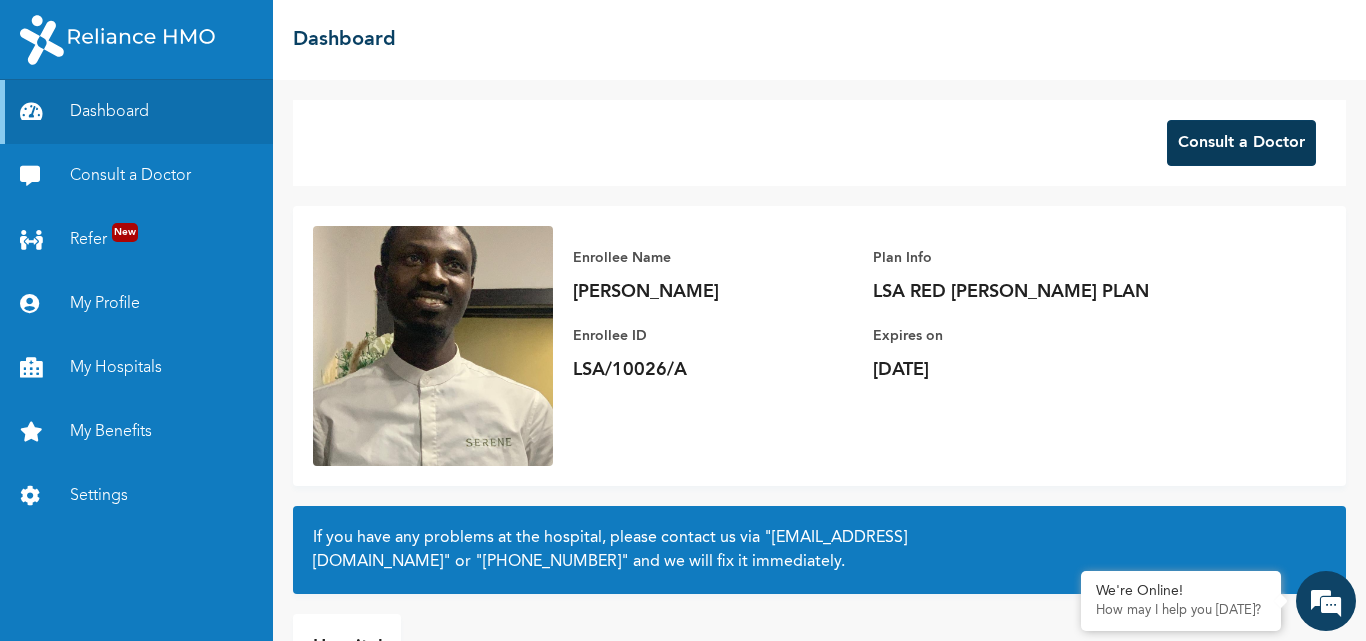 click on "Consult a Doctor" at bounding box center (1241, 143) 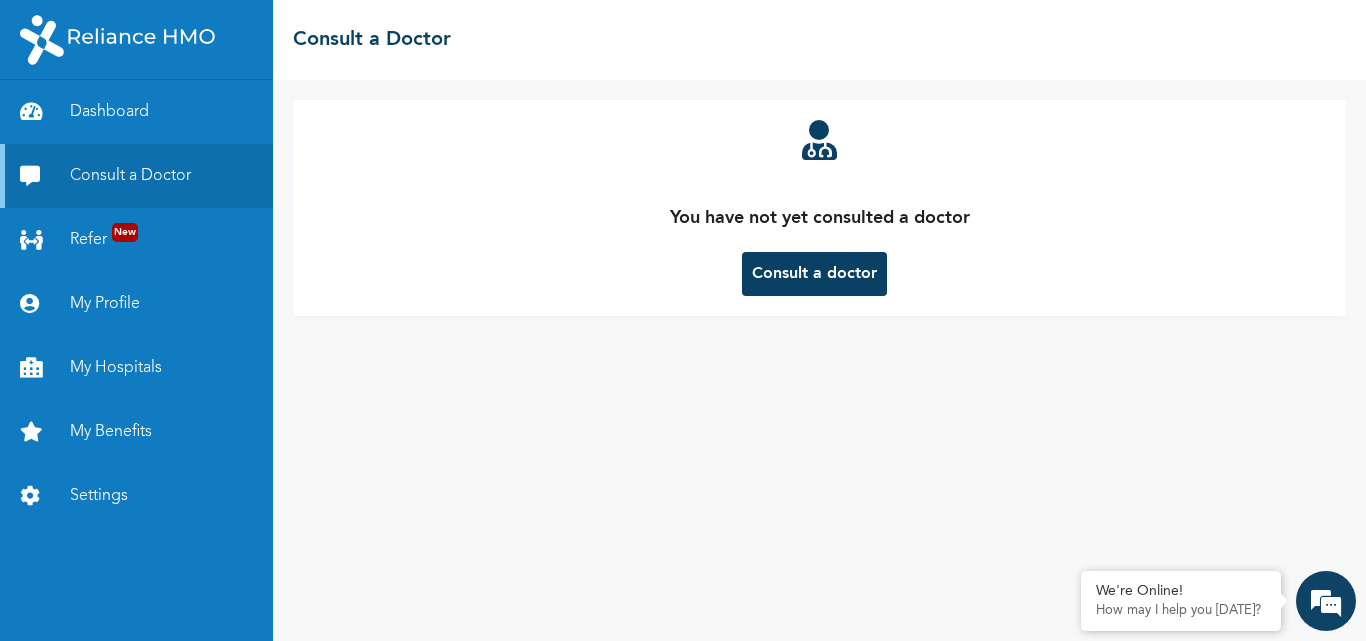 scroll, scrollTop: 0, scrollLeft: 0, axis: both 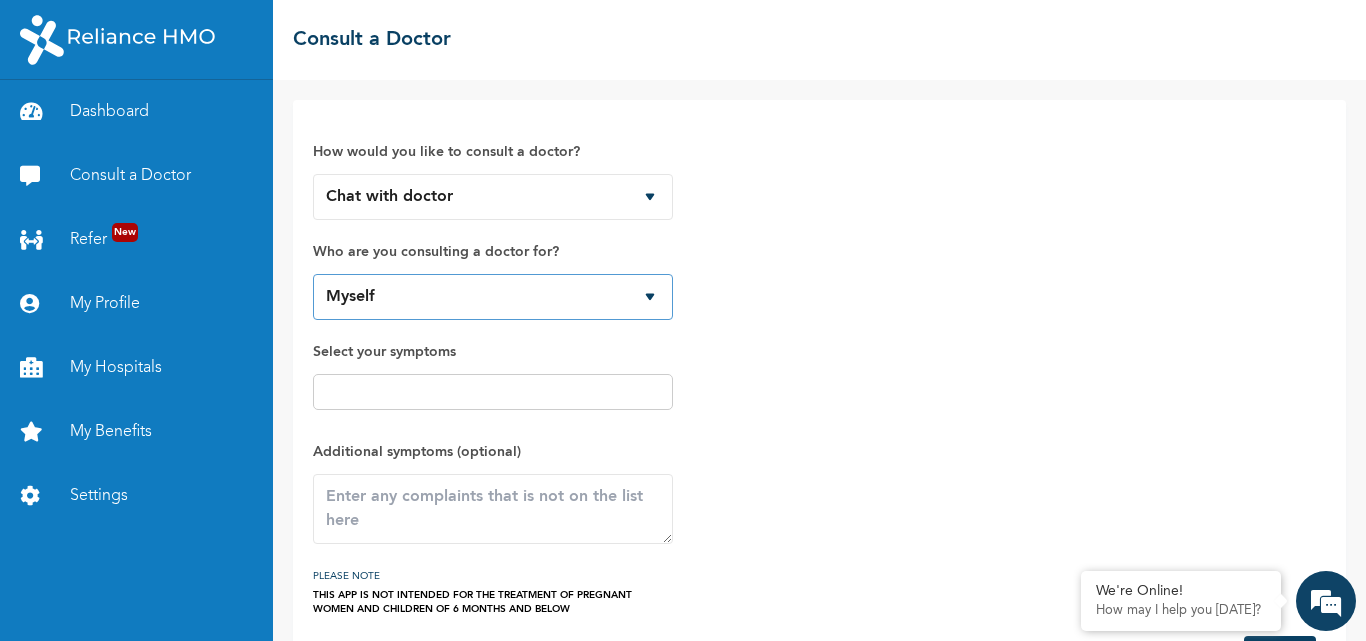 click on "Myself" at bounding box center [493, 297] 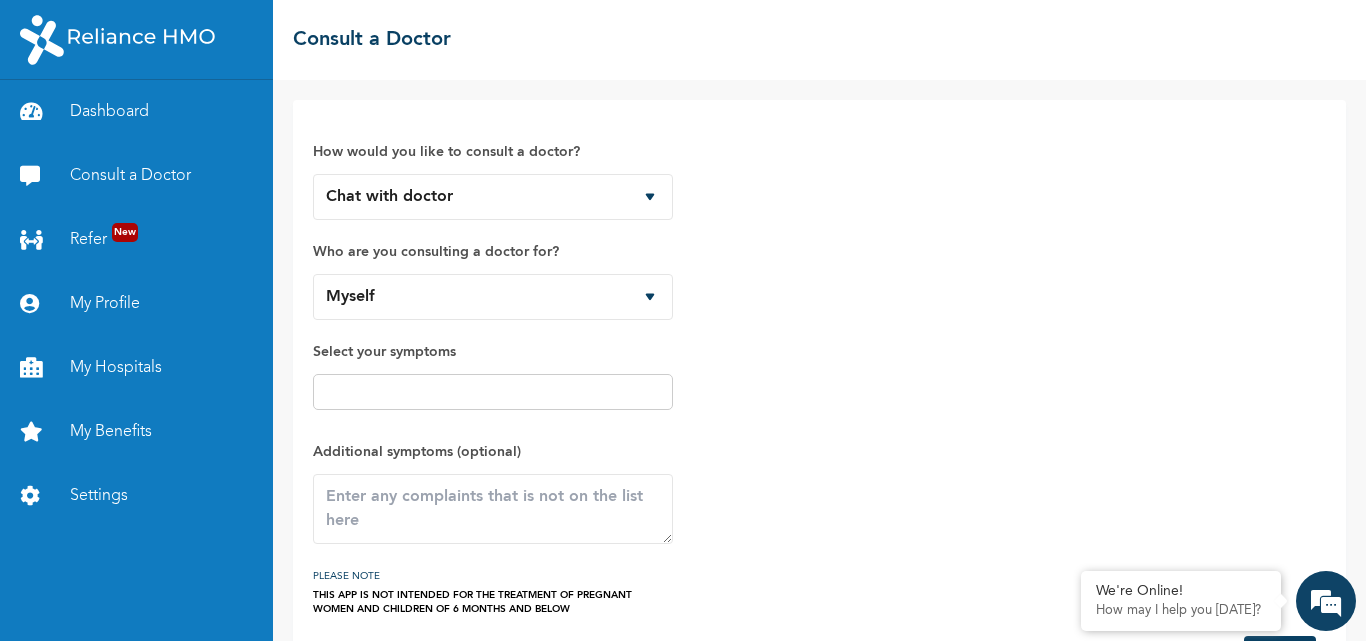 click on "How would you like to consult a doctor? Chat with doctor Phone Call Who are you consulting a doctor for? Myself Select your symptoms Additional symptoms (optional) PLEASE NOTE THIS APP IS NOT INTENDED FOR THE TREATMENT OF PREGNANT WOMEN AND CHILDREN OF 6 MONTHS AND BELOW" at bounding box center (819, 368) 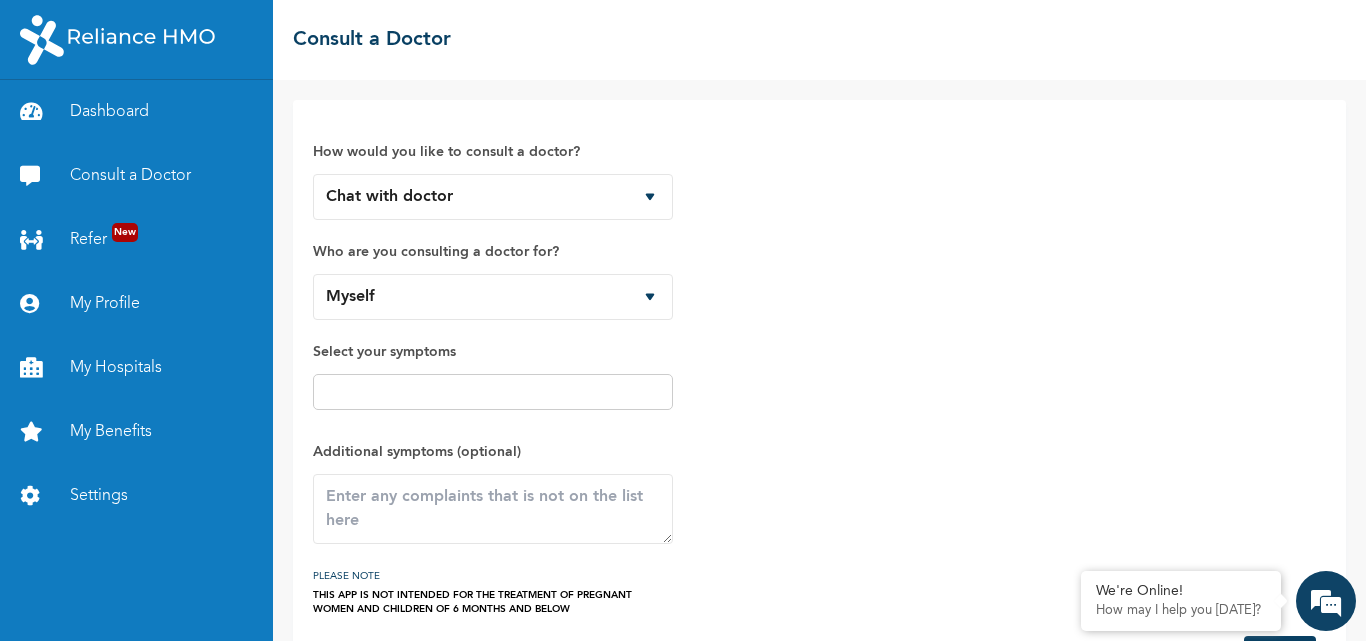 click at bounding box center [493, 392] 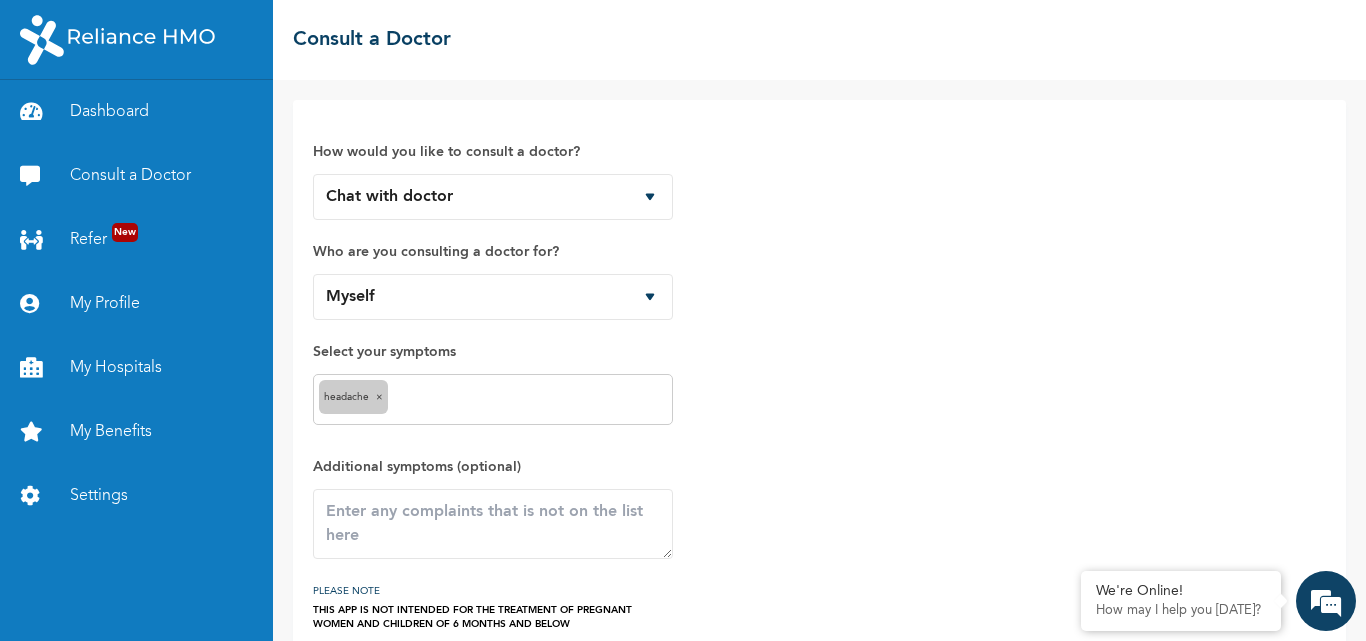 click at bounding box center [530, 400] 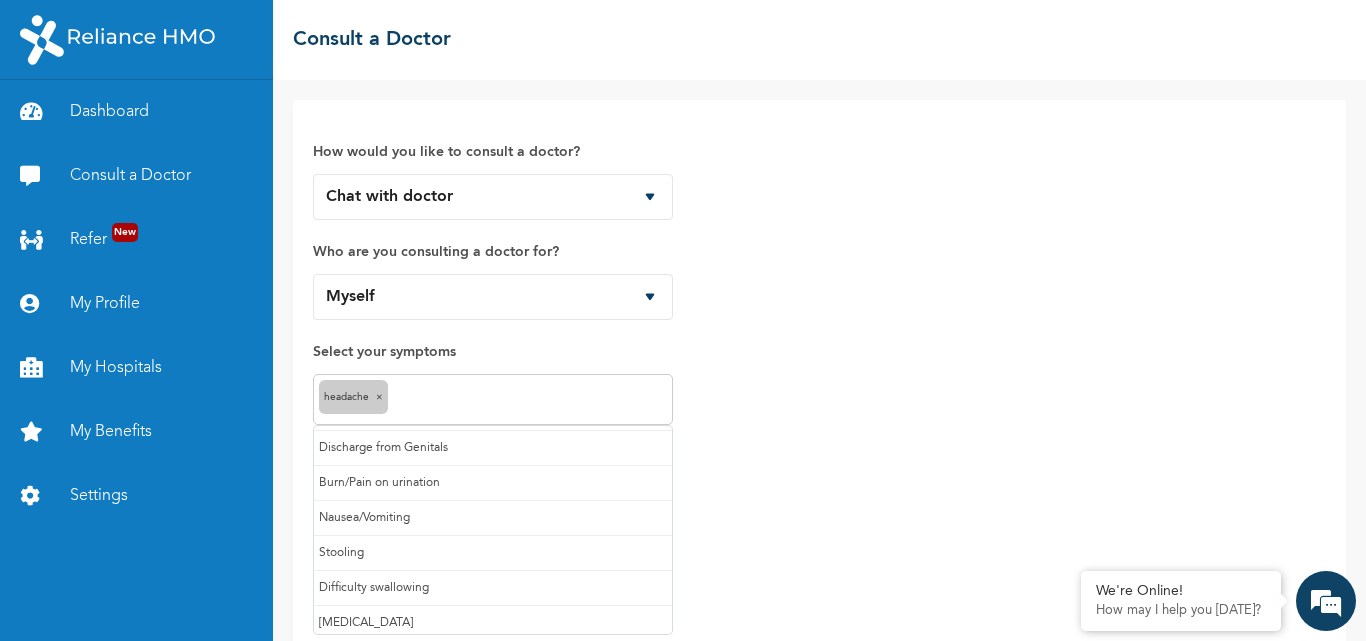 scroll, scrollTop: 177, scrollLeft: 0, axis: vertical 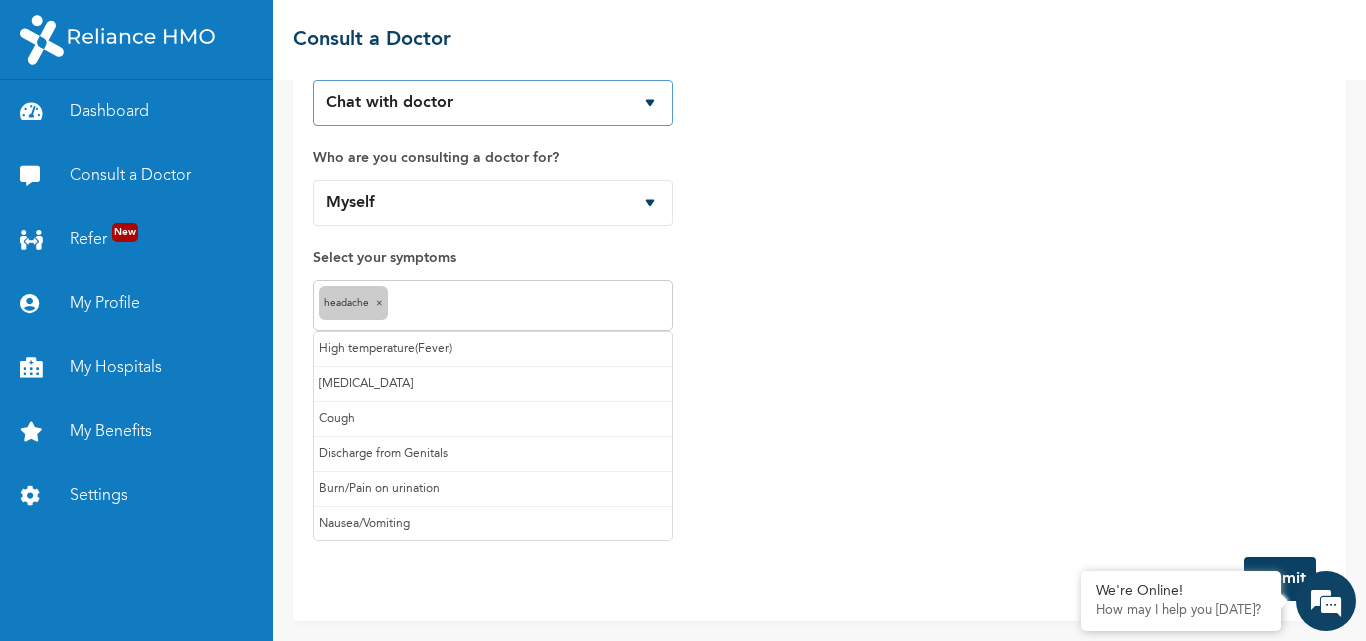 click on "Chat with doctor Phone Call" at bounding box center (493, 103) 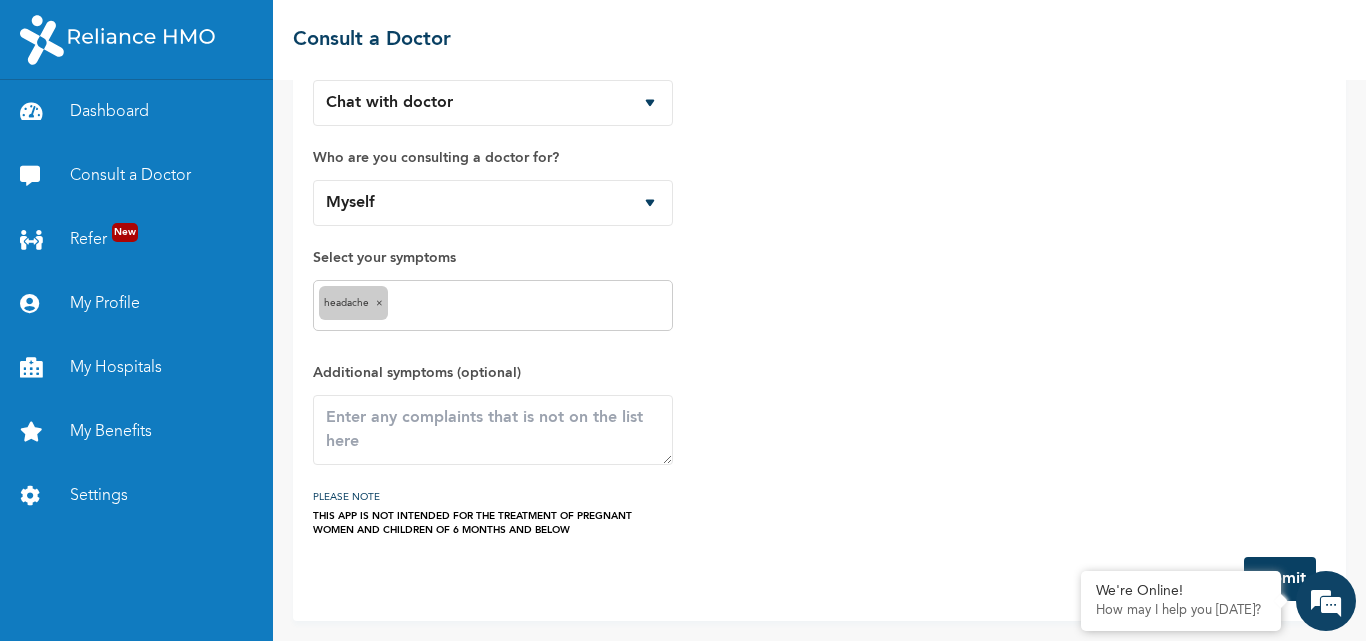 click on "How would you like to consult a doctor? Chat with doctor Phone Call Who are you consulting a doctor for? Myself Select your symptoms headache  ×  Additional symptoms (optional) PLEASE NOTE THIS APP IS NOT INTENDED FOR THE TREATMENT OF PREGNANT WOMEN AND CHILDREN OF 6 MONTHS AND BELOW" at bounding box center [819, 281] 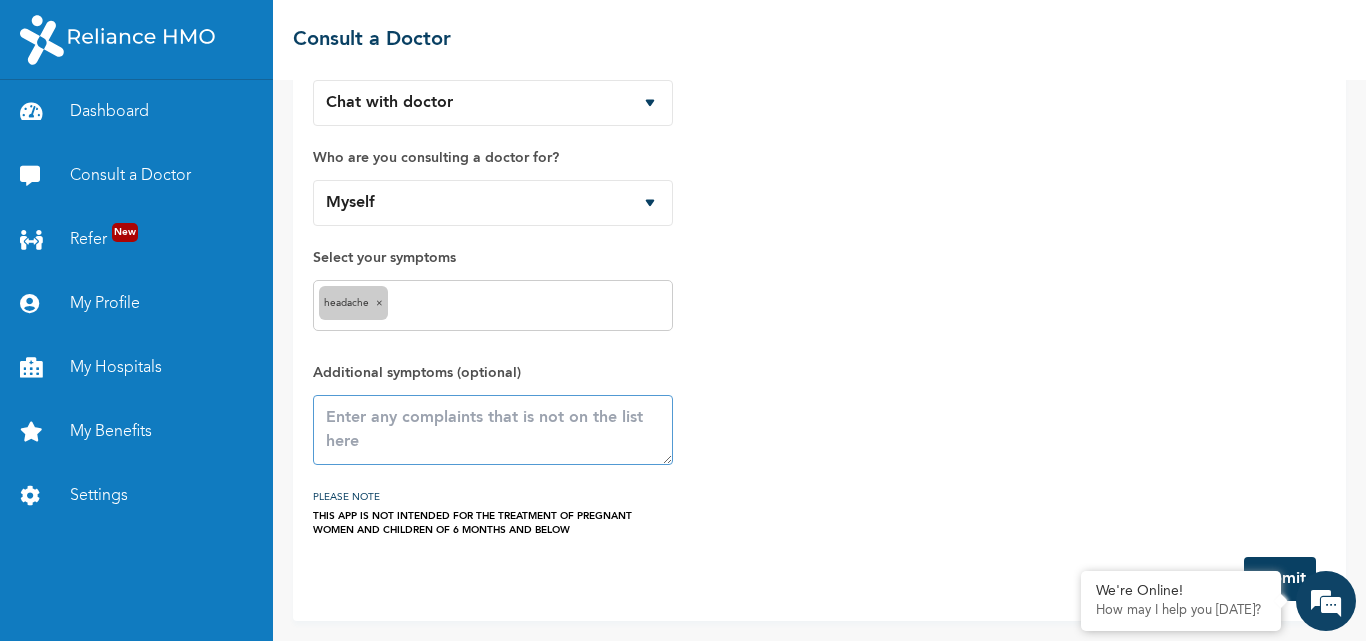 click at bounding box center [493, 430] 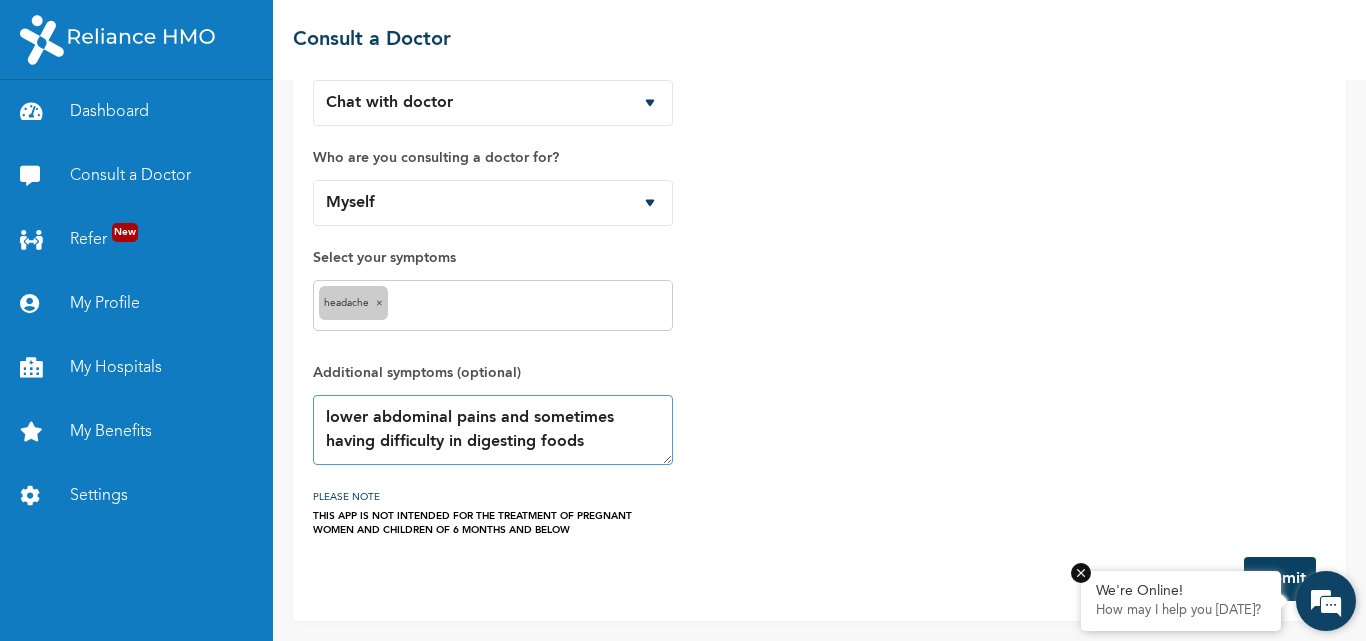 type on "lower abdominal pains and sometimes having difficulty in digesting foods" 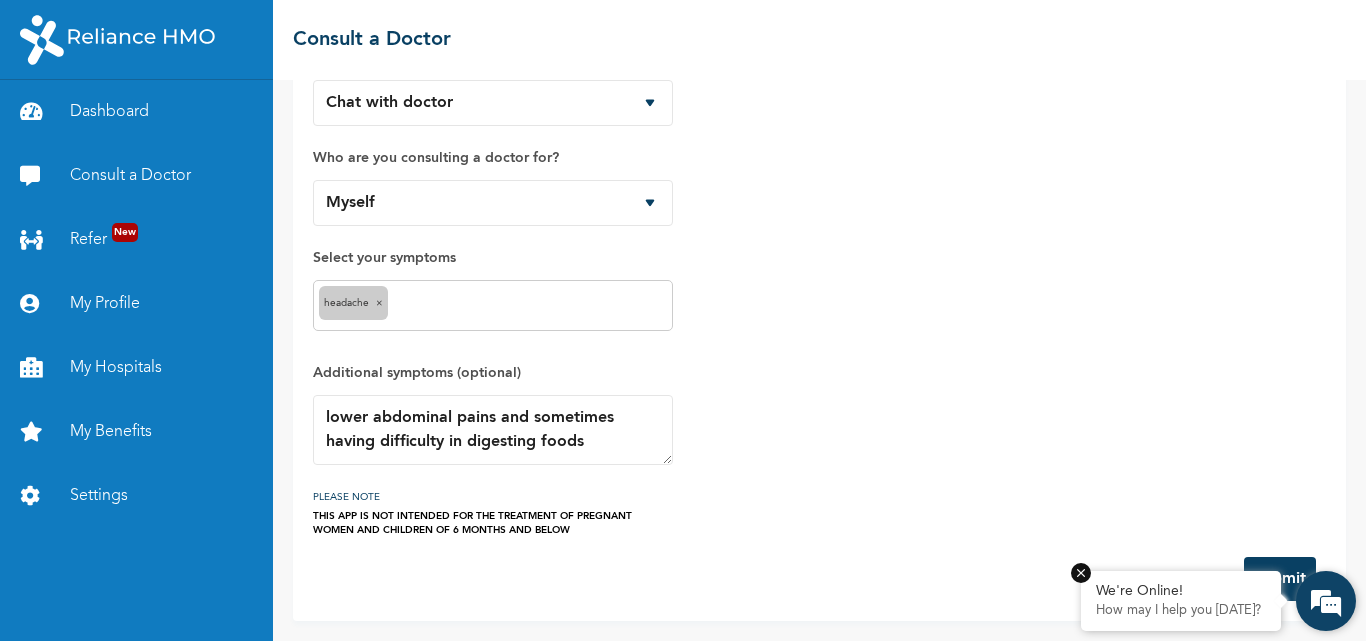 click at bounding box center [1081, 573] 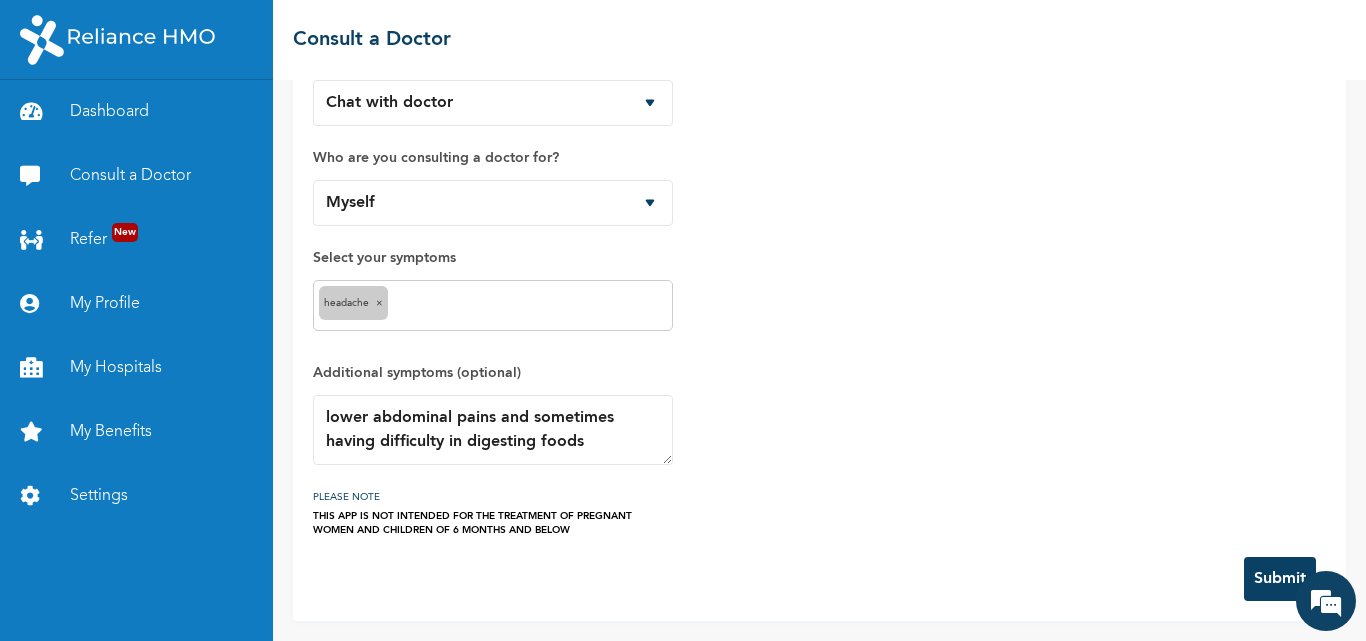 click on "Submit" at bounding box center (1280, 579) 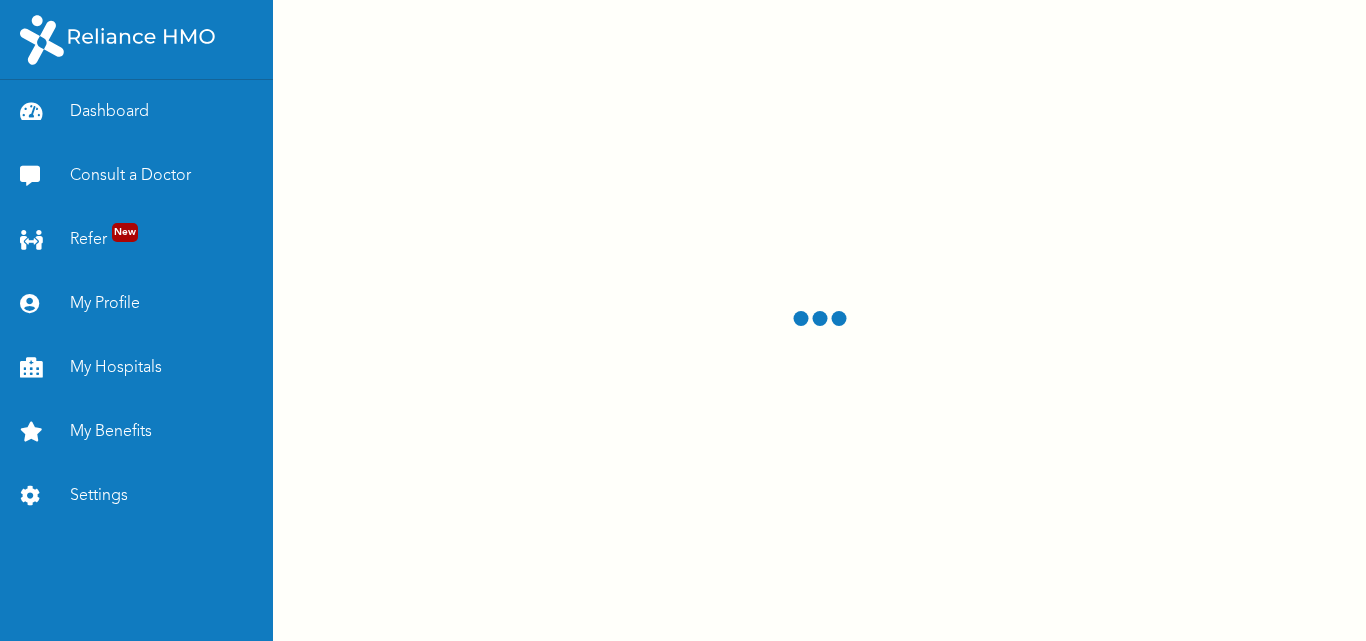 scroll, scrollTop: 0, scrollLeft: 0, axis: both 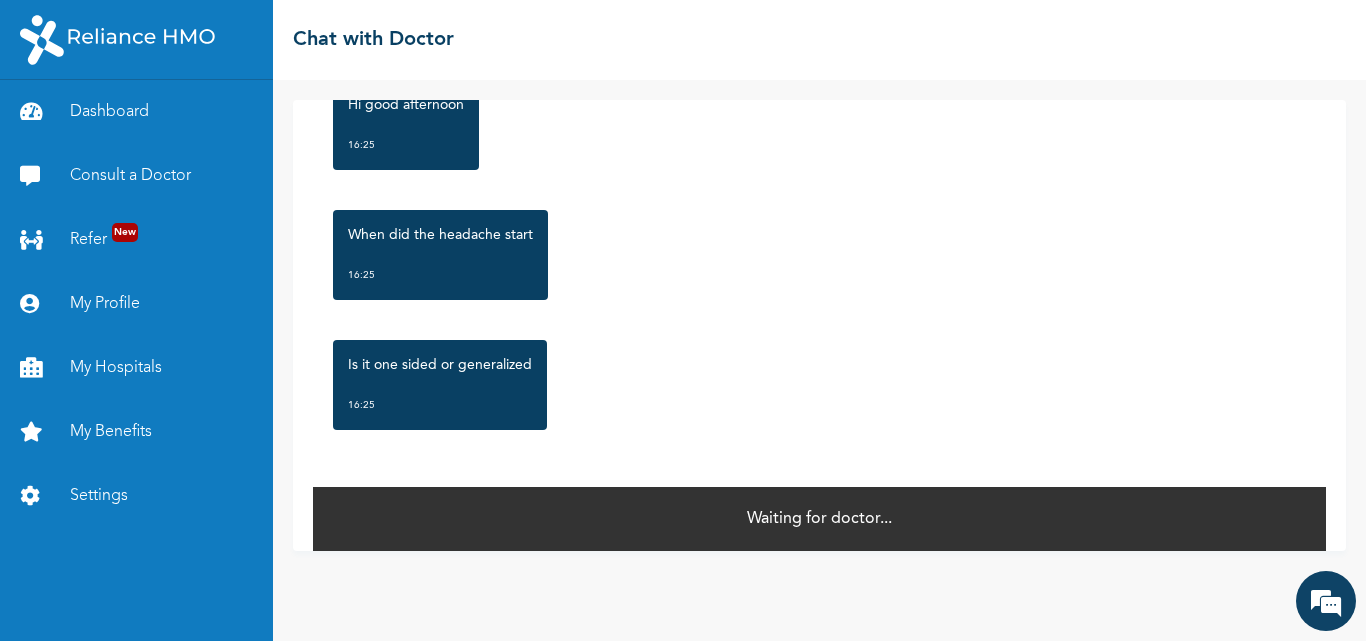 drag, startPoint x: 825, startPoint y: 424, endPoint x: 842, endPoint y: 422, distance: 17.117243 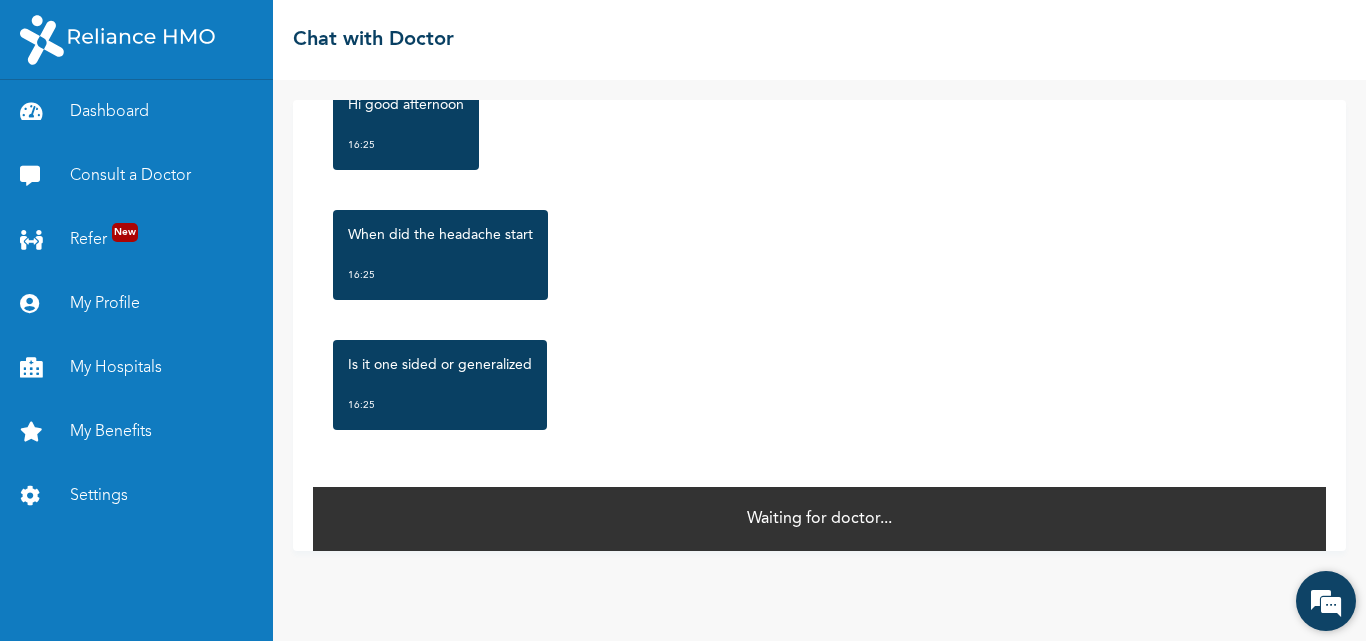 click at bounding box center (1326, 601) 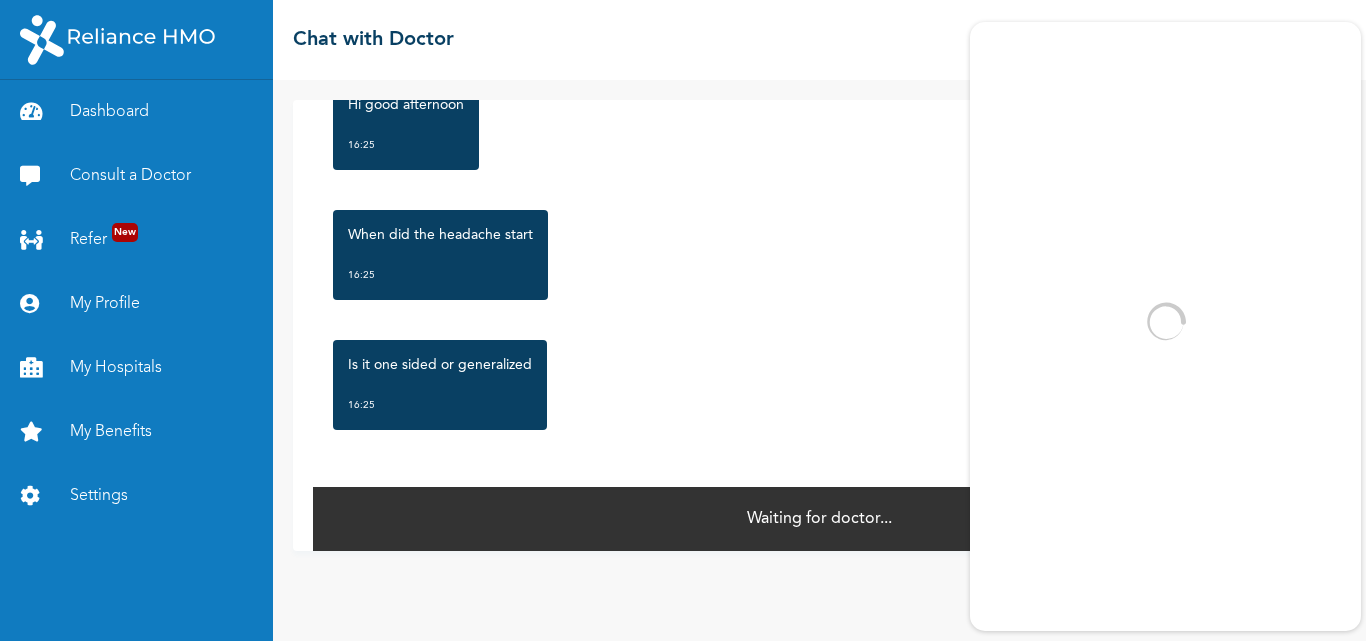 scroll, scrollTop: 0, scrollLeft: 0, axis: both 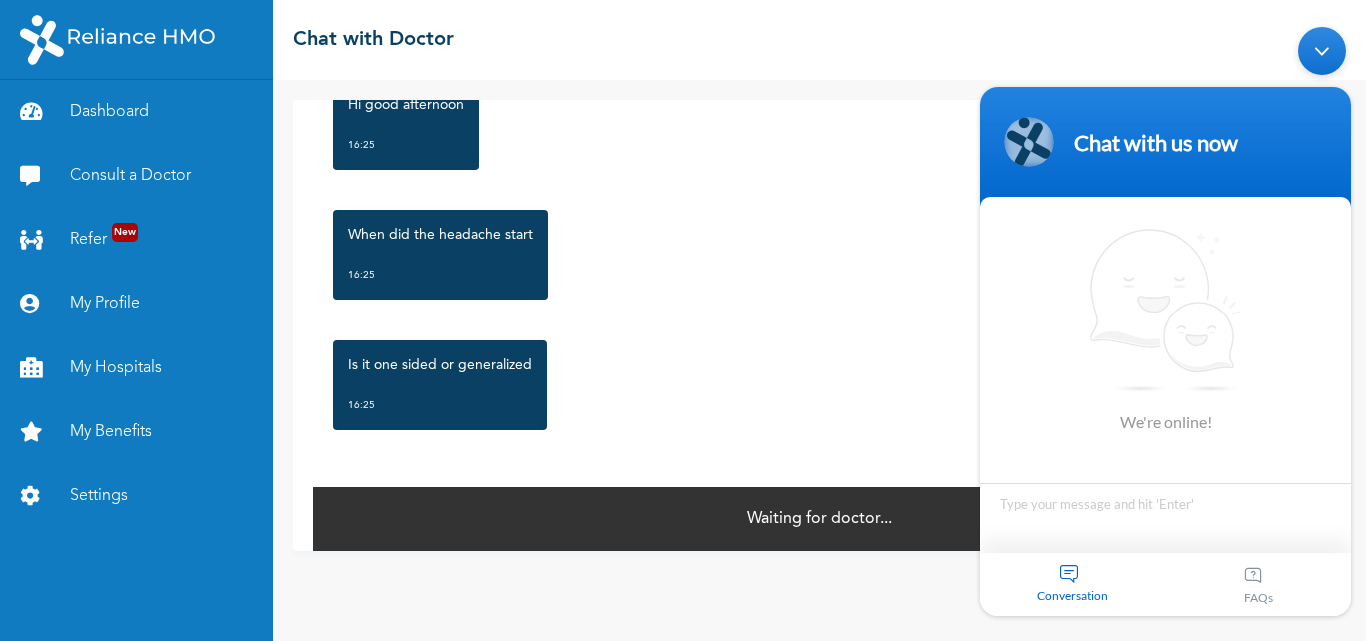 click on "Is it one sided or generalized 16:25" at bounding box center [819, 385] 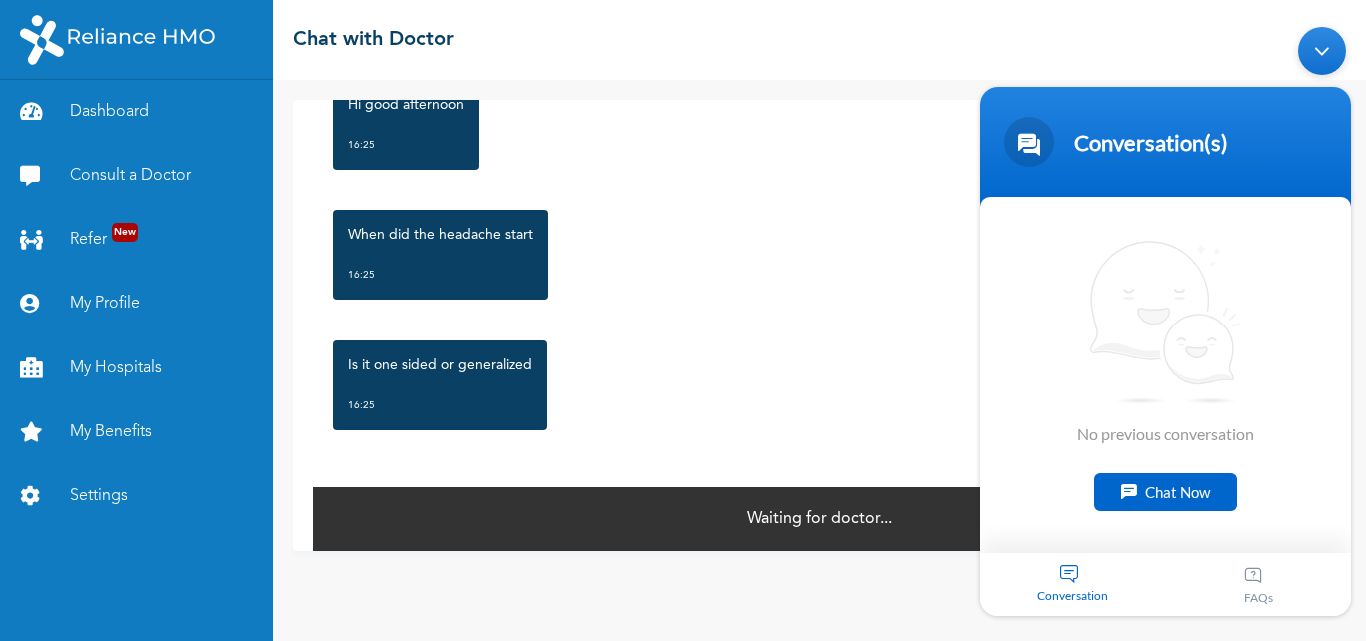 click at bounding box center [1322, 51] 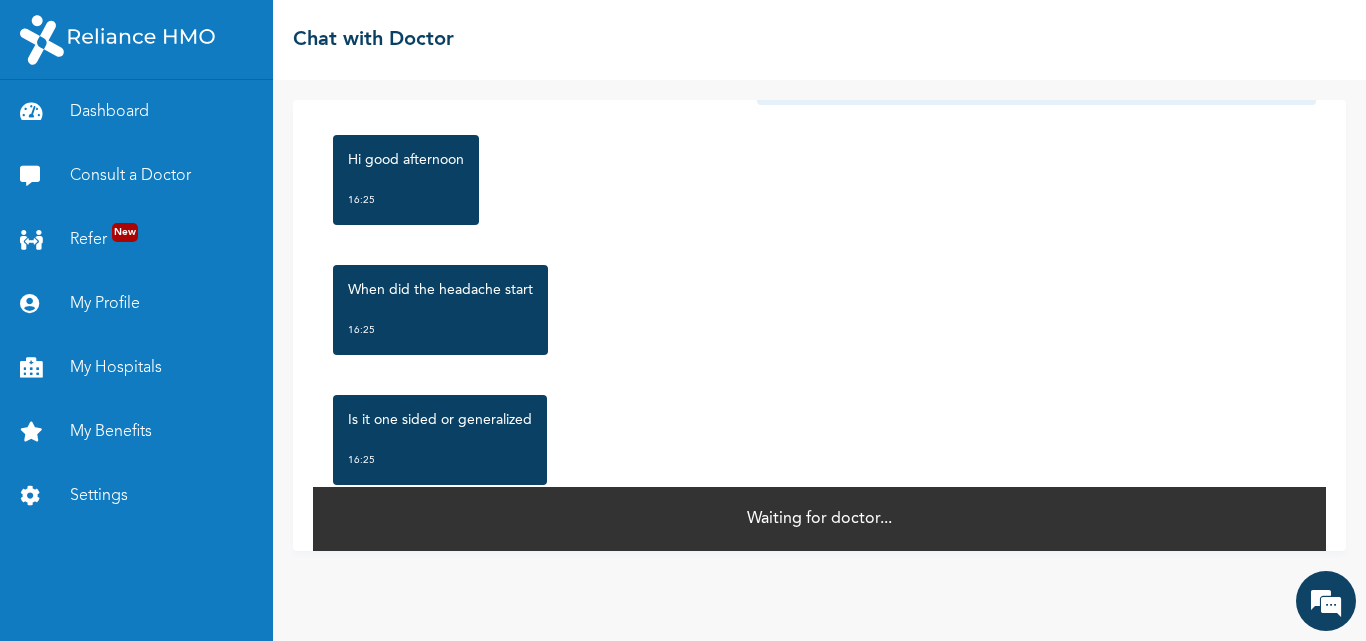 scroll, scrollTop: 251, scrollLeft: 0, axis: vertical 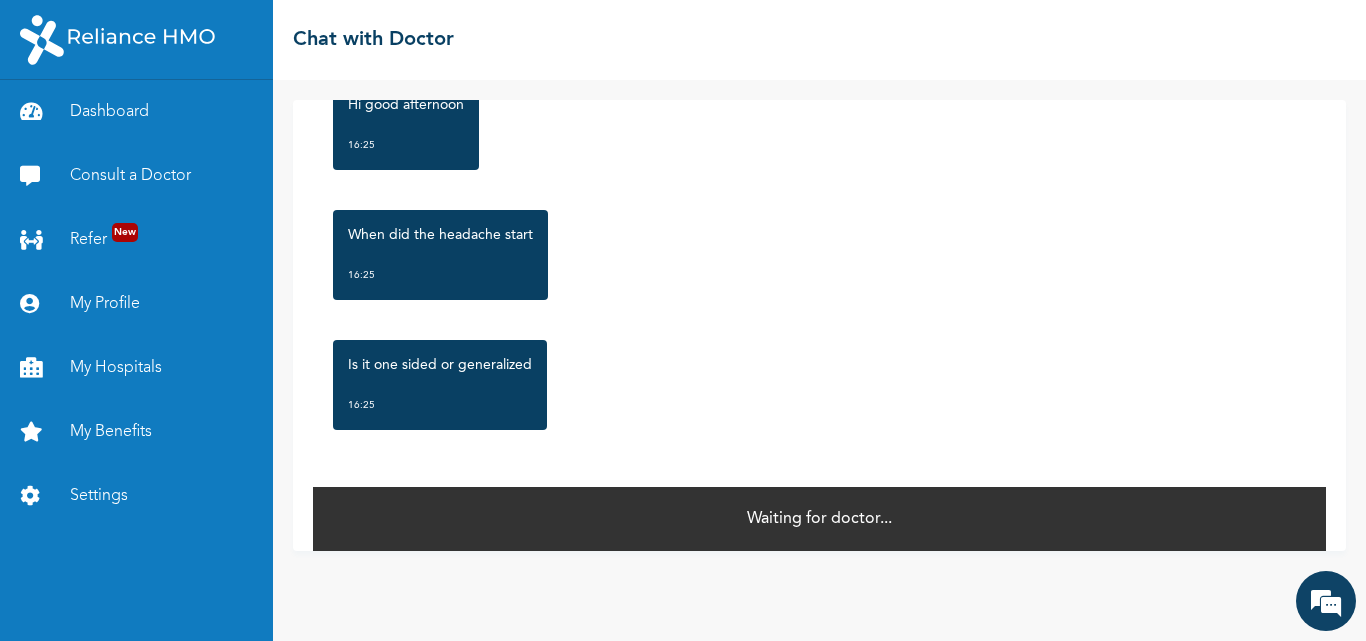 drag, startPoint x: 1151, startPoint y: 510, endPoint x: 1135, endPoint y: 504, distance: 17.088007 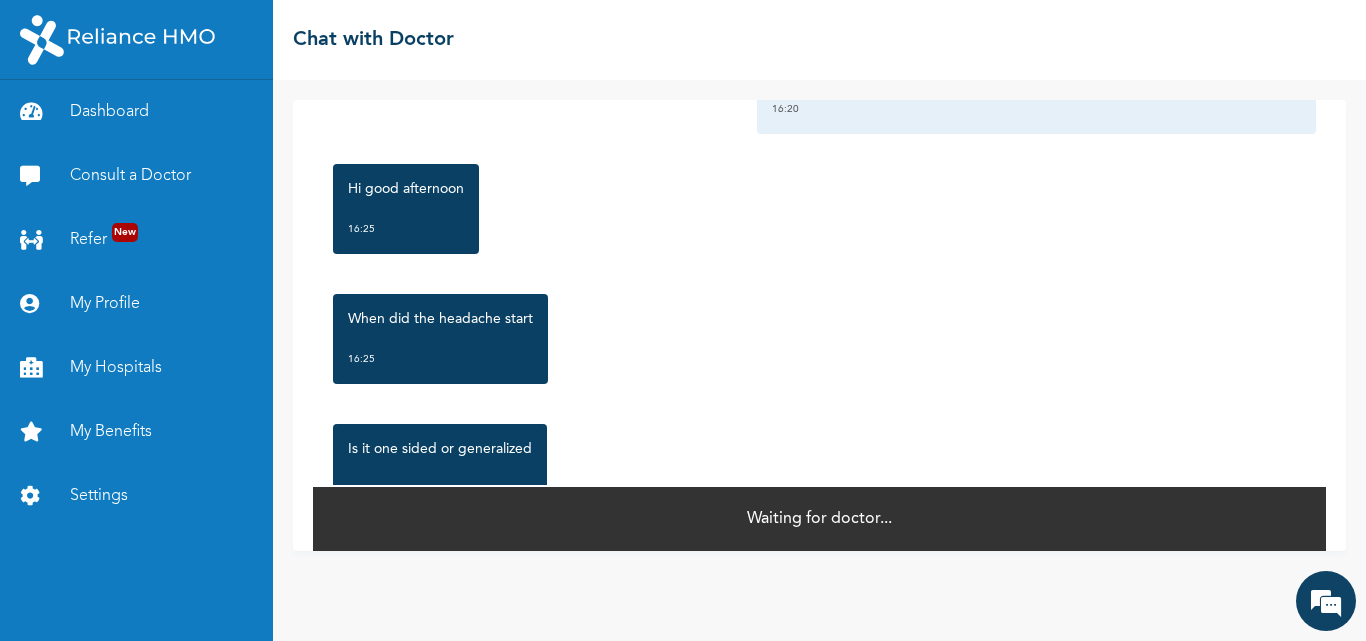 scroll, scrollTop: 0, scrollLeft: 0, axis: both 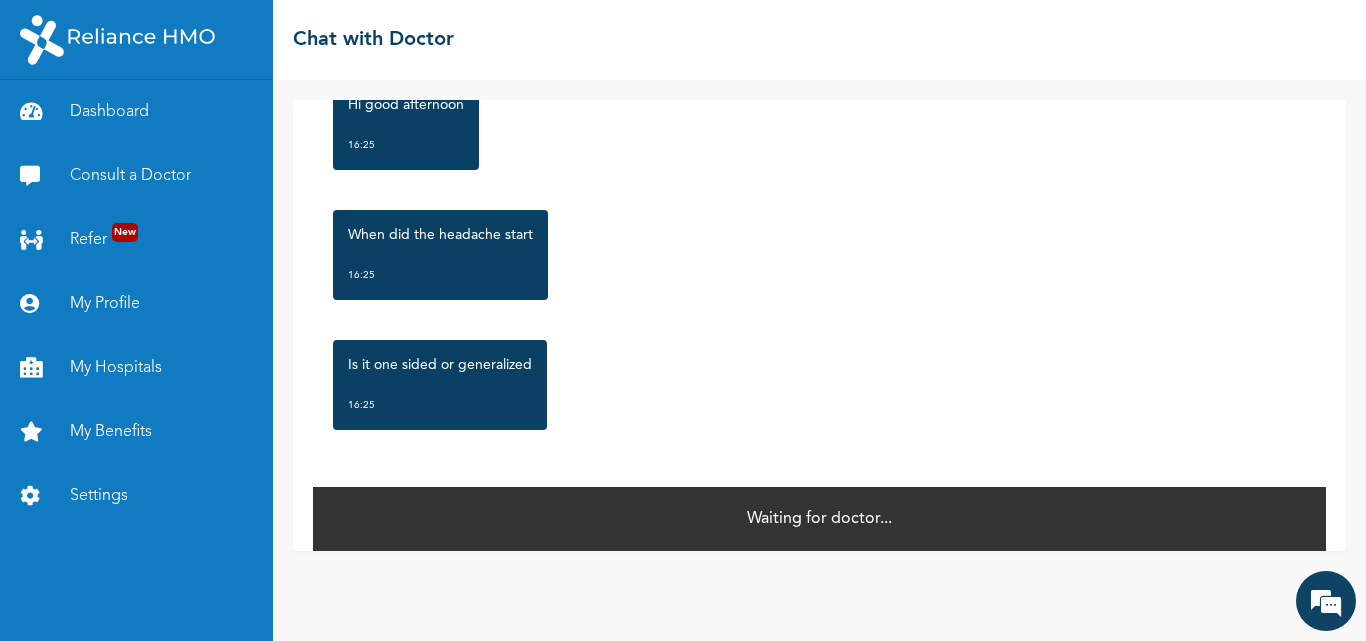 click on "Is it one sided or generalized 16:25" at bounding box center (819, 385) 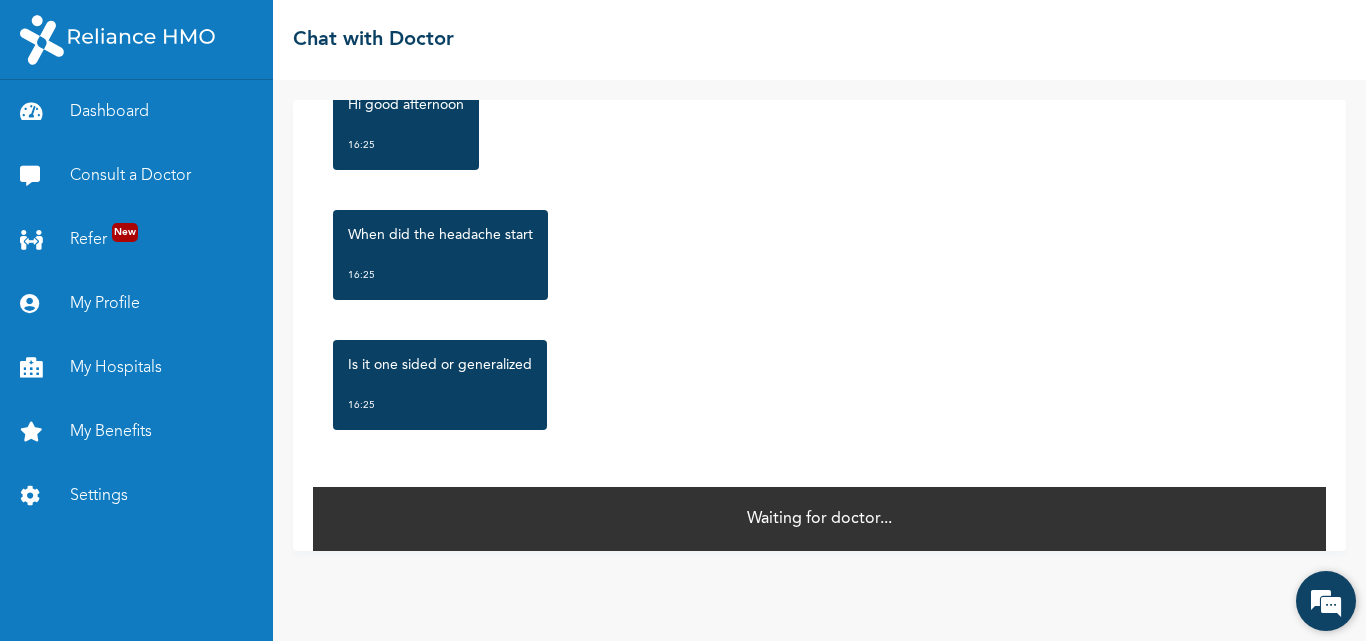 click at bounding box center (1326, 601) 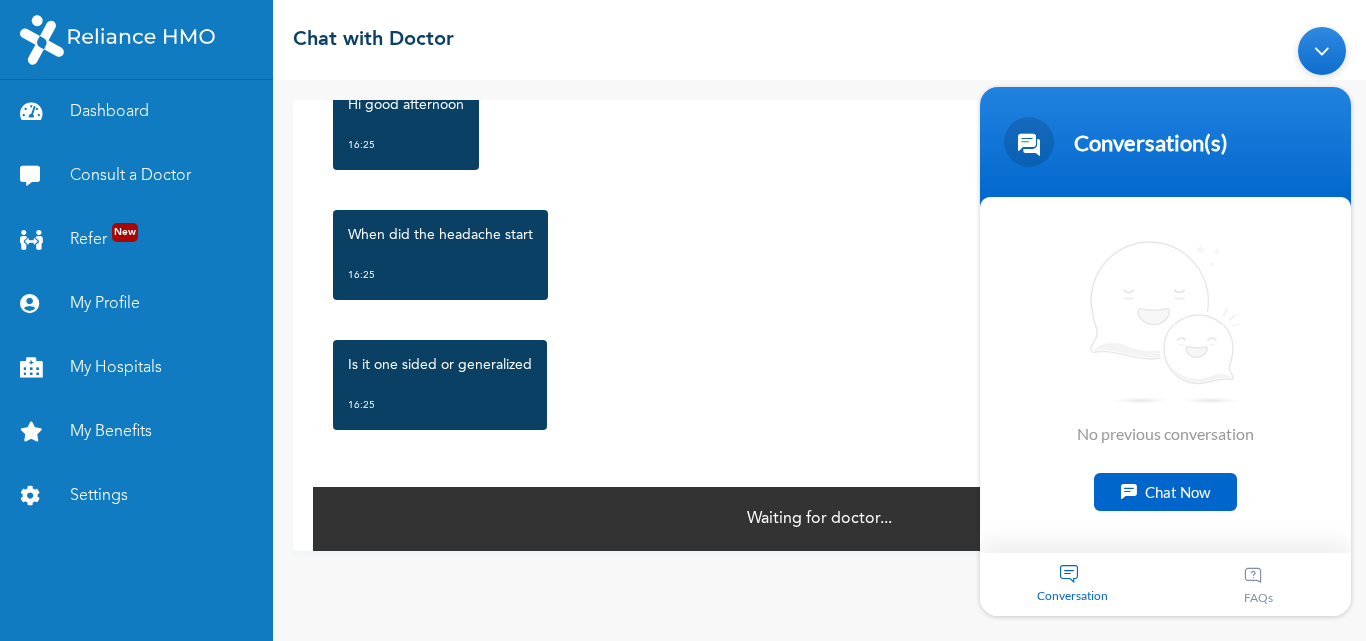 click on "Chat Now" at bounding box center [1165, 492] 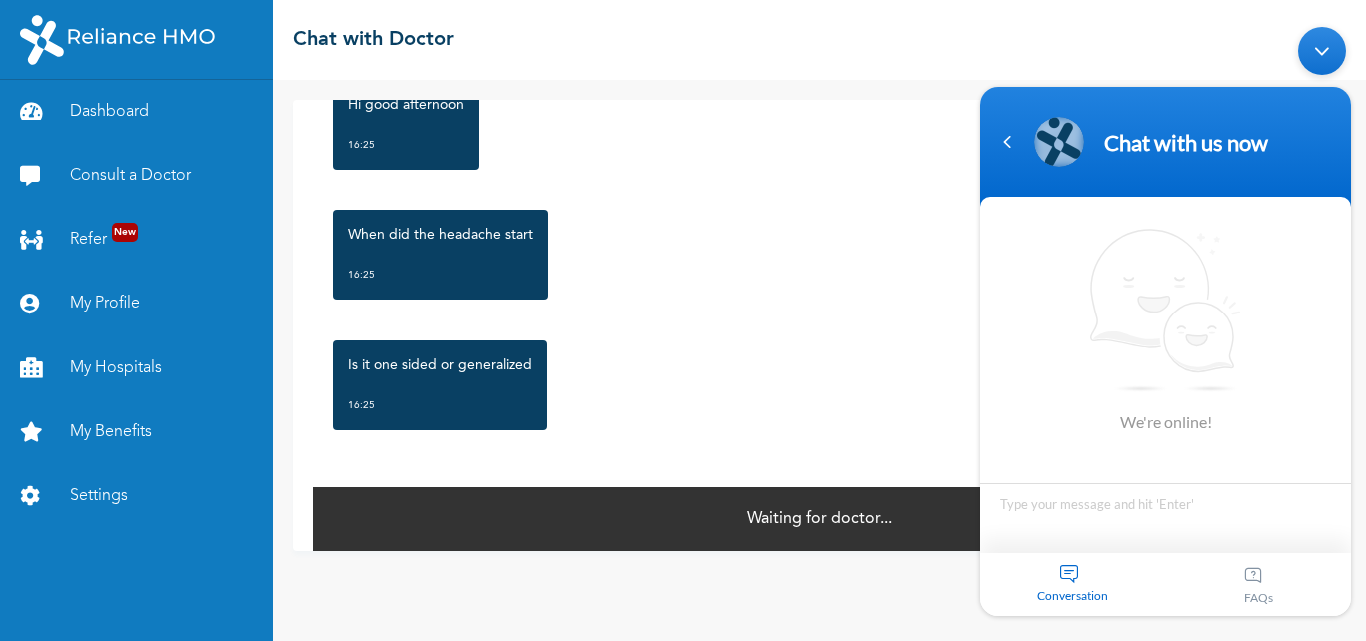 click on "Conversation" at bounding box center (1073, 595) 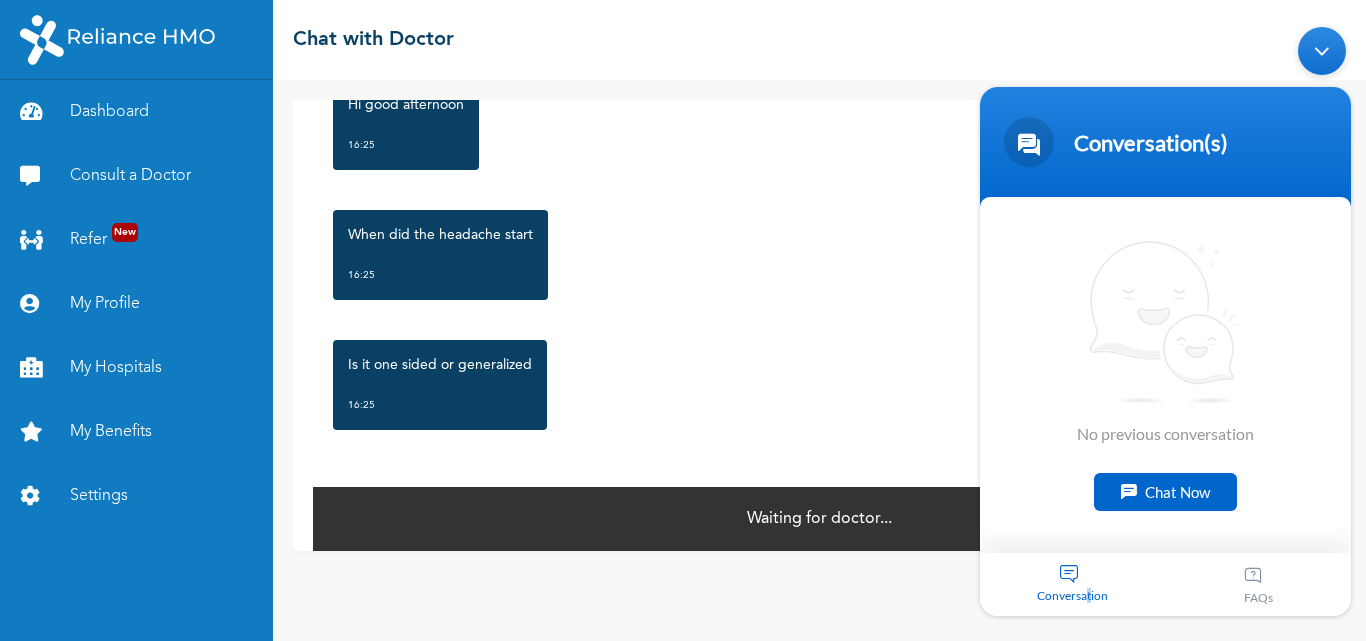 drag, startPoint x: 1087, startPoint y: 598, endPoint x: 1056, endPoint y: 594, distance: 31.257 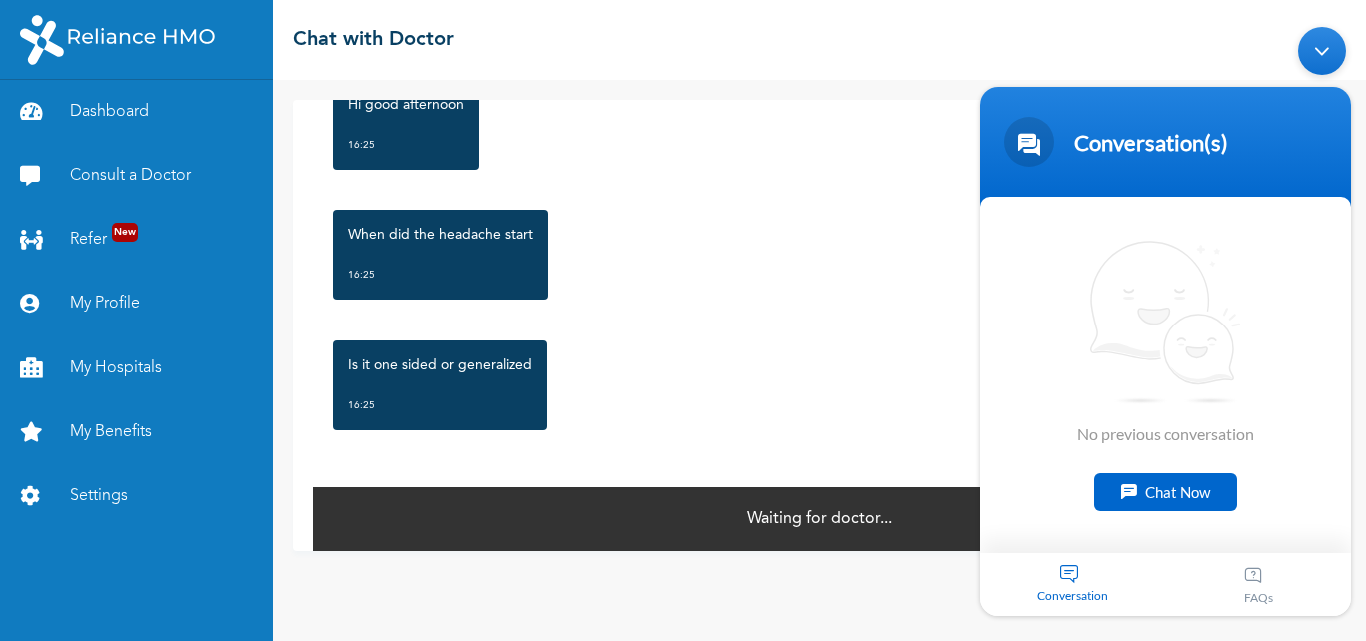 click on "Conversation" at bounding box center (1073, 584) 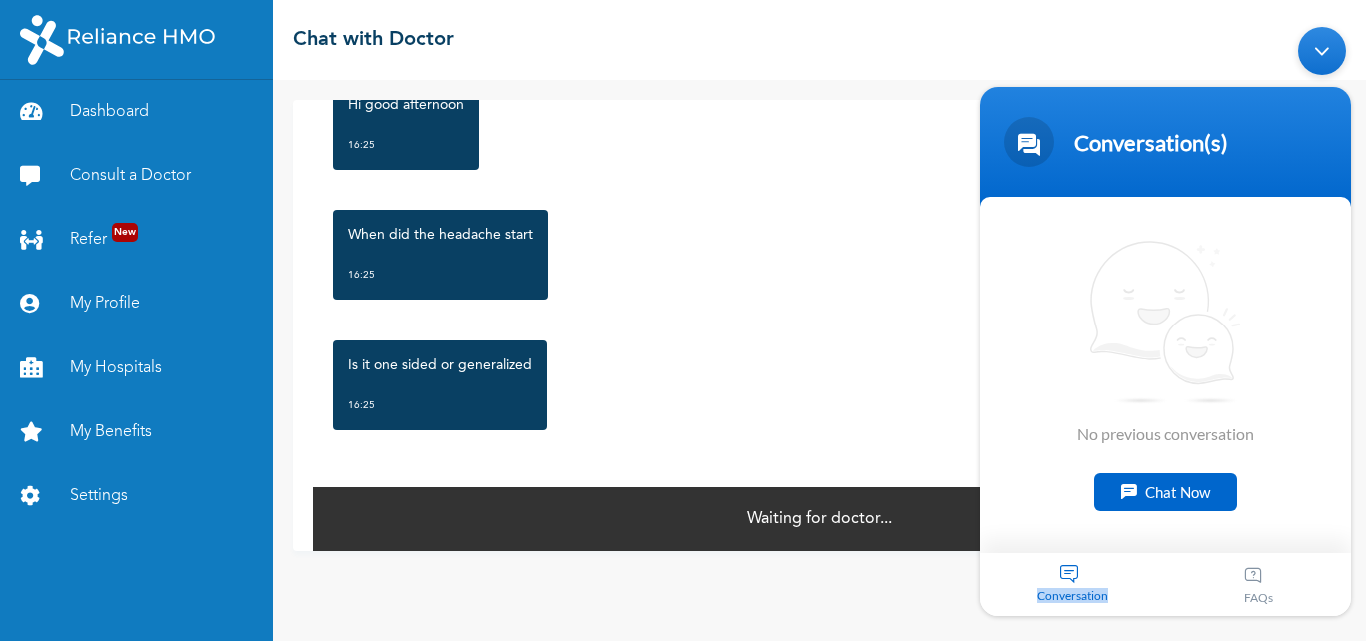 click on "Conversation" at bounding box center [1073, 584] 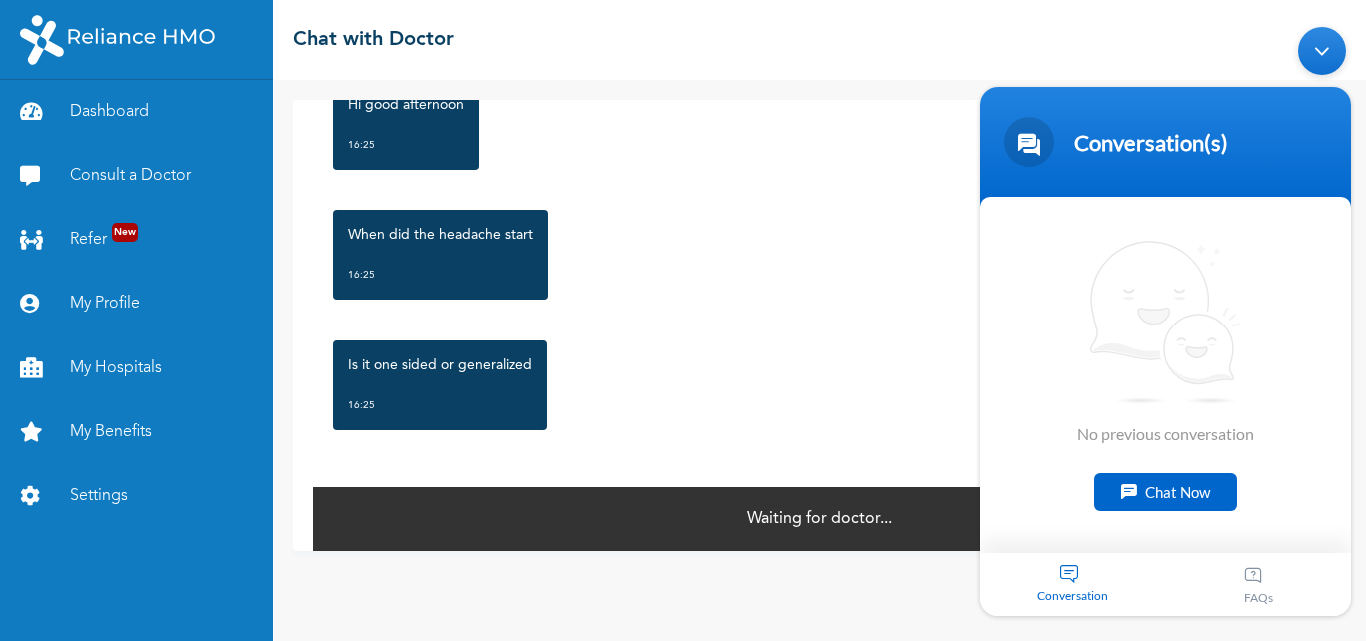 click on "Chat Now" at bounding box center [1165, 492] 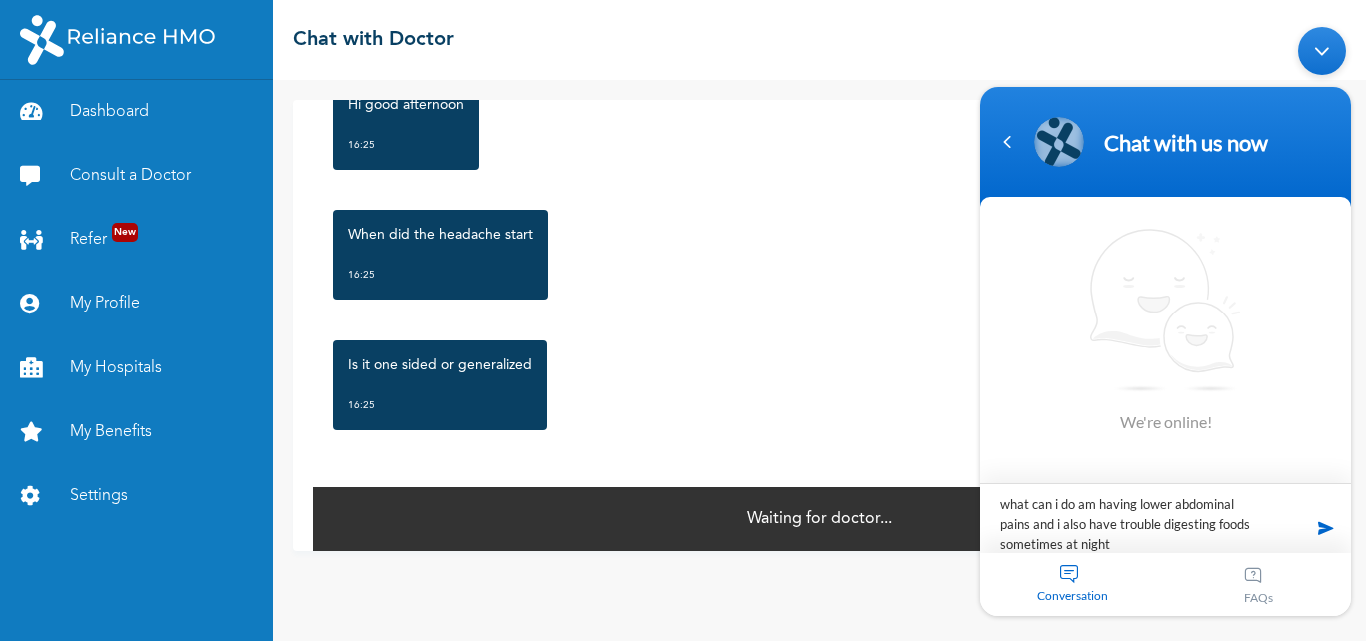 type on "what can i do am having lower abdominal pains and i also have trouble digesting foods sometimes at night" 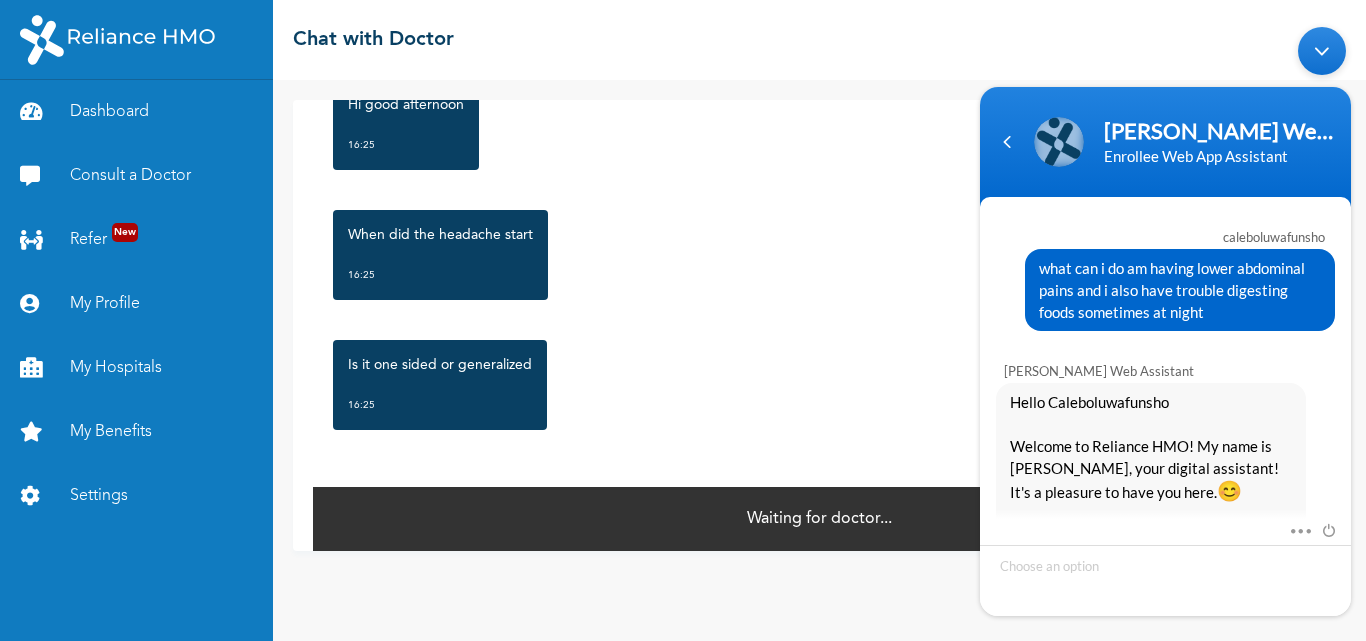 scroll, scrollTop: 570, scrollLeft: 0, axis: vertical 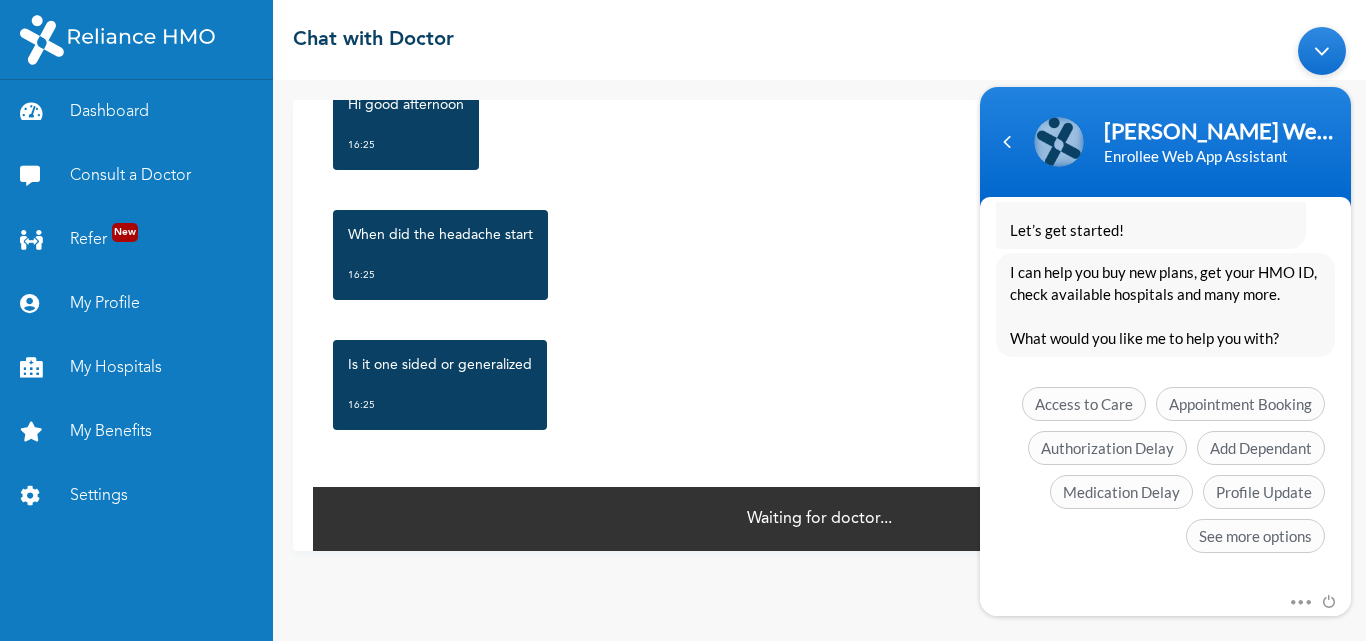 click at bounding box center (1322, 51) 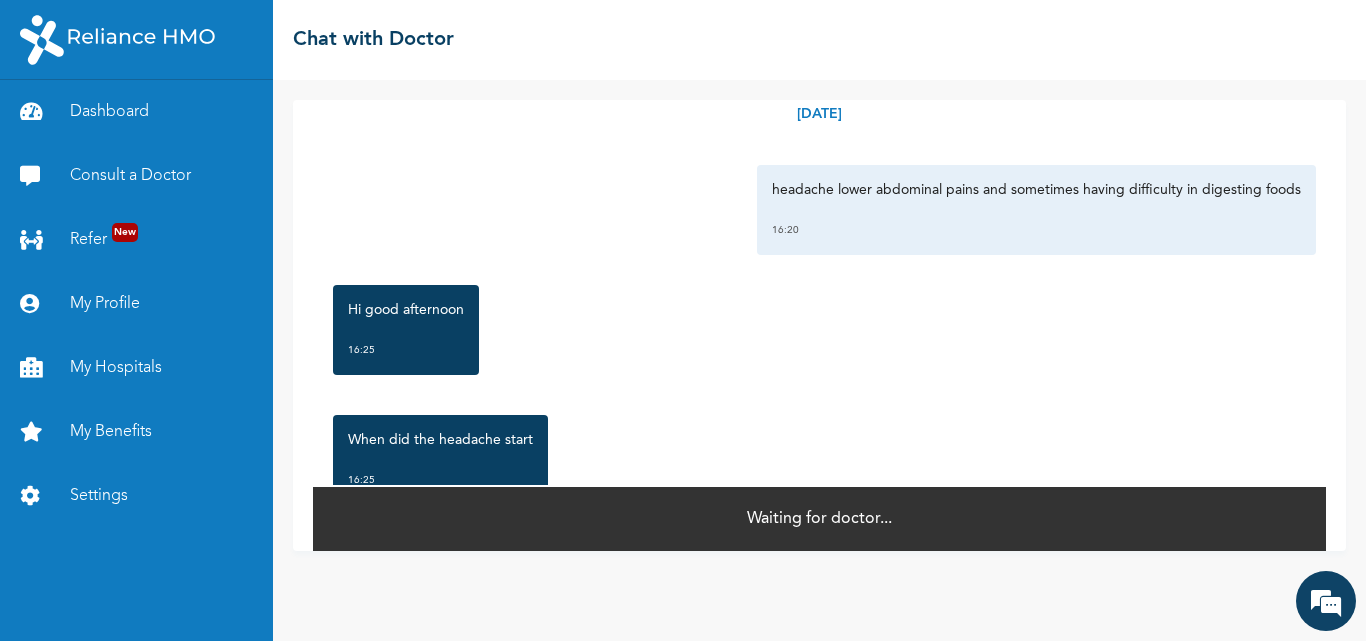 scroll, scrollTop: 0, scrollLeft: 0, axis: both 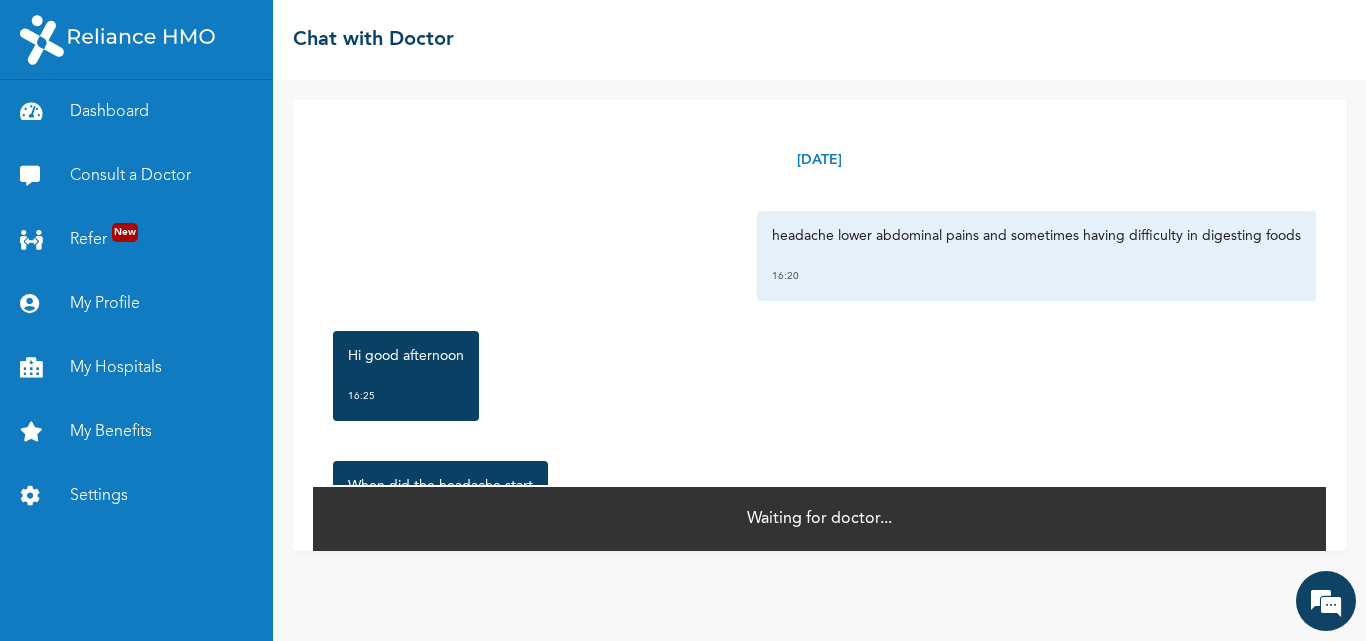 click on "headache lower abdominal pains and sometimes having difficulty in digesting foods" at bounding box center [1036, 236] 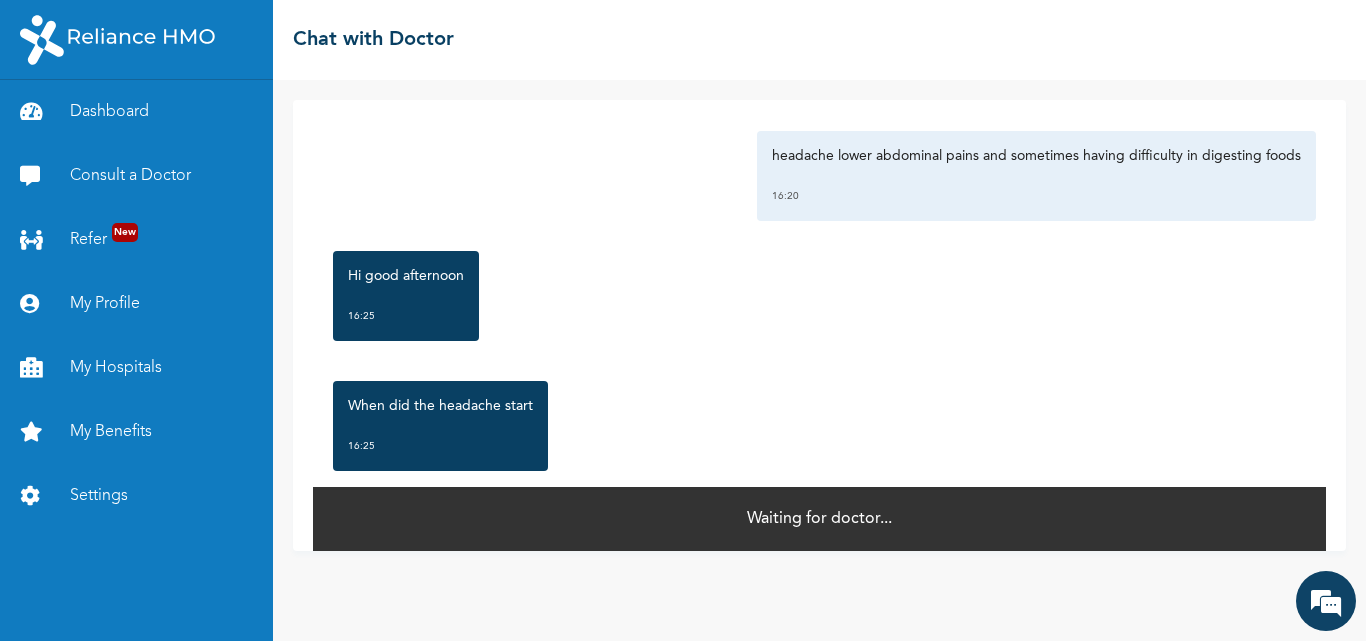scroll, scrollTop: 251, scrollLeft: 0, axis: vertical 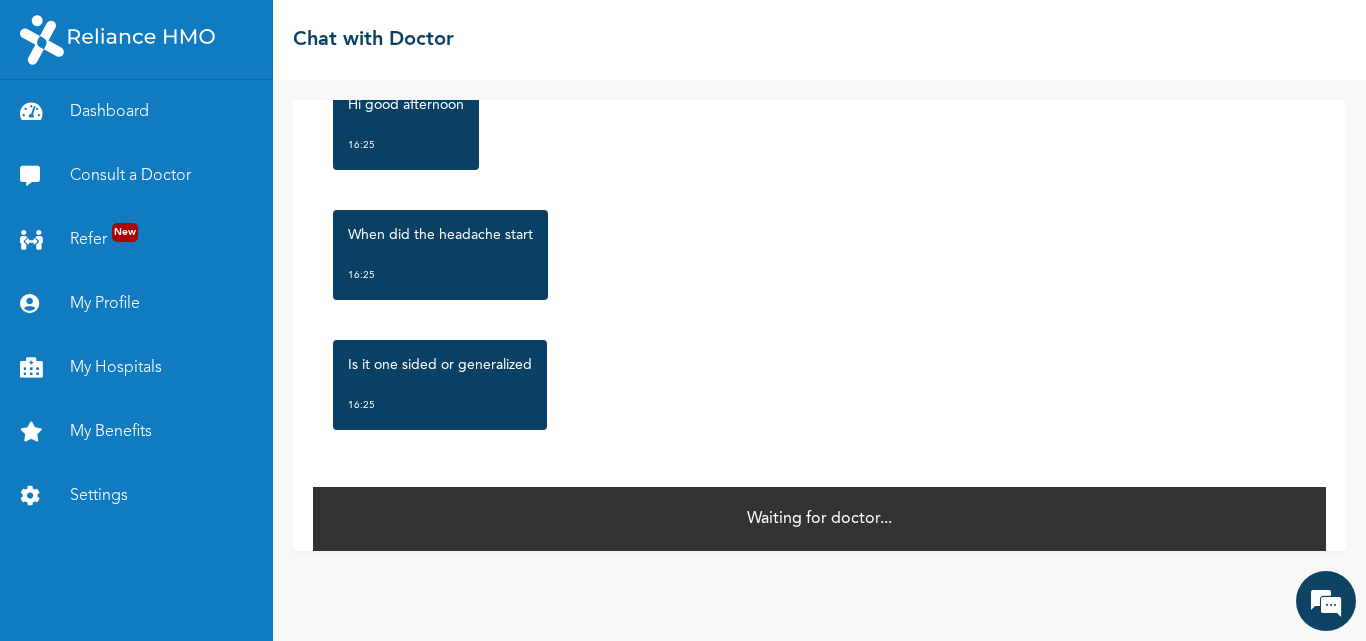 click on "Is it one sided or generalized 16:25" at bounding box center (819, 385) 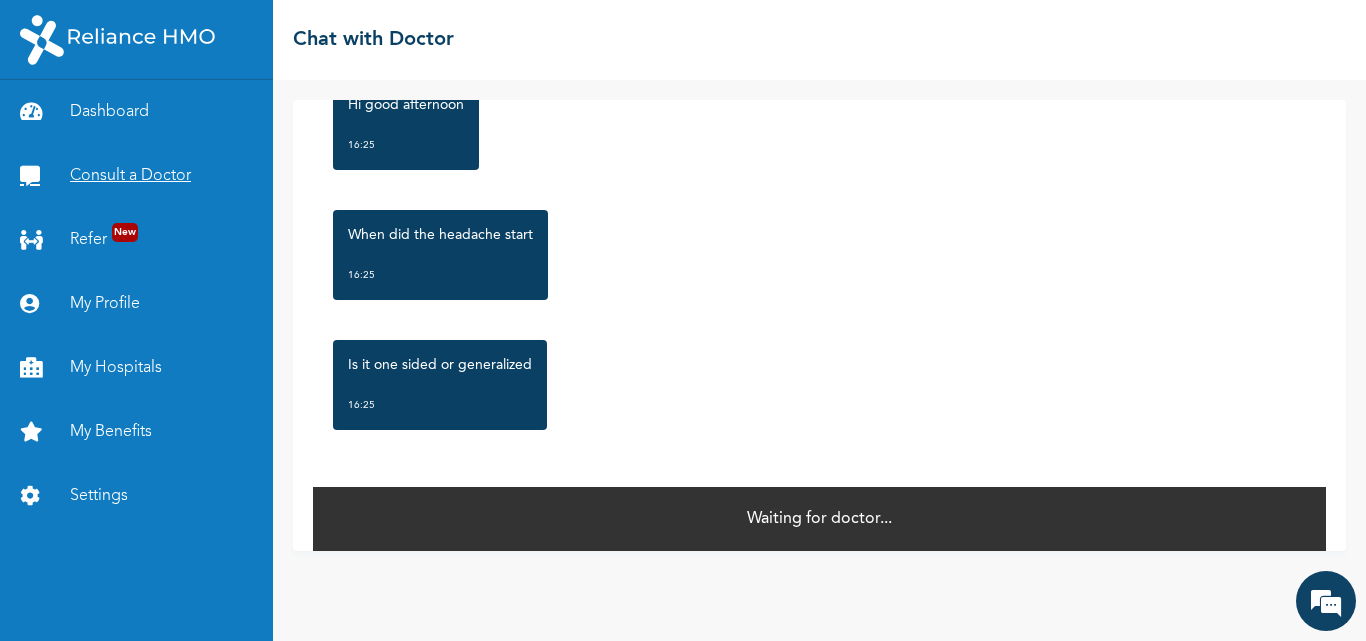 click on "Consult a Doctor" at bounding box center (136, 176) 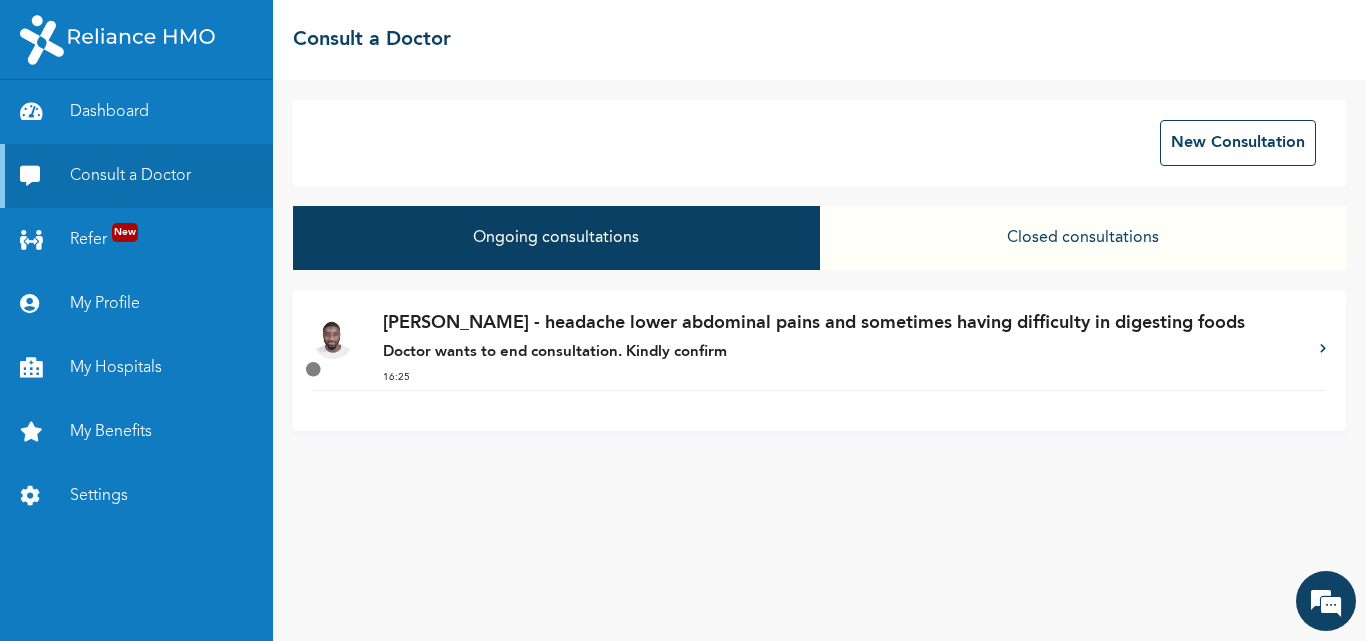 click on "Dr. Adoki - headache lower abdominal pains and sometimes having difficulty in digesting foods Doctor wants to end consultation. Kindly confirm 16:25" at bounding box center [841, 350] 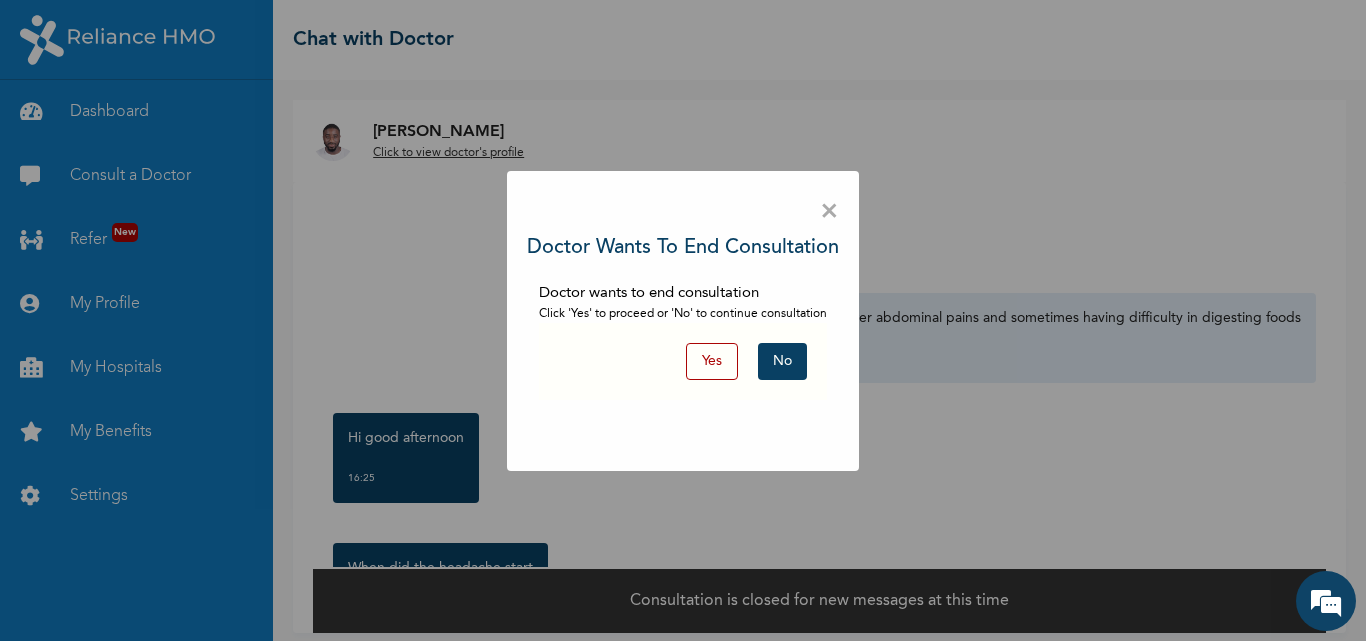 scroll, scrollTop: 12, scrollLeft: 0, axis: vertical 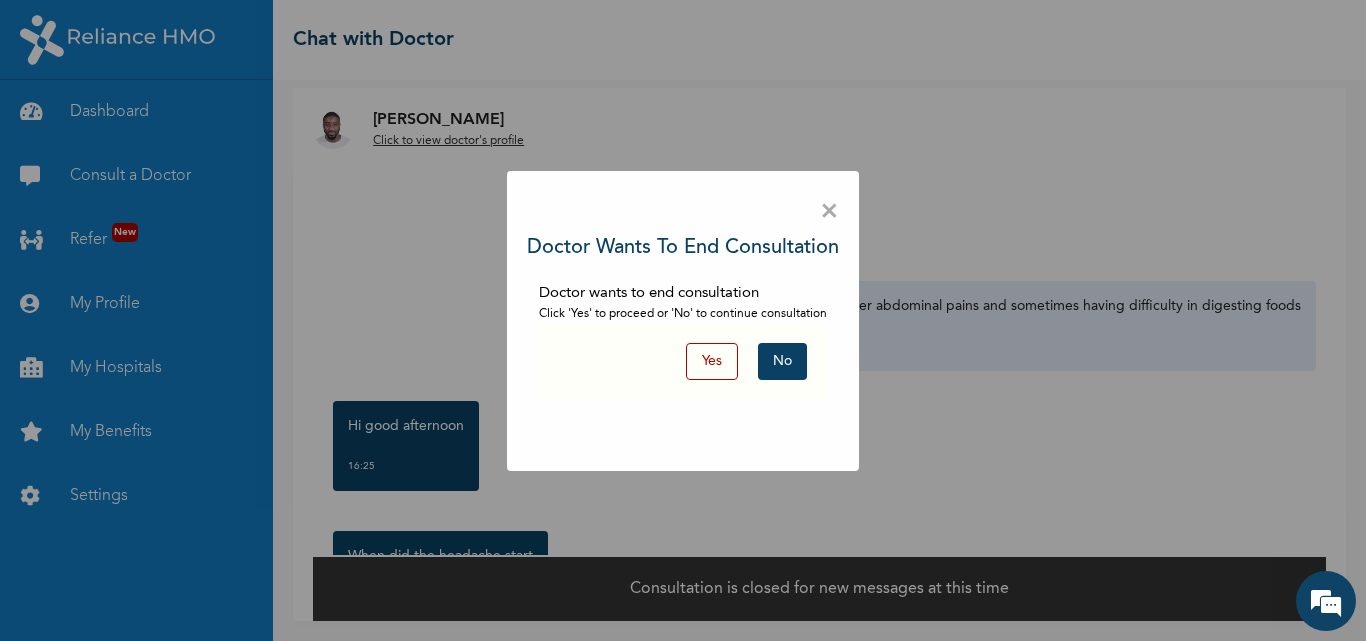 click on "No" at bounding box center [782, 361] 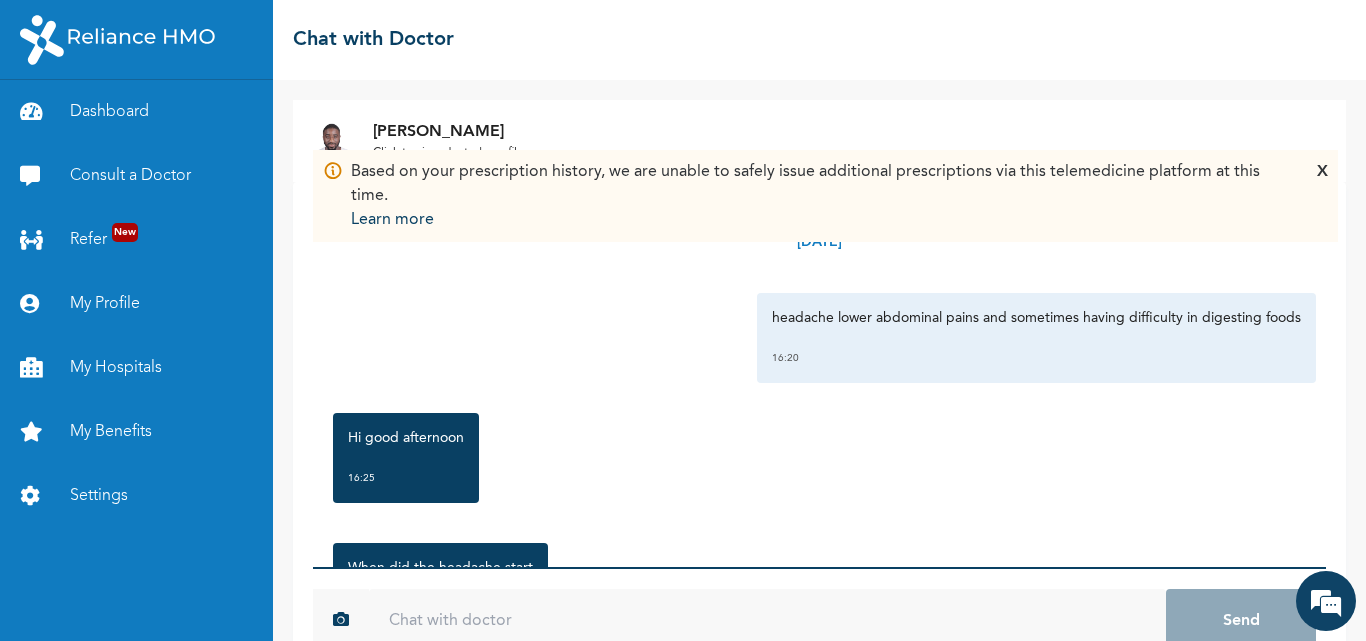 scroll, scrollTop: 52, scrollLeft: 0, axis: vertical 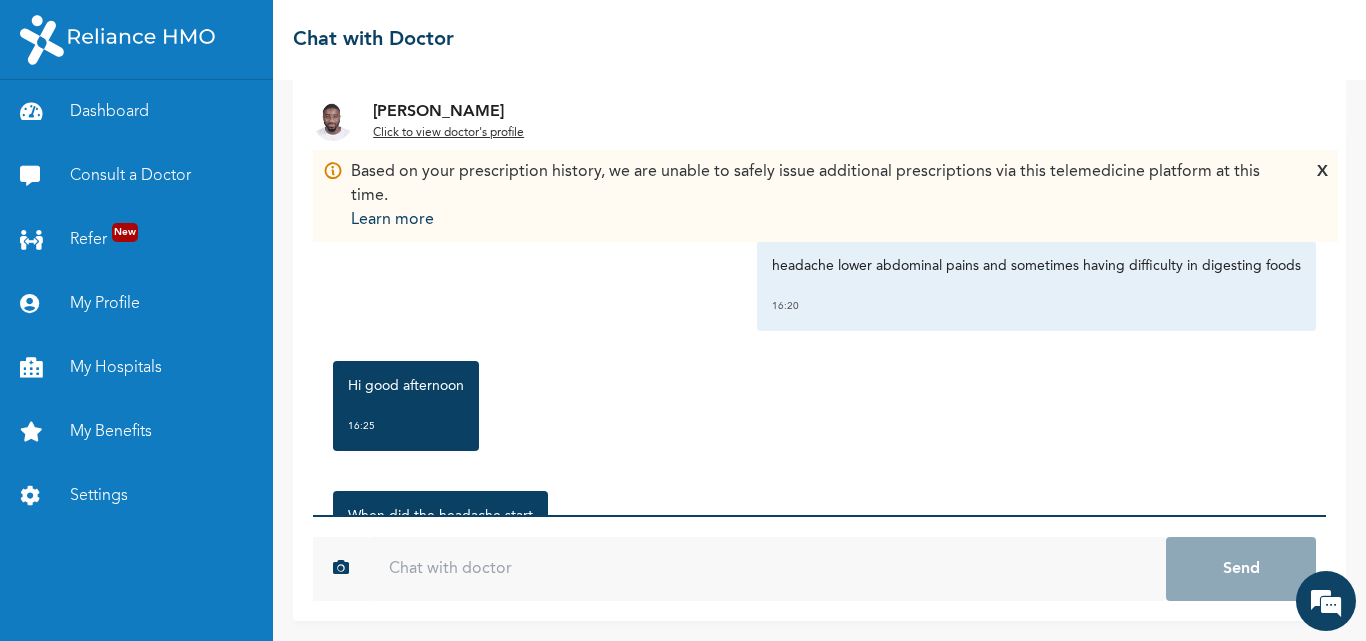 click at bounding box center (767, 569) 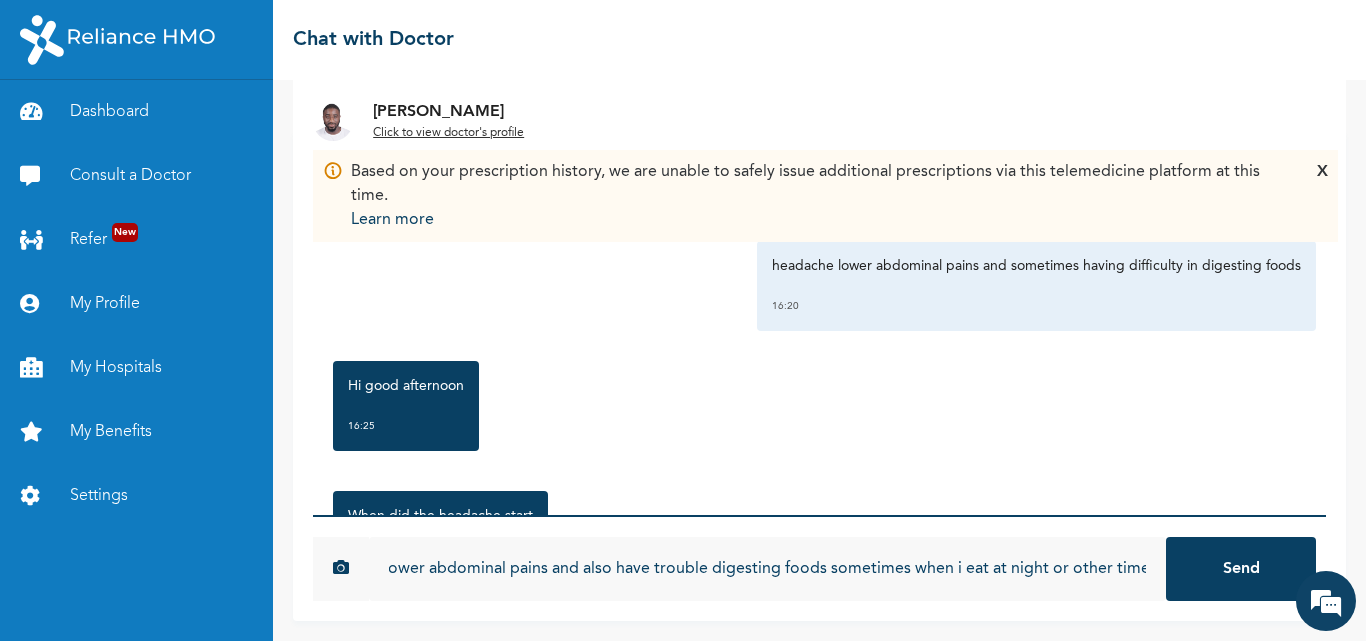 scroll, scrollTop: 0, scrollLeft: 60, axis: horizontal 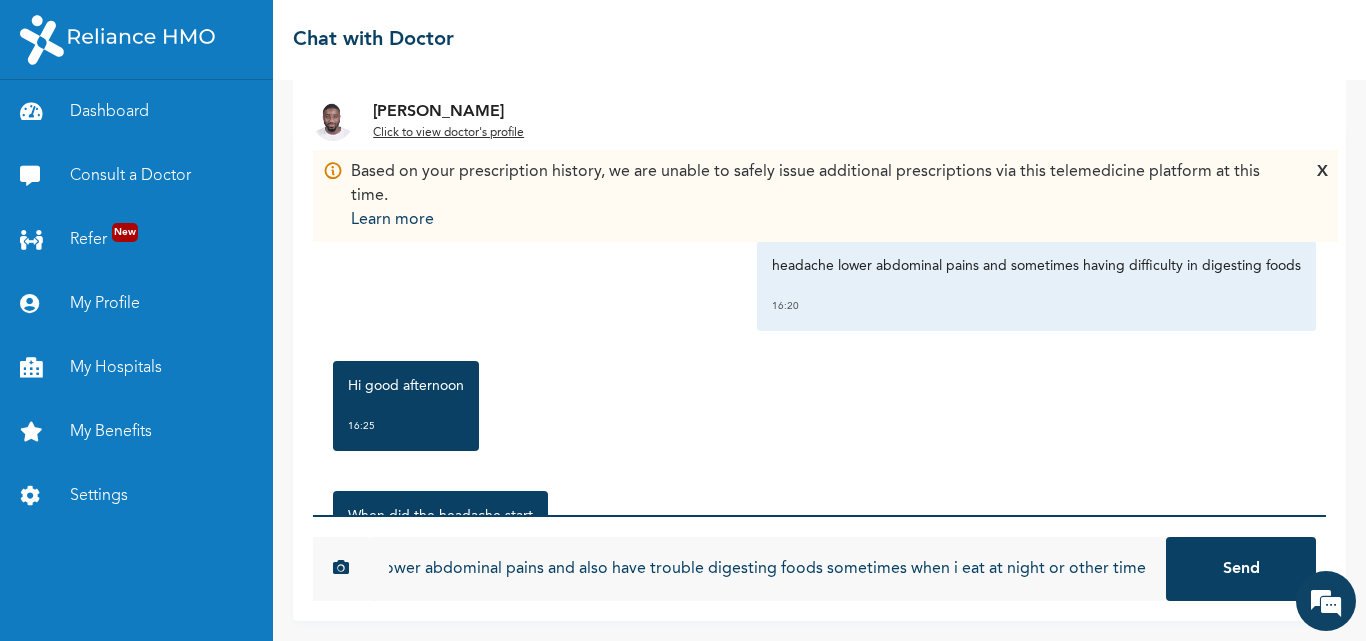 type on "i have lower abdominal pains and also have trouble digesting foods sometimes when i eat at night or other time" 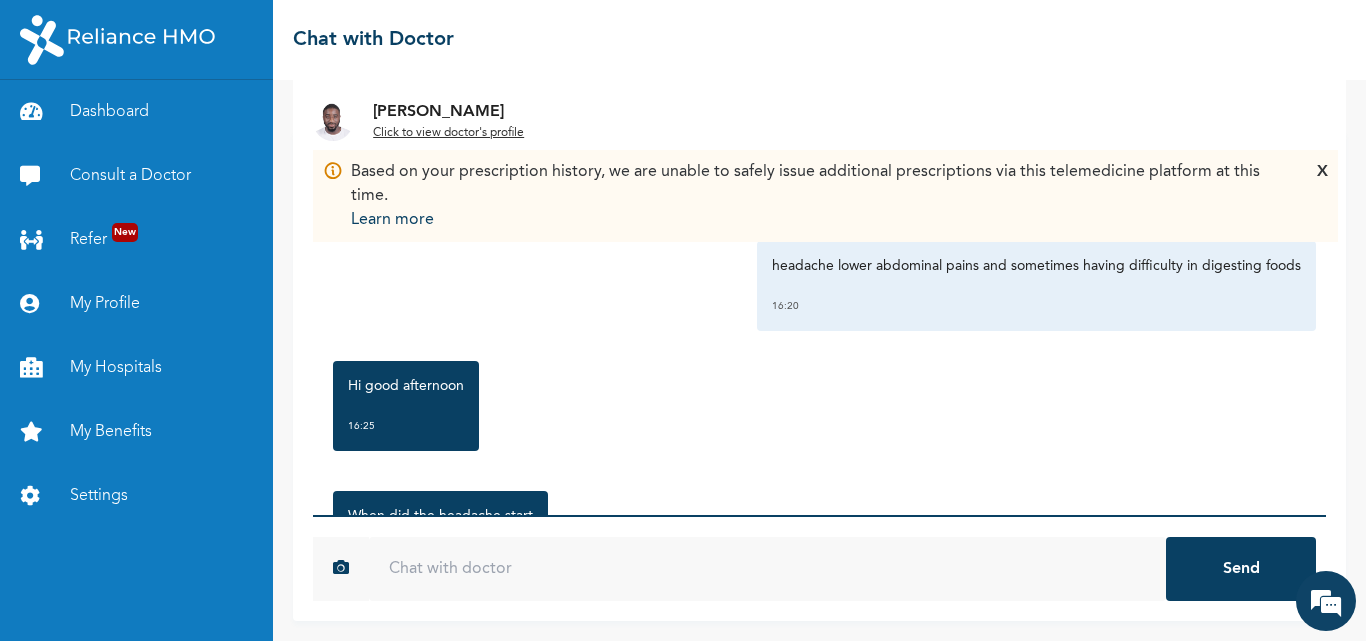 scroll, scrollTop: 0, scrollLeft: 0, axis: both 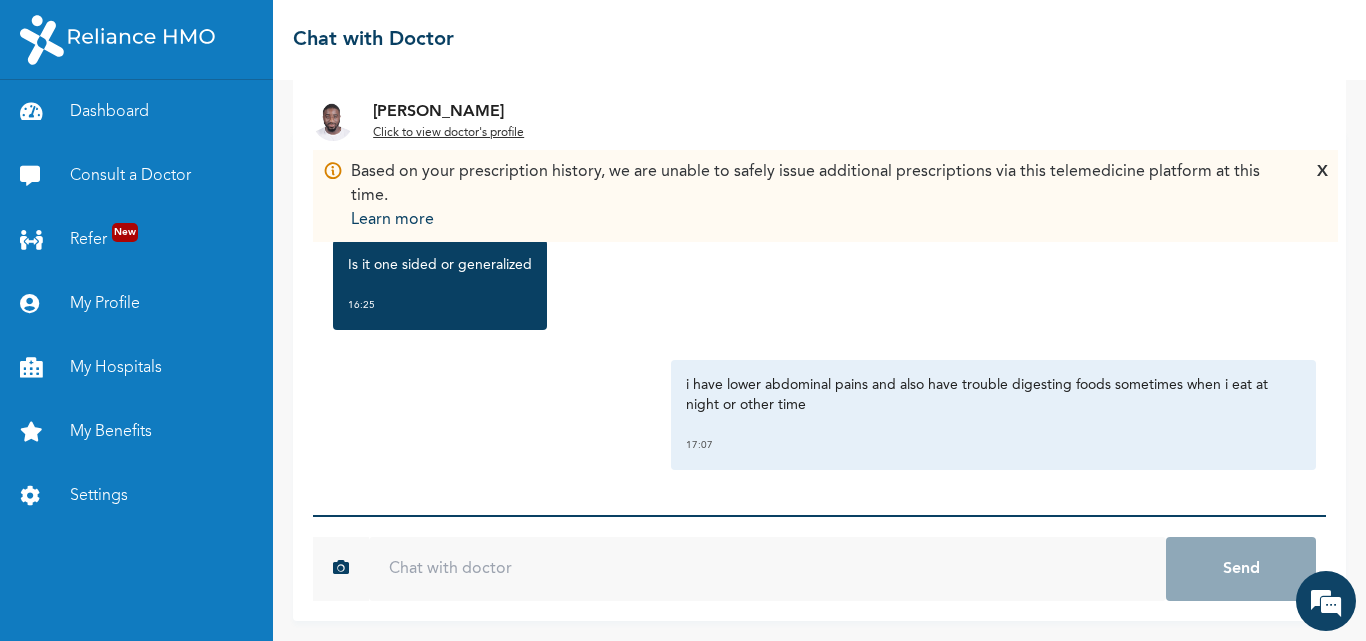 click on "X" at bounding box center [1322, 196] 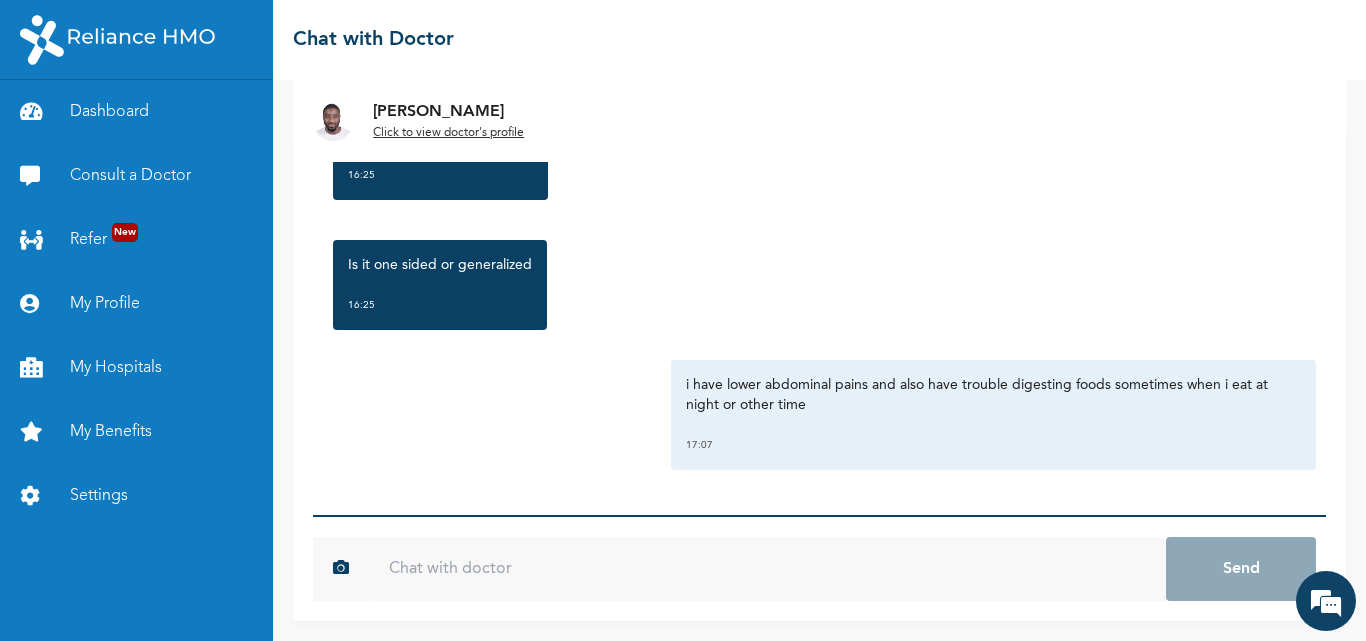 click on "Click to view doctor's profile" at bounding box center [448, 133] 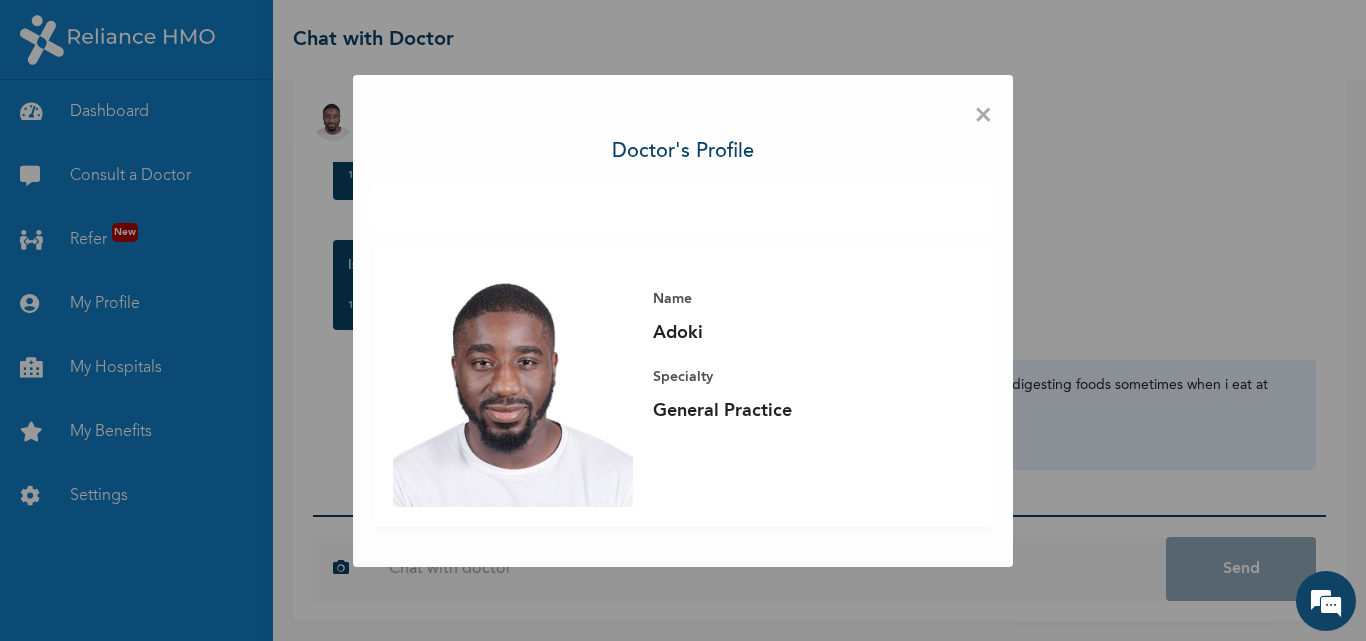drag, startPoint x: 756, startPoint y: 453, endPoint x: 756, endPoint y: 428, distance: 25 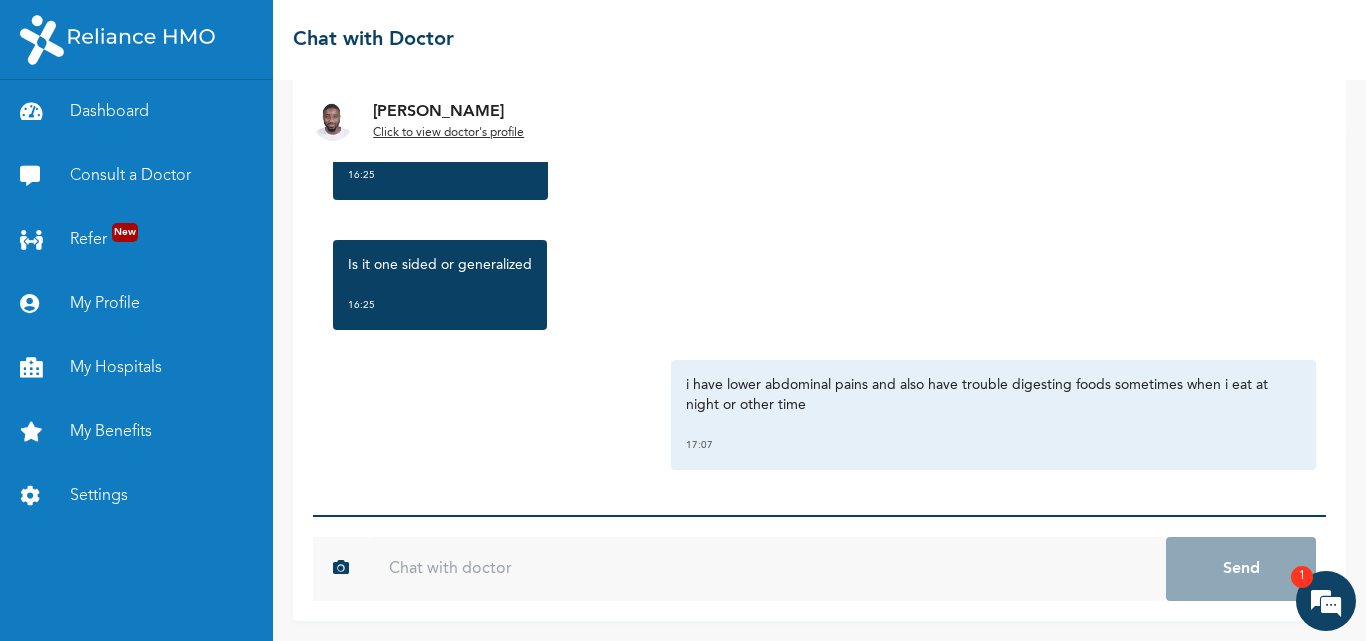 scroll, scrollTop: 686, scrollLeft: 0, axis: vertical 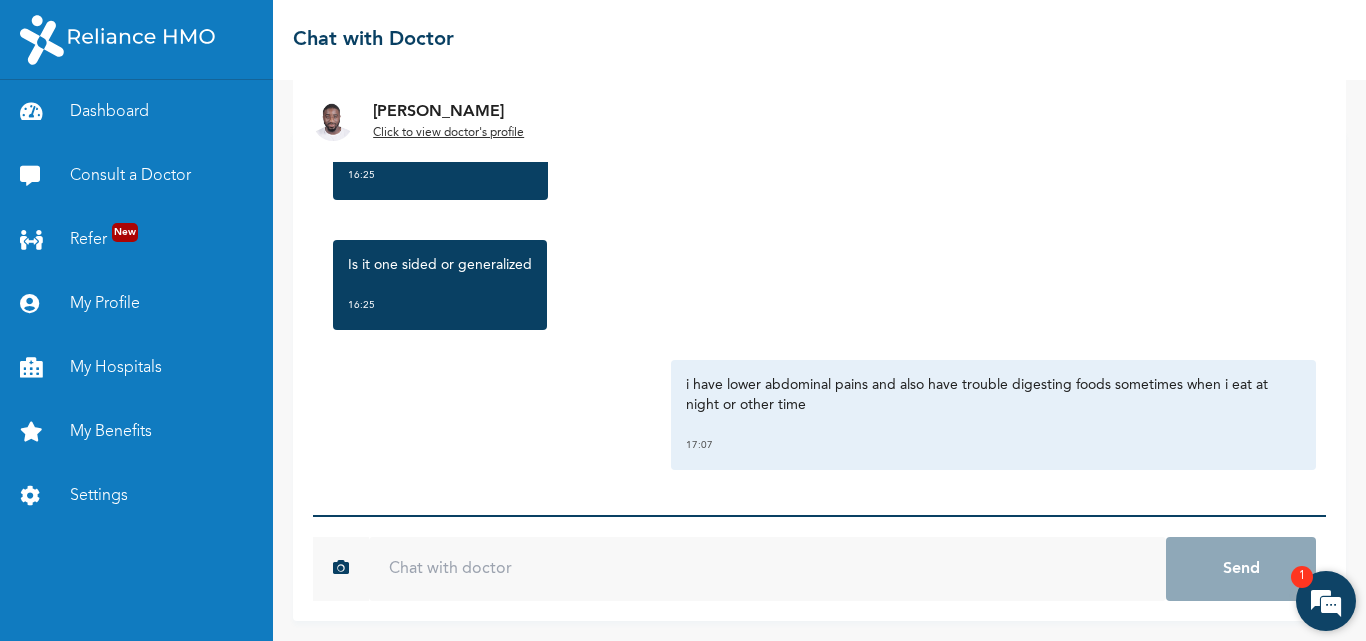 click at bounding box center (1326, 601) 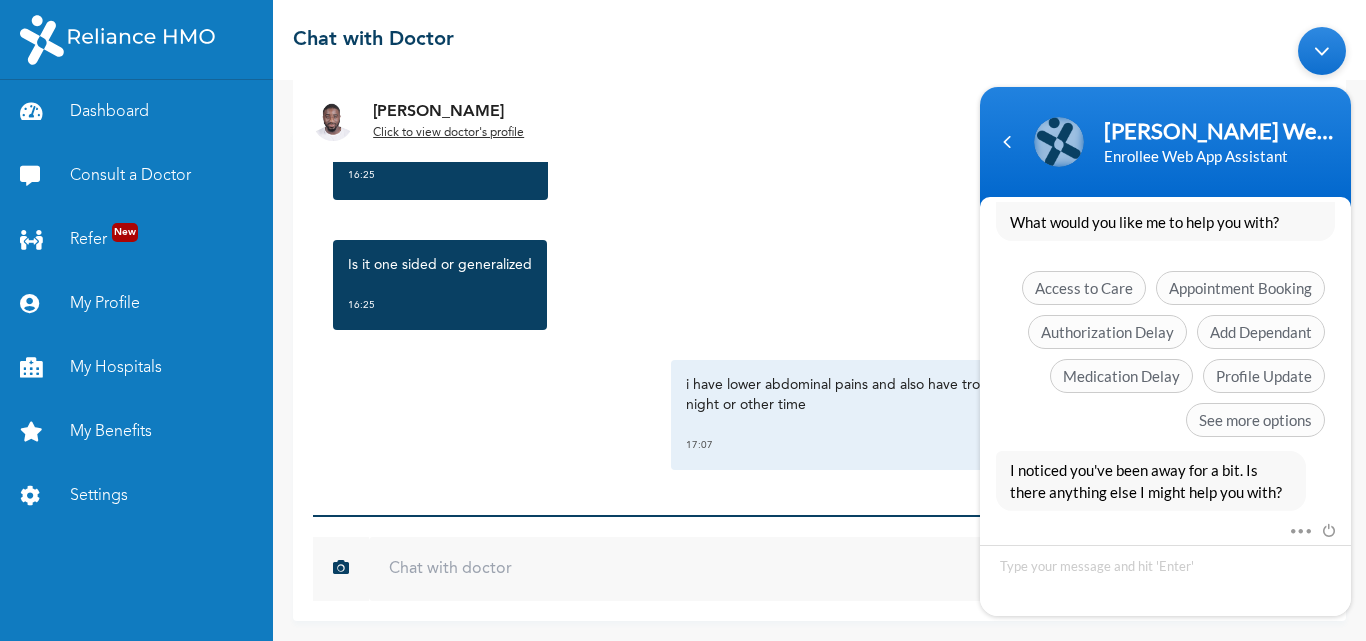 click on "Is it one sided or generalized 16:25" at bounding box center [819, 285] 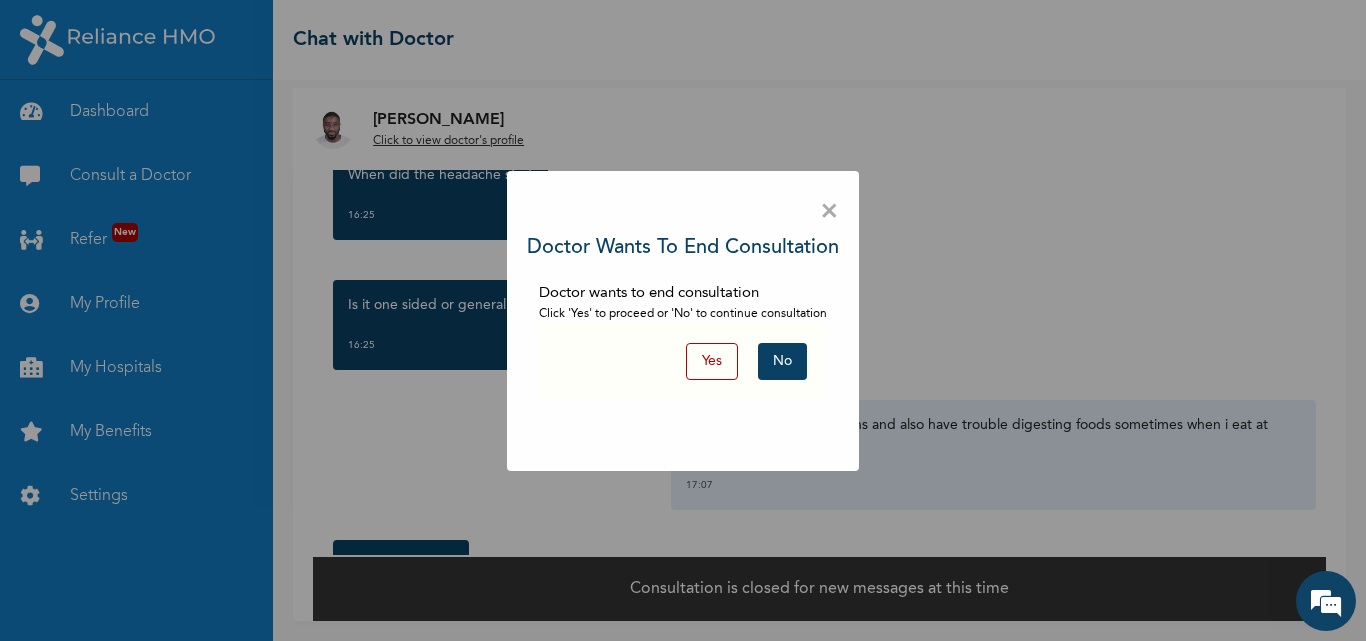 scroll, scrollTop: 12, scrollLeft: 0, axis: vertical 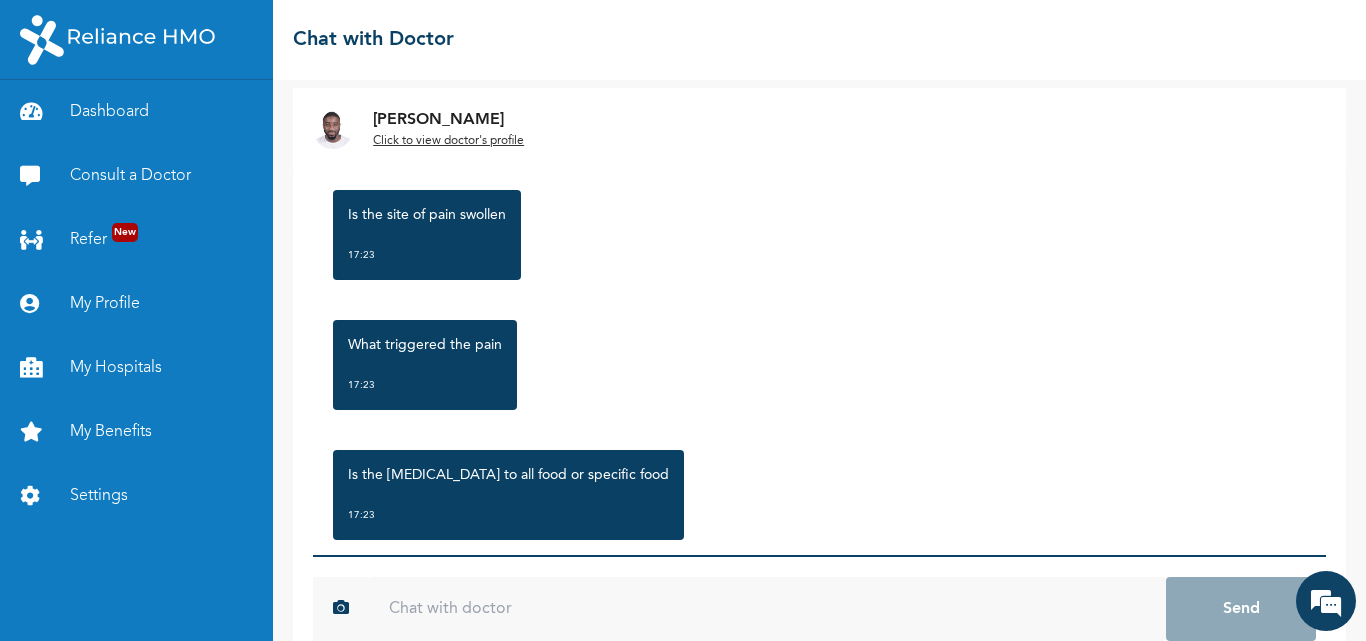 drag, startPoint x: 751, startPoint y: 587, endPoint x: 759, endPoint y: 610, distance: 24.351591 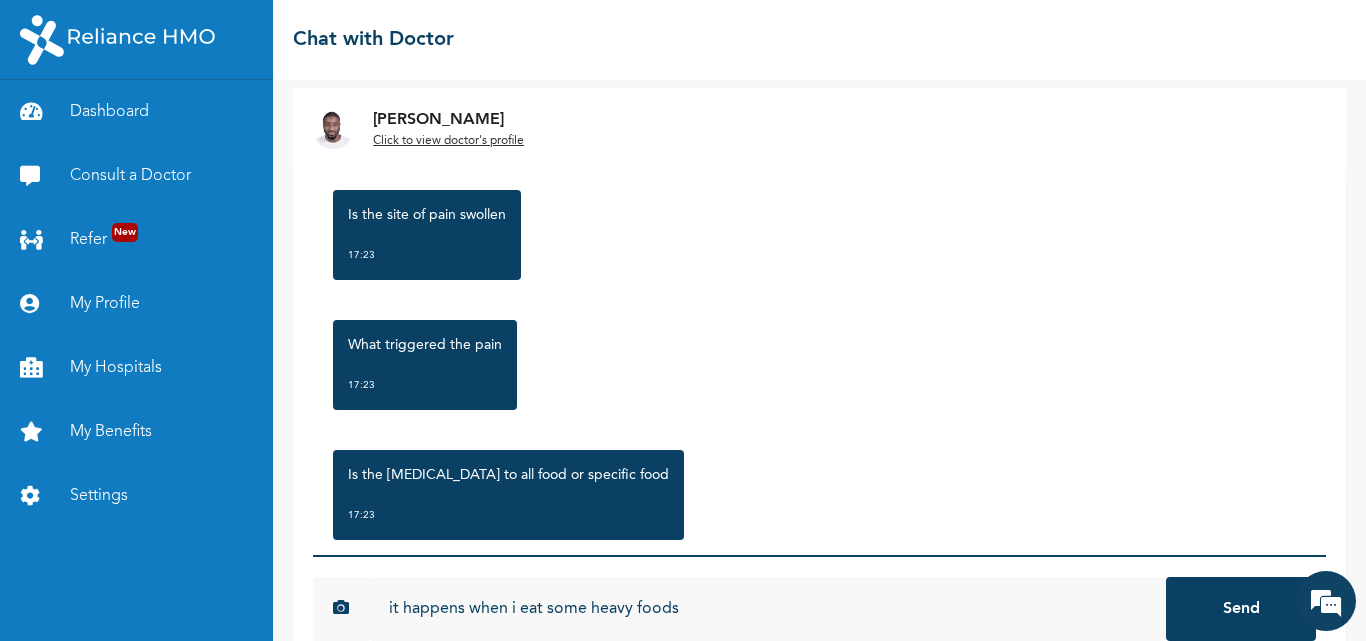 type on "it happens when i eat some heavy foods" 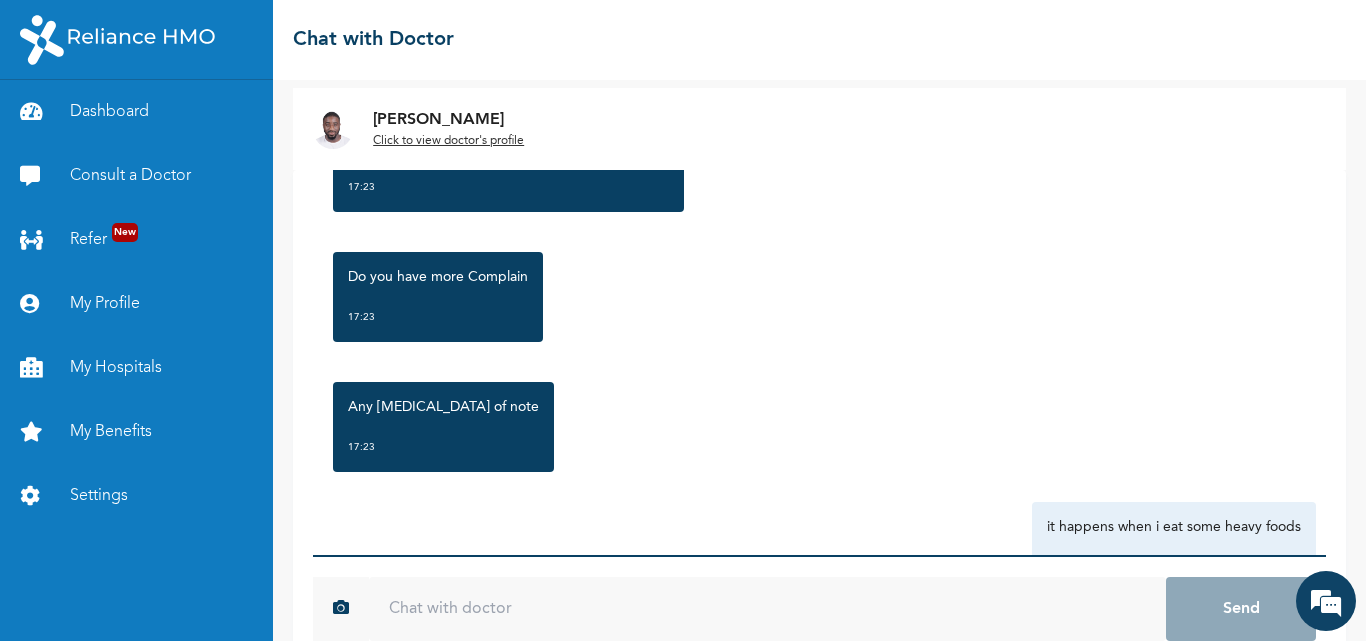scroll, scrollTop: 1271, scrollLeft: 0, axis: vertical 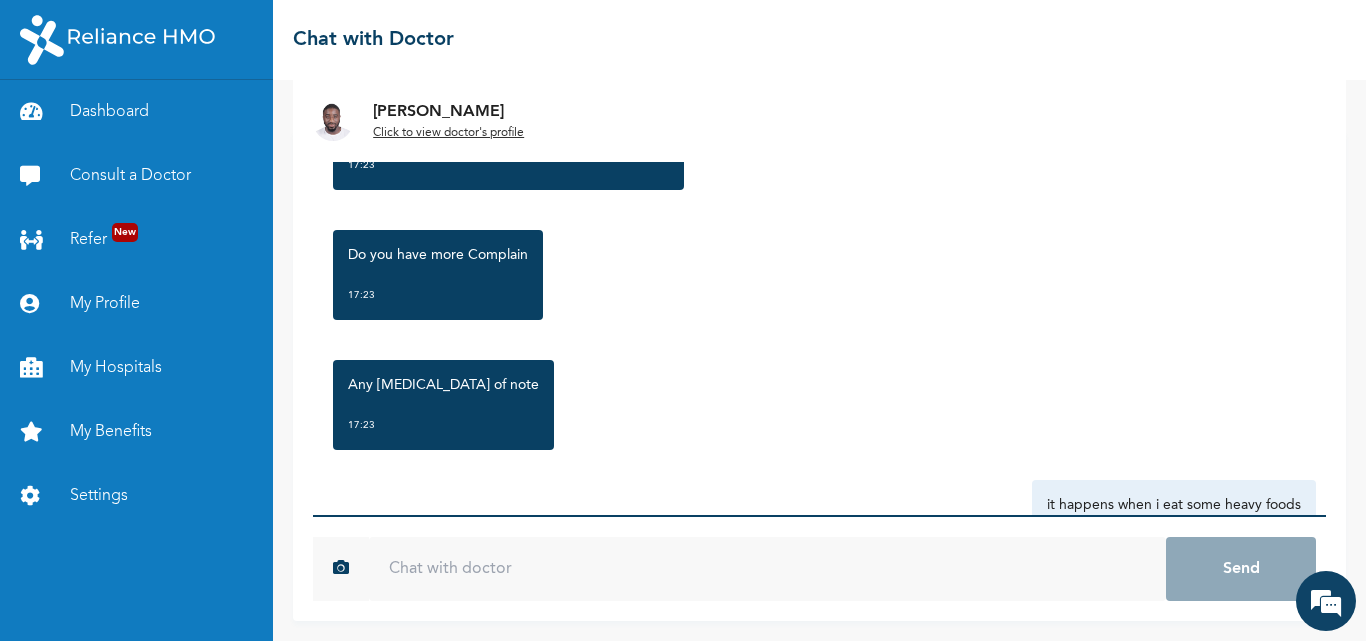 click on "Any Allergies of note 17:23" at bounding box center (819, 405) 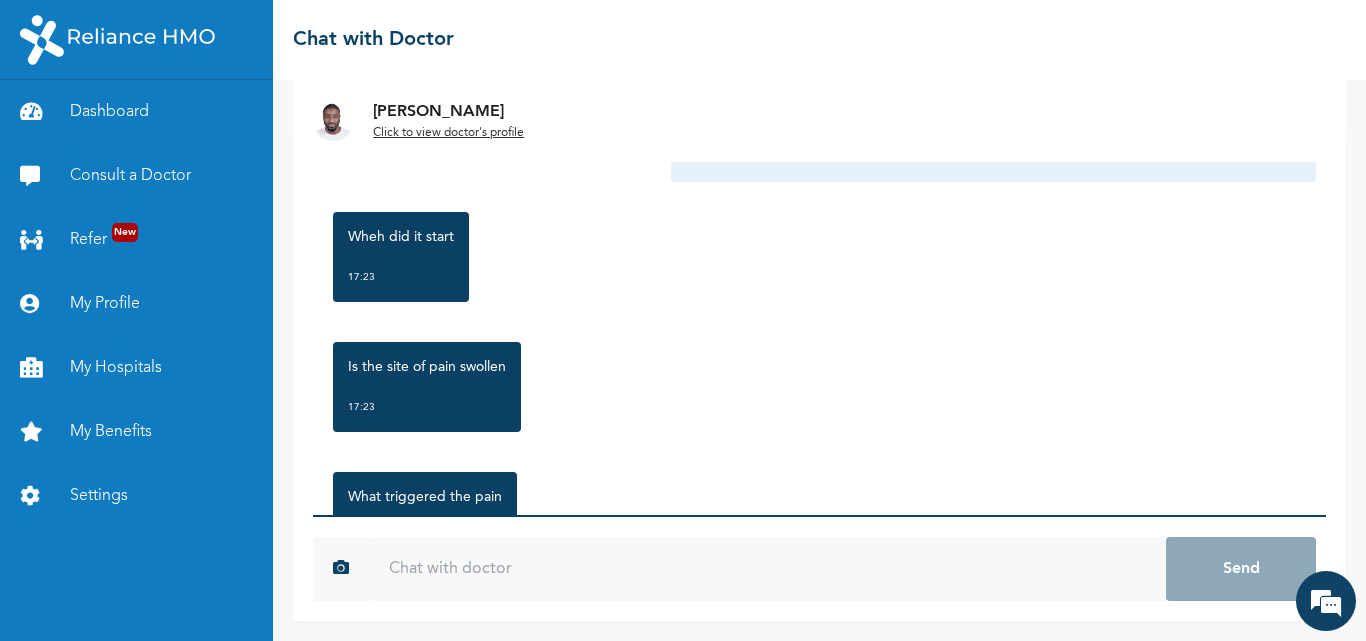 scroll, scrollTop: 671, scrollLeft: 0, axis: vertical 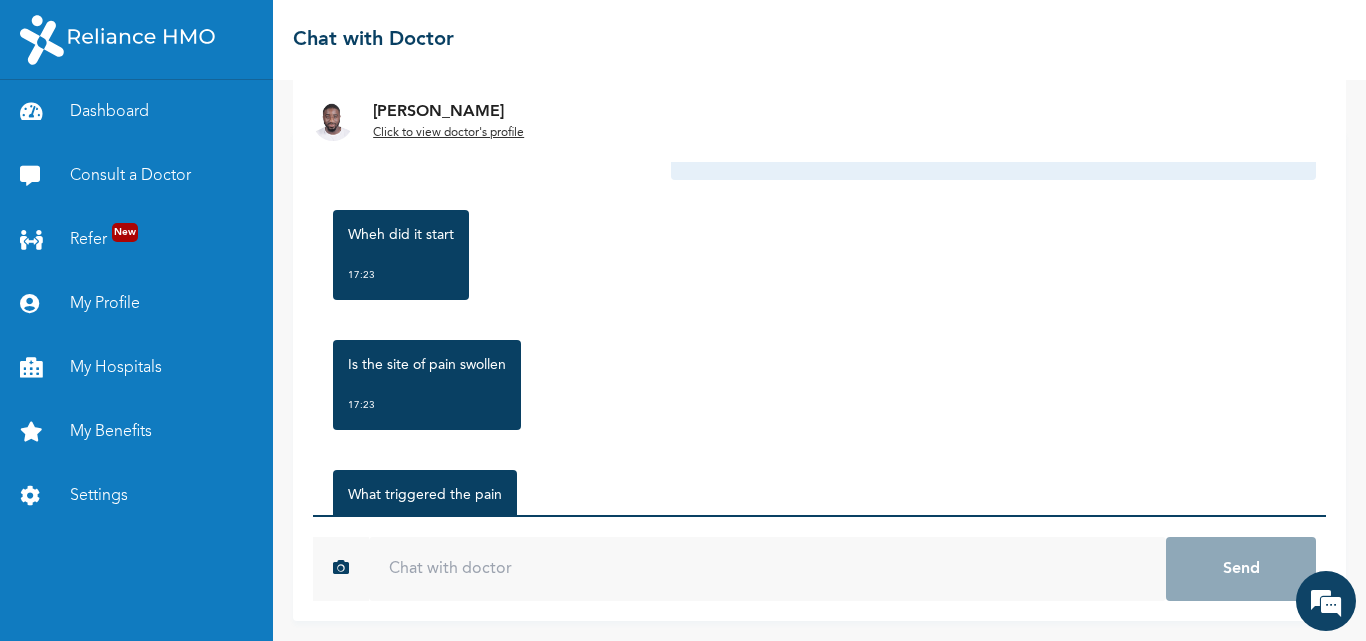 click at bounding box center [767, 569] 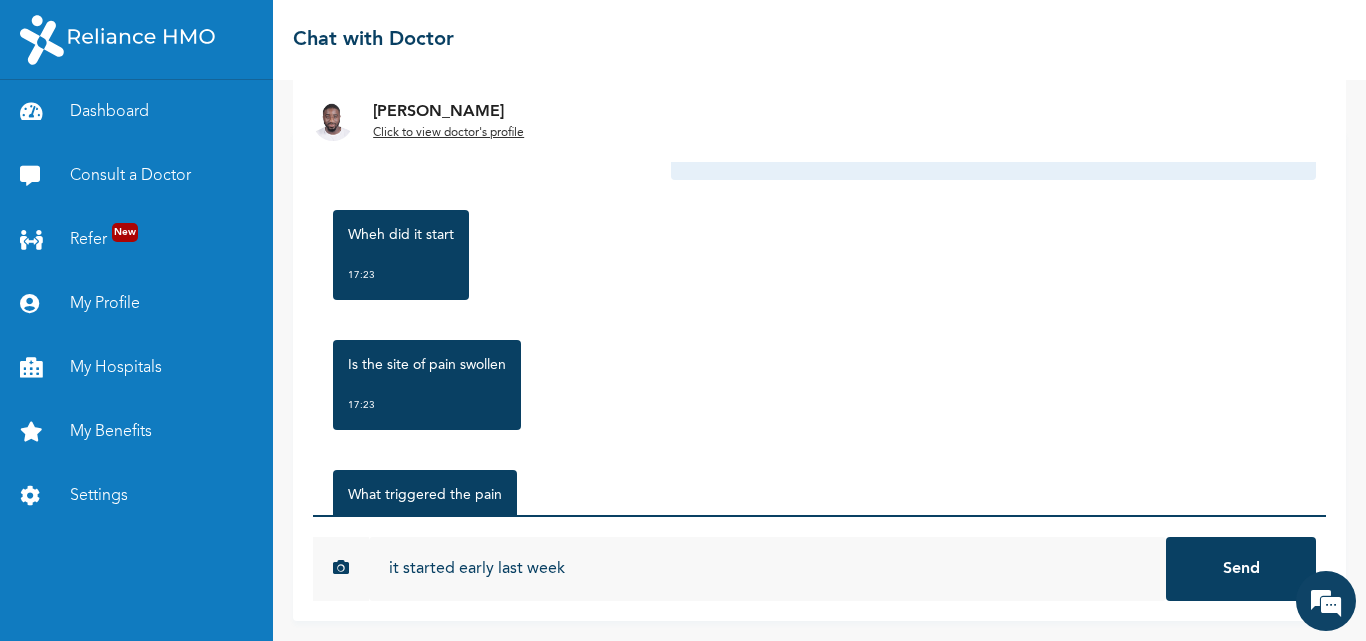 type on "it started early last week" 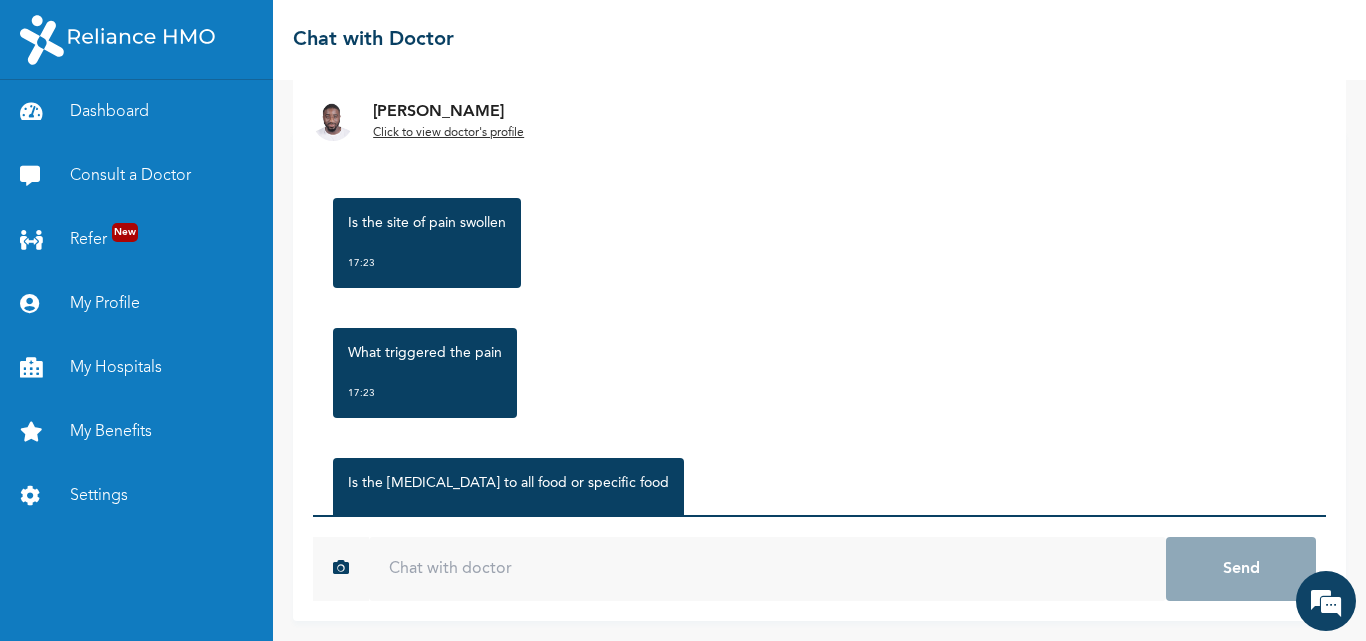 scroll, scrollTop: 871, scrollLeft: 0, axis: vertical 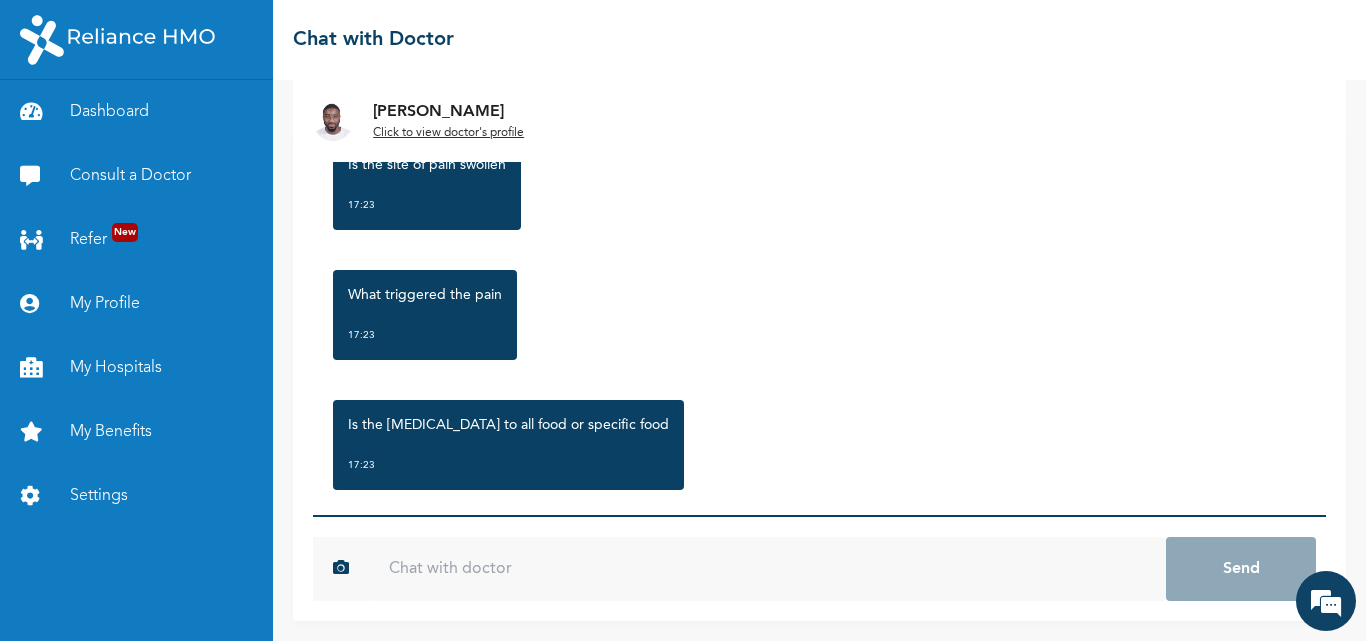 click at bounding box center [767, 569] 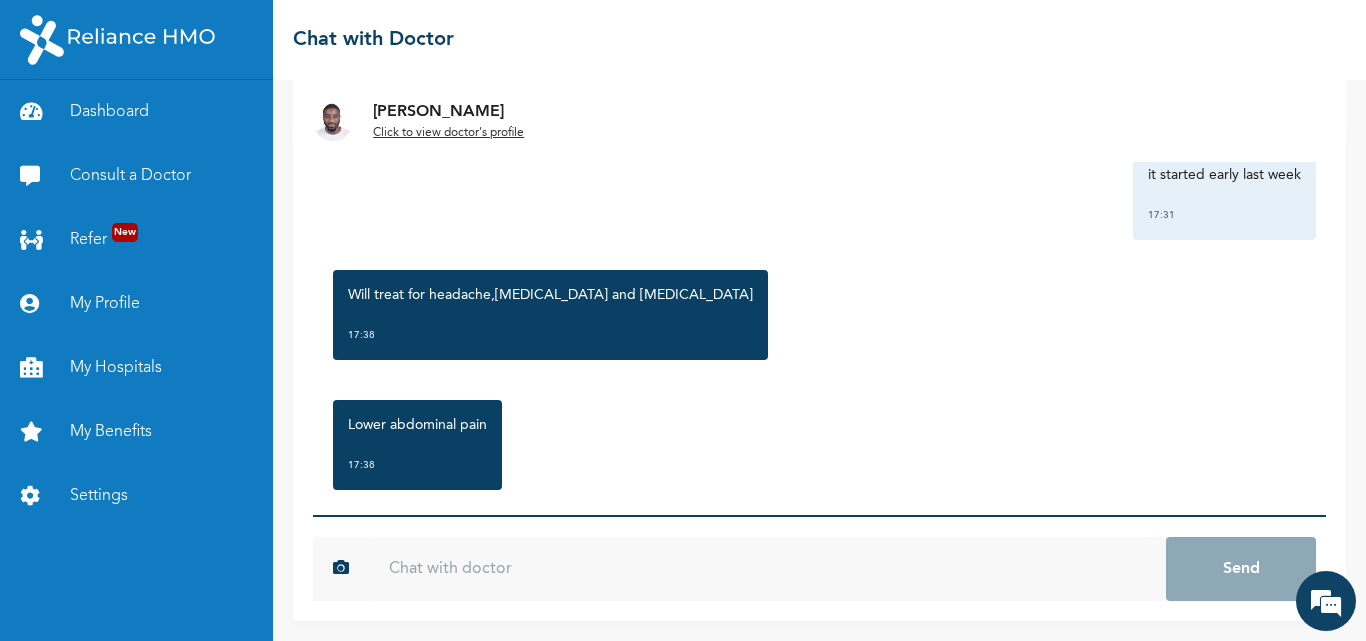 scroll, scrollTop: 1641, scrollLeft: 0, axis: vertical 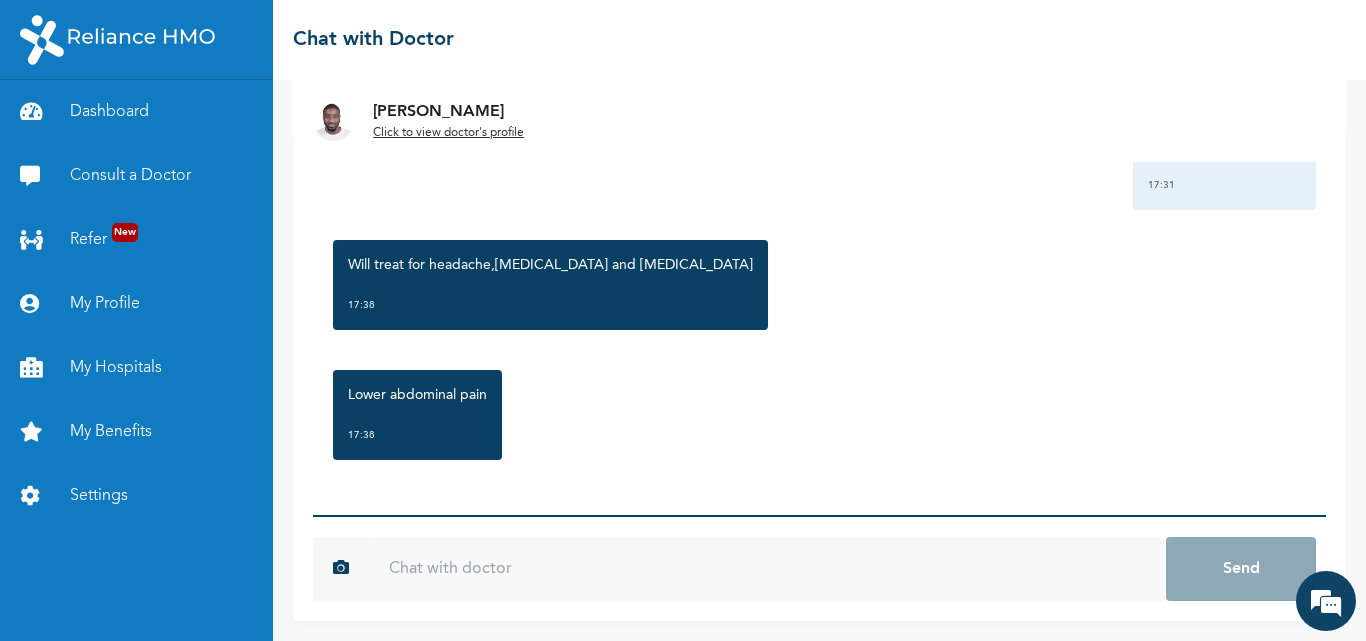 click at bounding box center (767, 569) 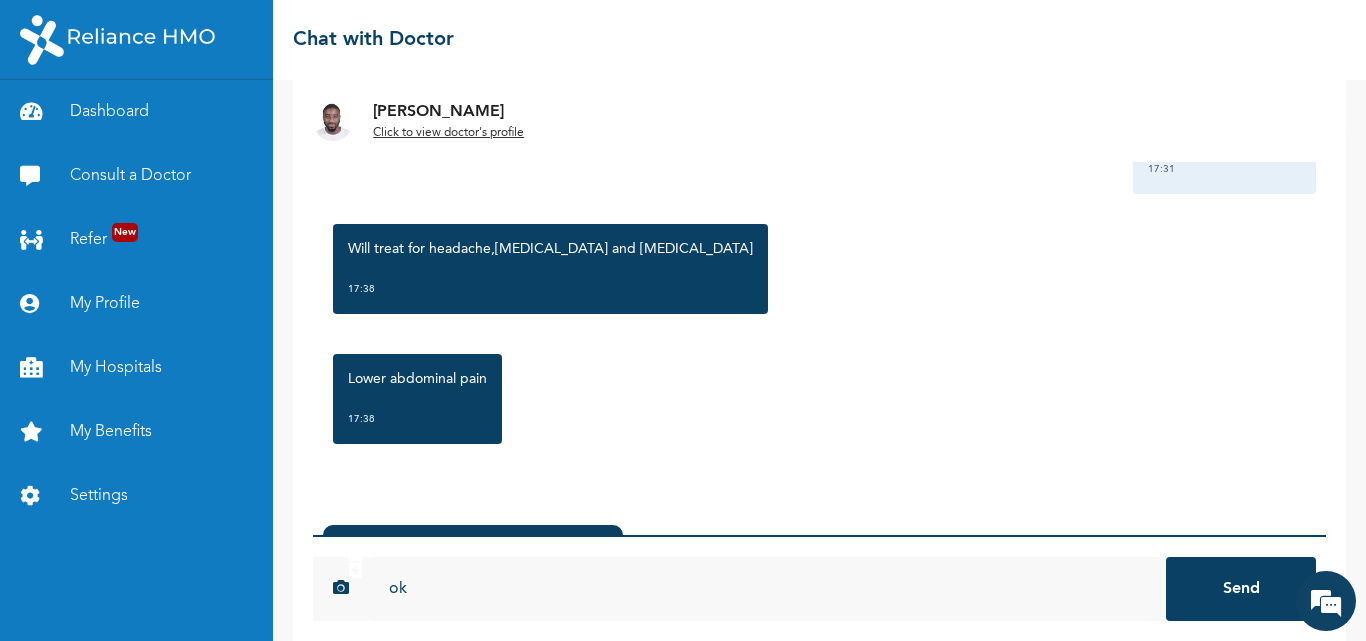 scroll, scrollTop: 1661, scrollLeft: 0, axis: vertical 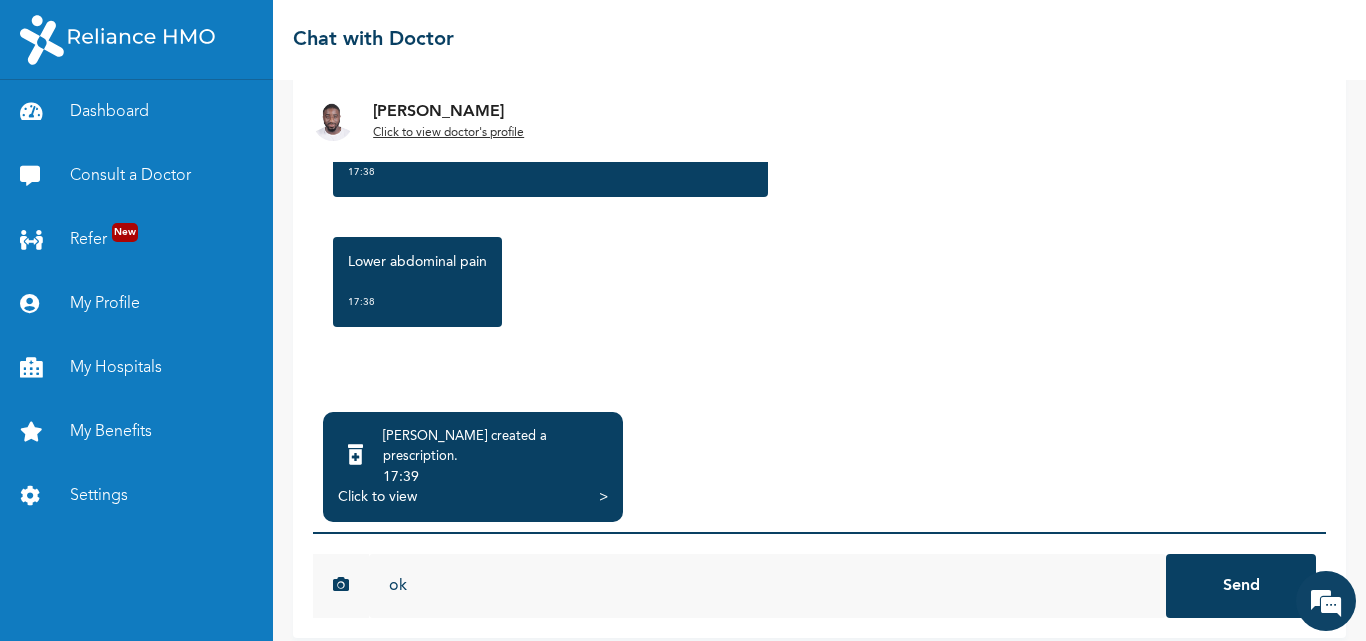 type on "ok" 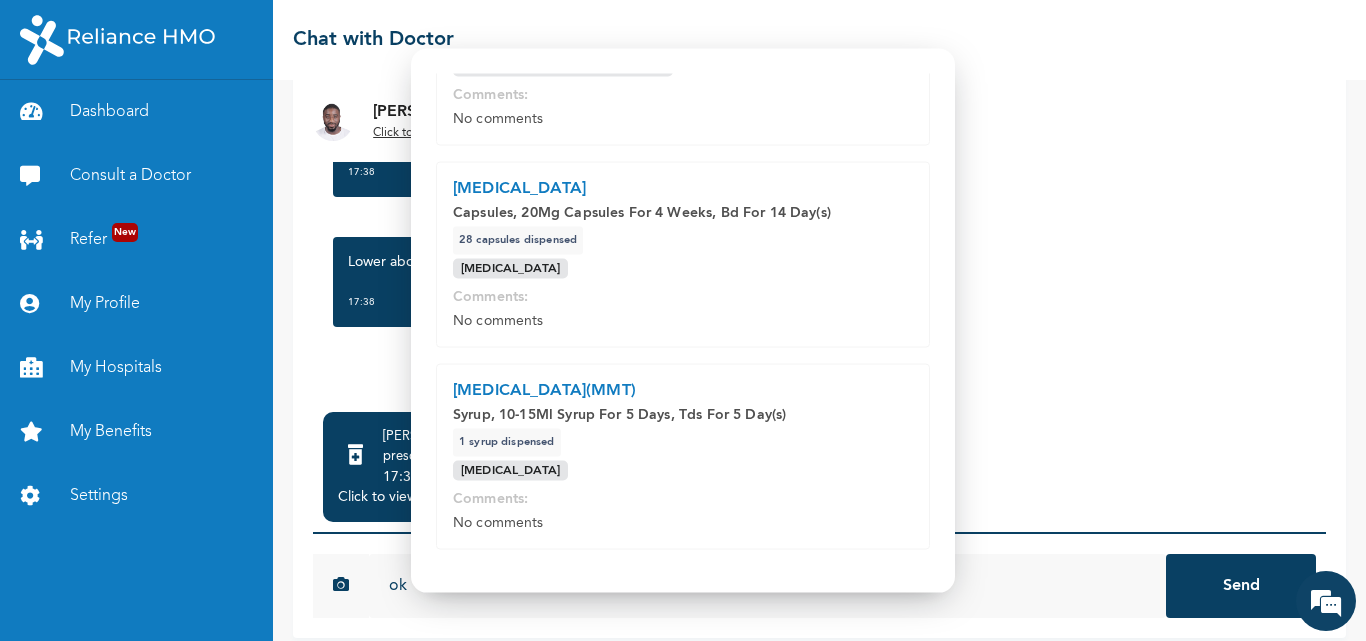 scroll, scrollTop: 500, scrollLeft: 0, axis: vertical 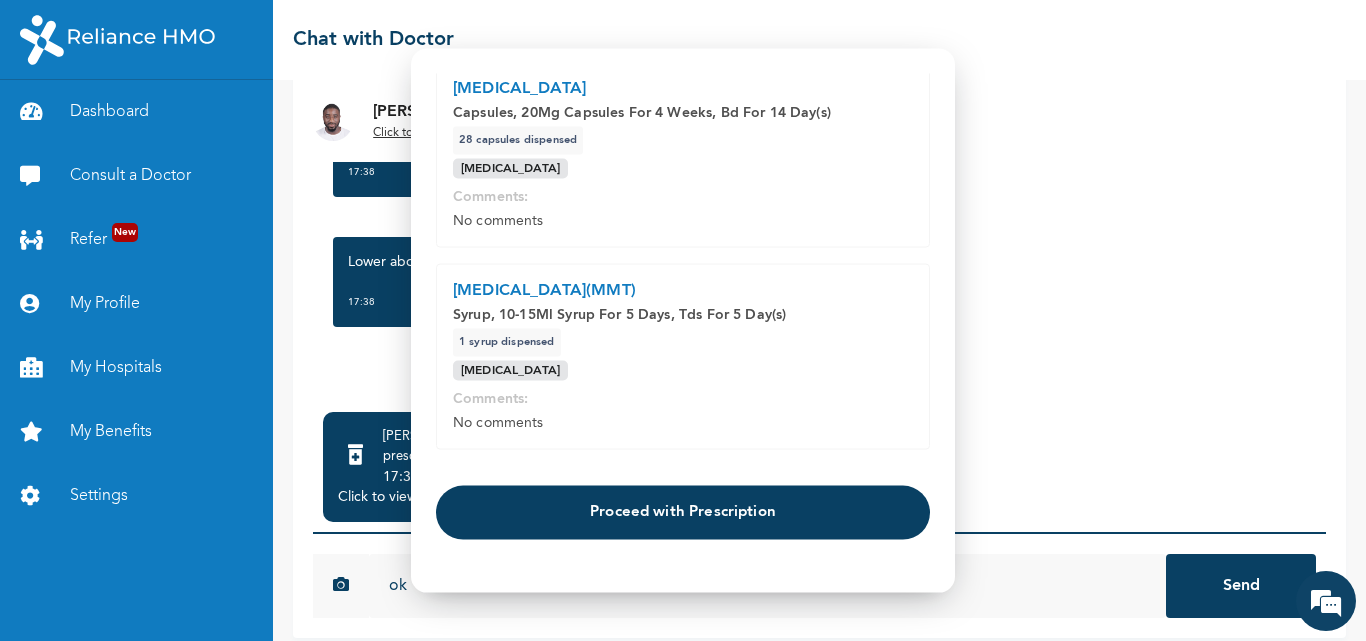 click on "Proceed with Prescription" at bounding box center (683, 513) 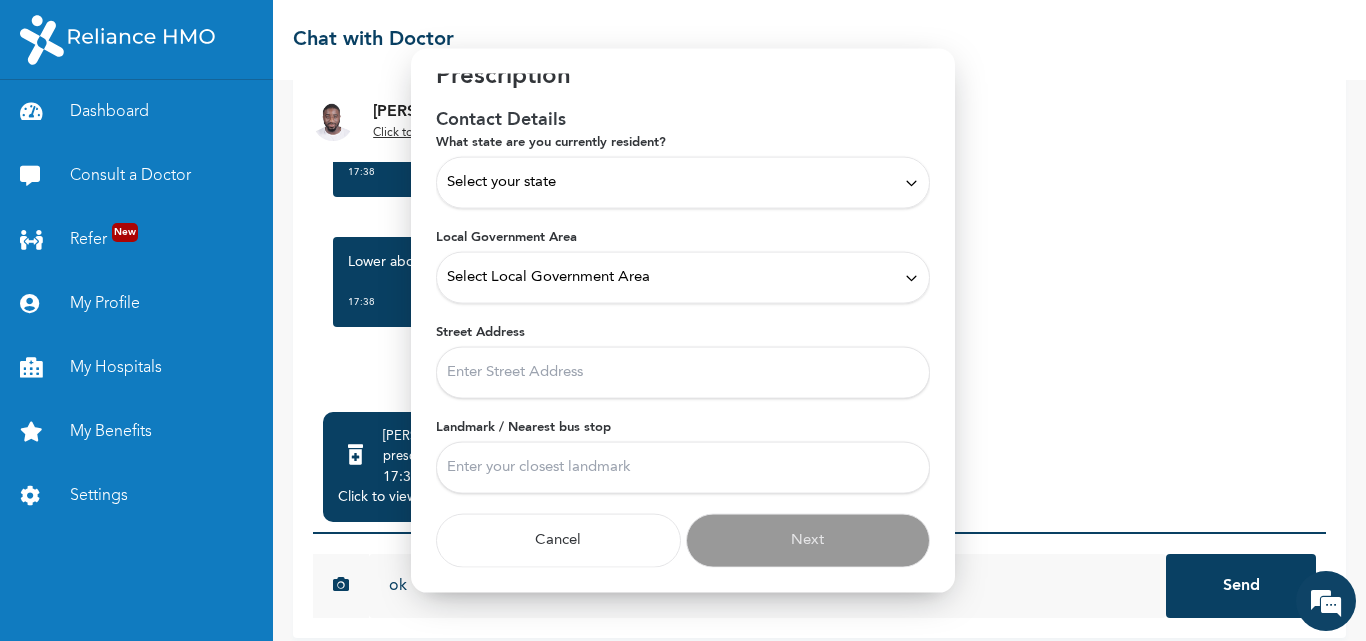 scroll, scrollTop: 50, scrollLeft: 0, axis: vertical 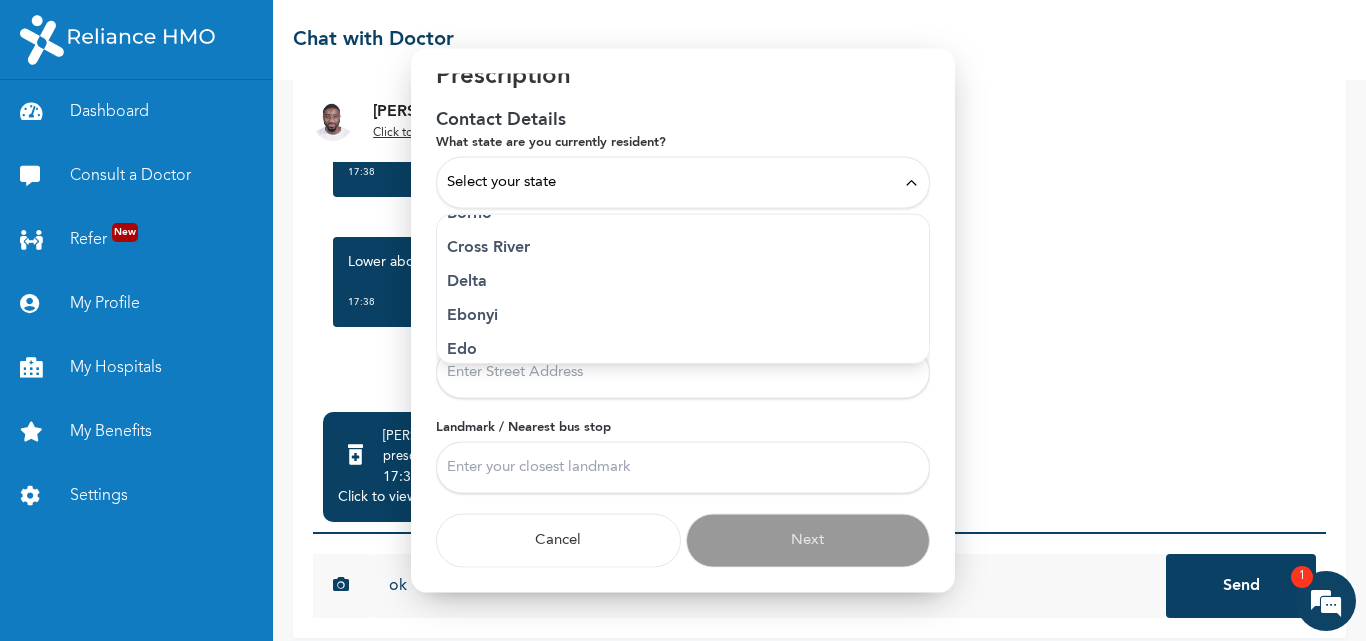 type on "ll" 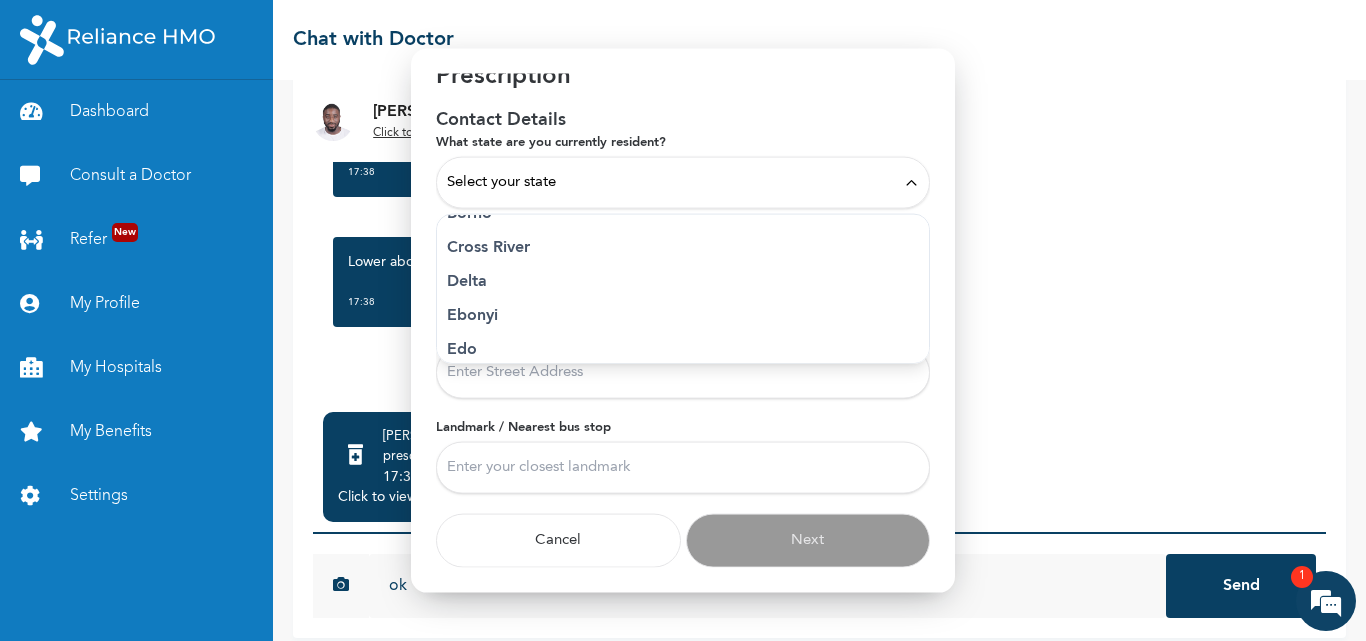 scroll, scrollTop: 885, scrollLeft: 0, axis: vertical 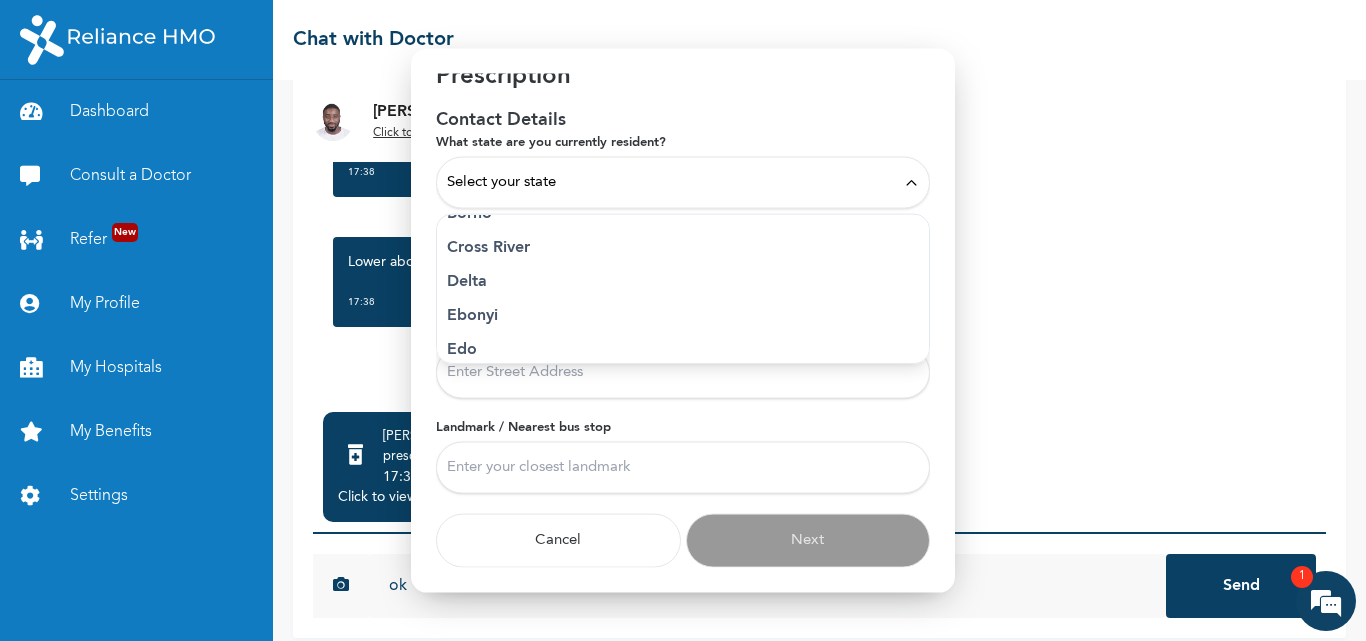 click on "Select your state" at bounding box center [683, 183] 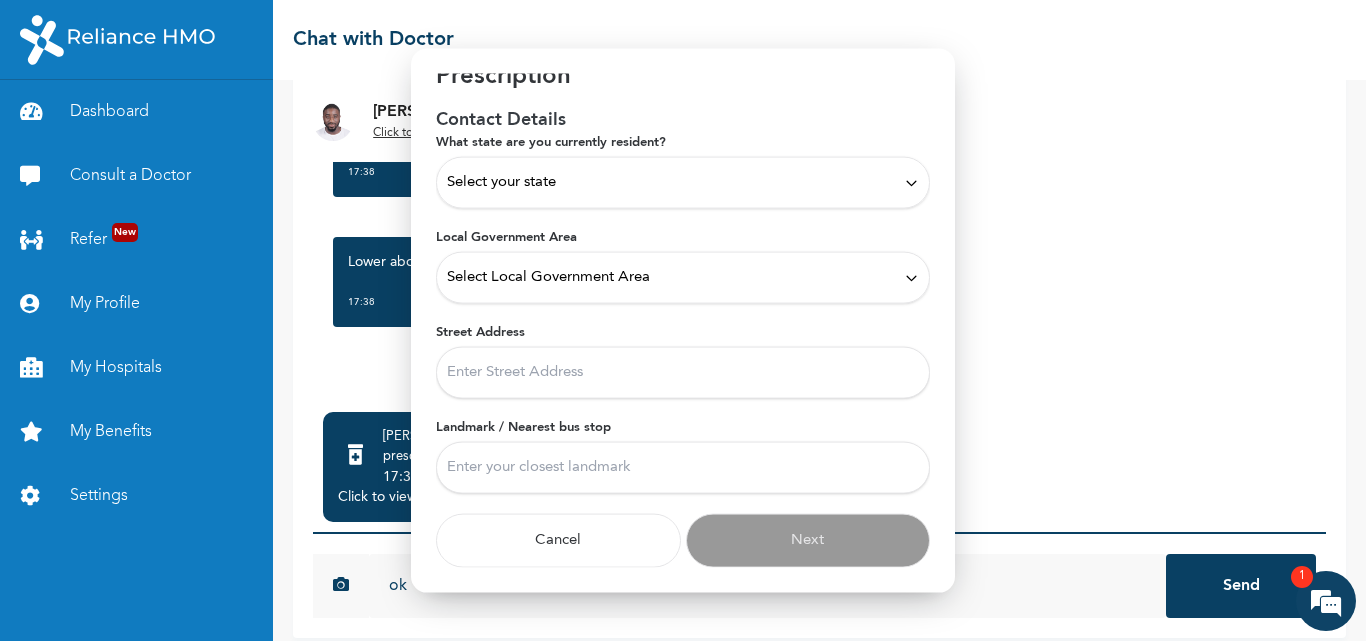 click on "Select your state" at bounding box center (683, 183) 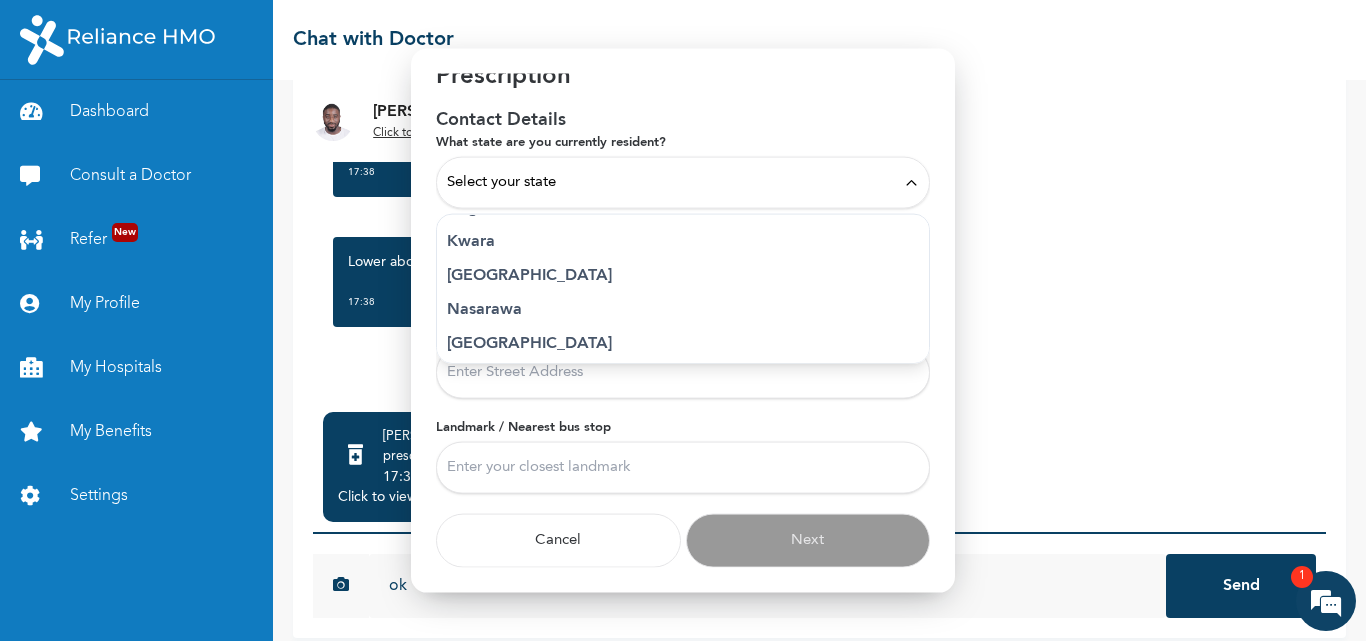 scroll, scrollTop: 830, scrollLeft: 0, axis: vertical 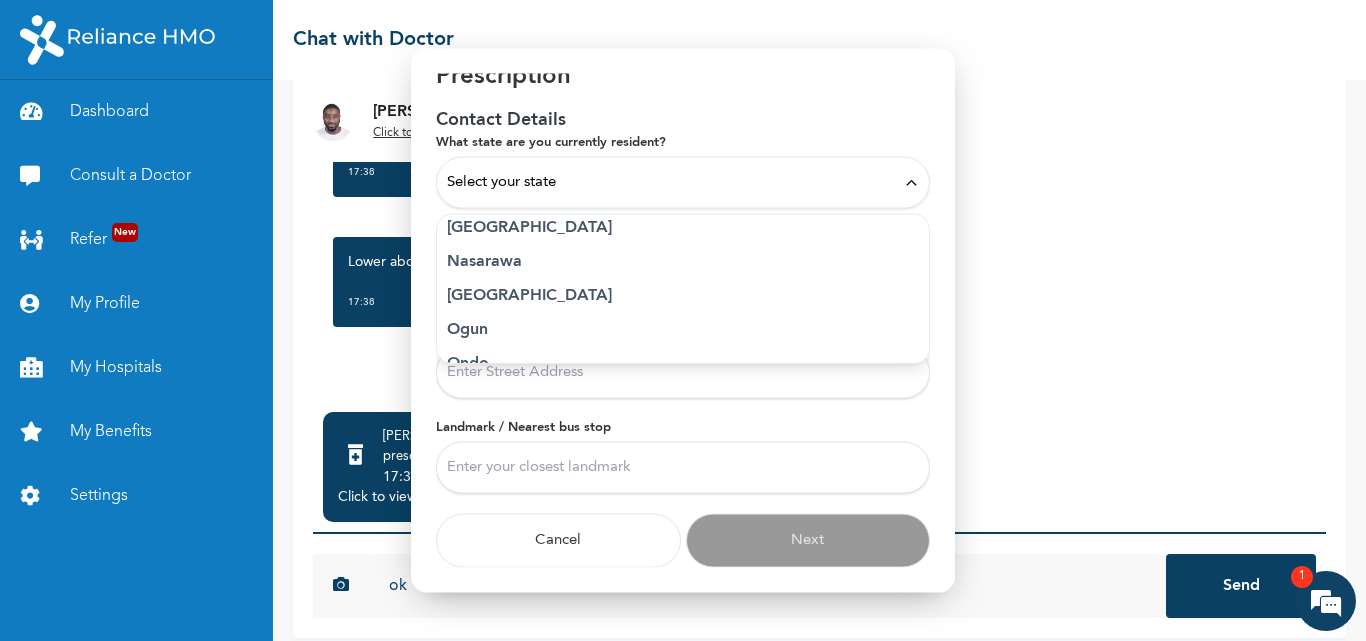 click on "Lagos" at bounding box center (683, 228) 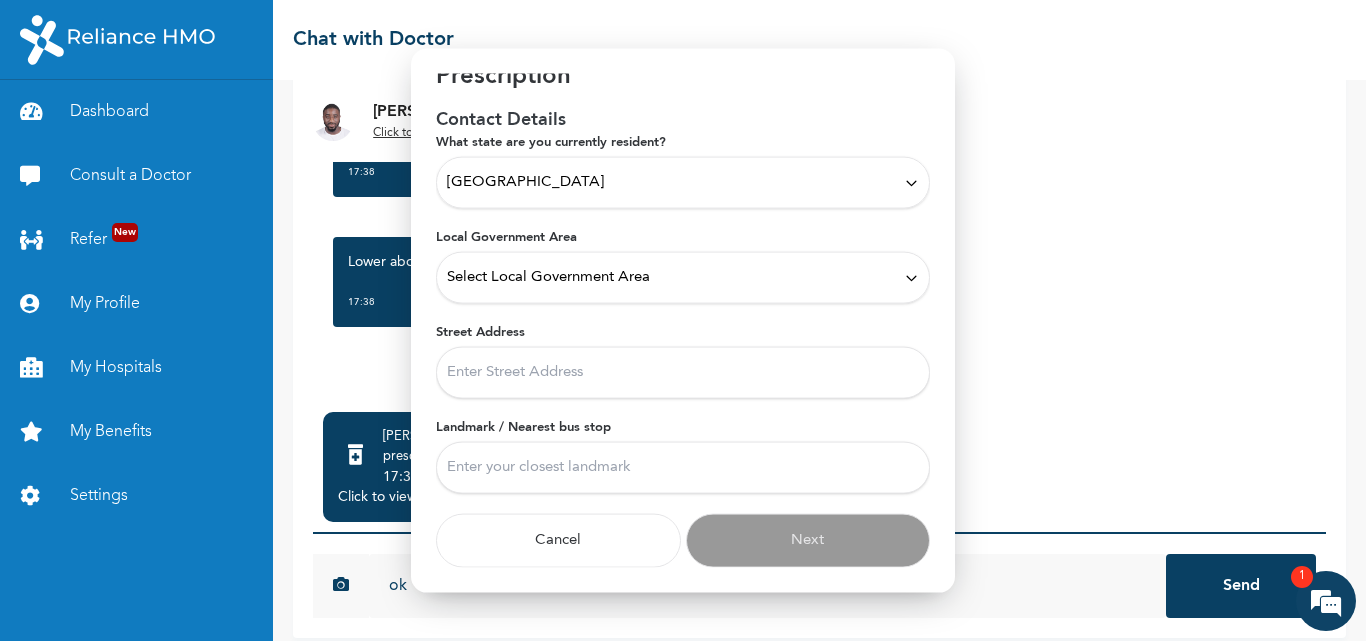 click on "Select Local Government Area" at bounding box center (683, 278) 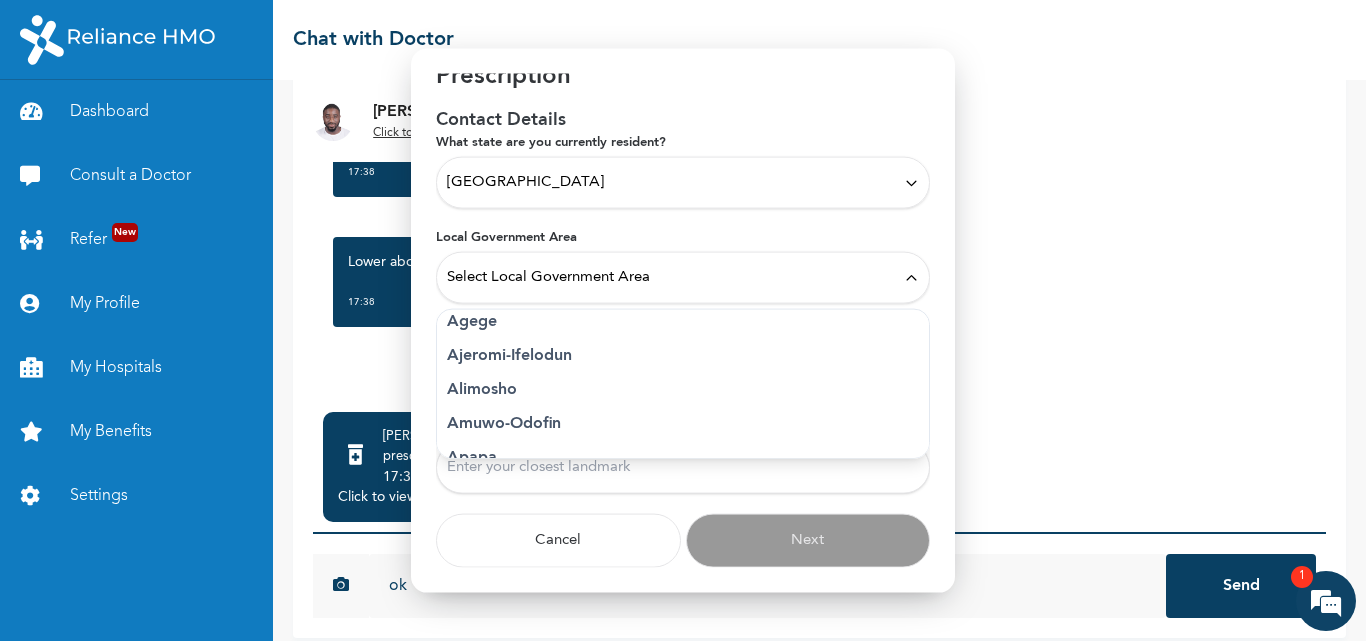 scroll, scrollTop: 0, scrollLeft: 0, axis: both 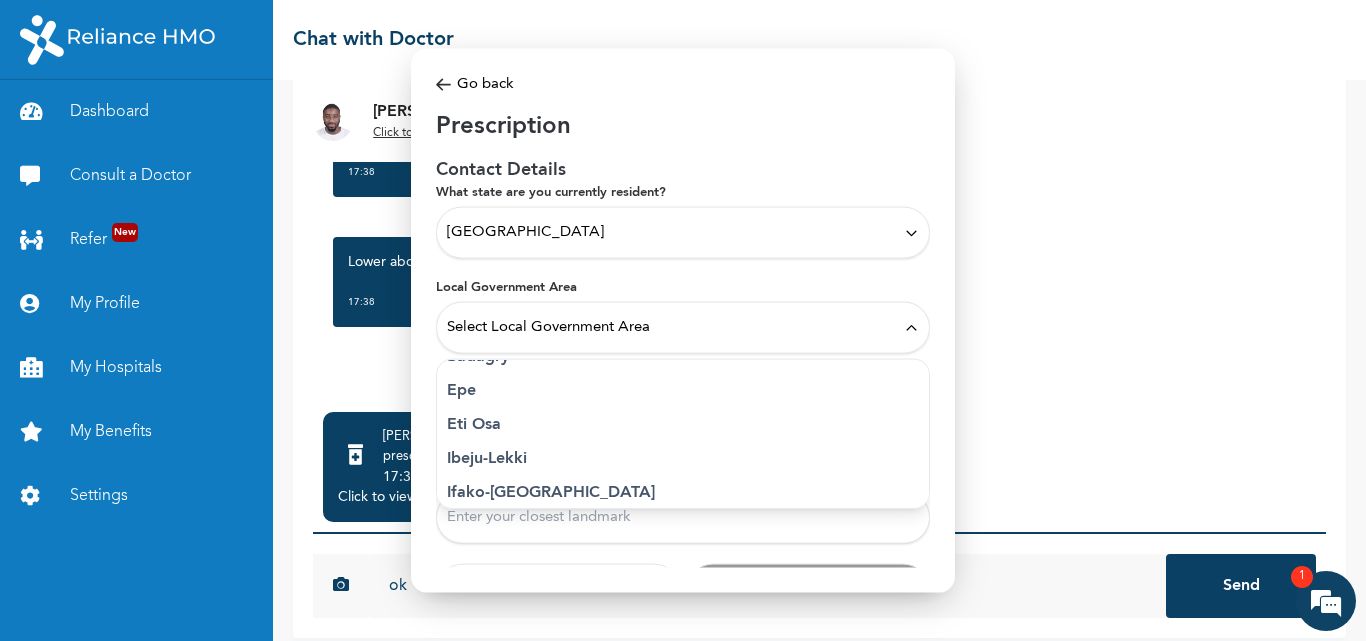click on "Eti Osa" at bounding box center [683, 425] 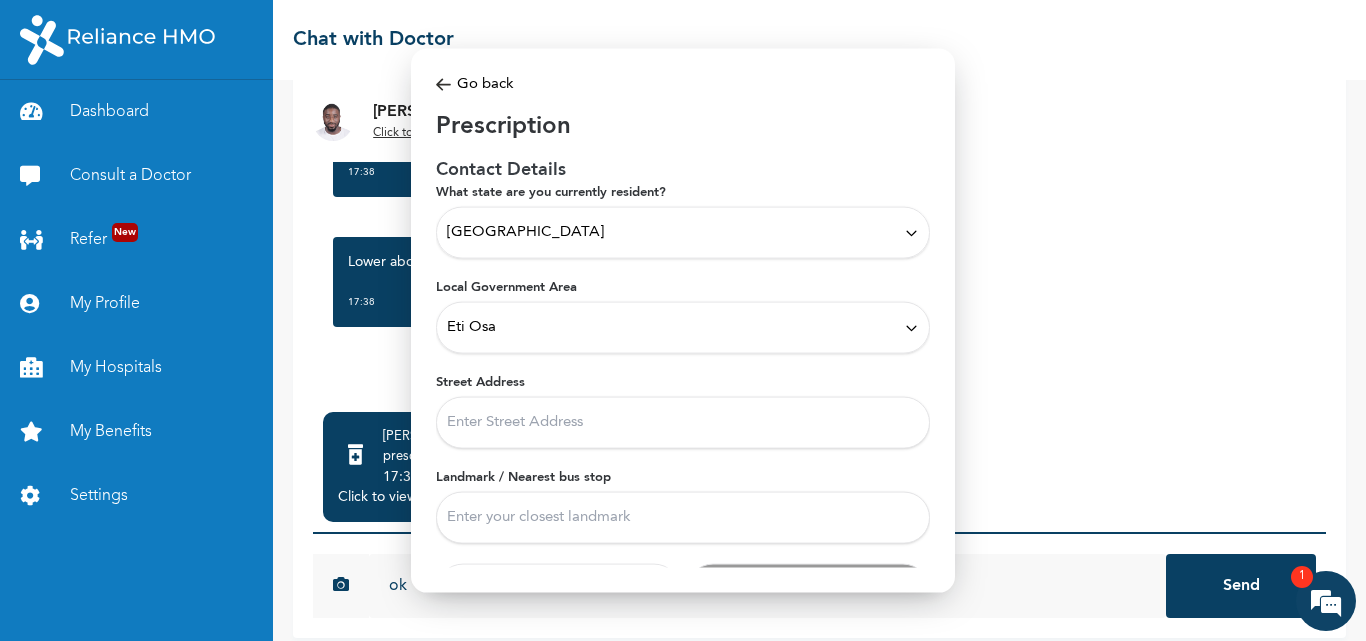 click on "Street Address" at bounding box center (683, 423) 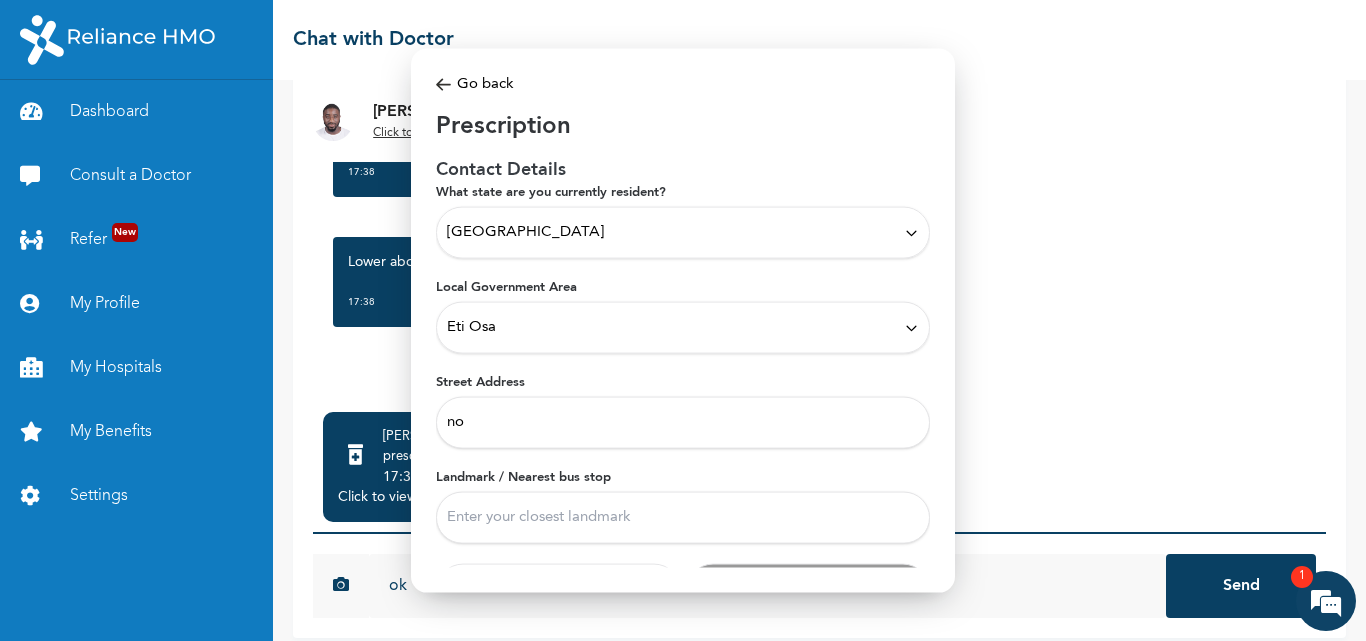 type on "n" 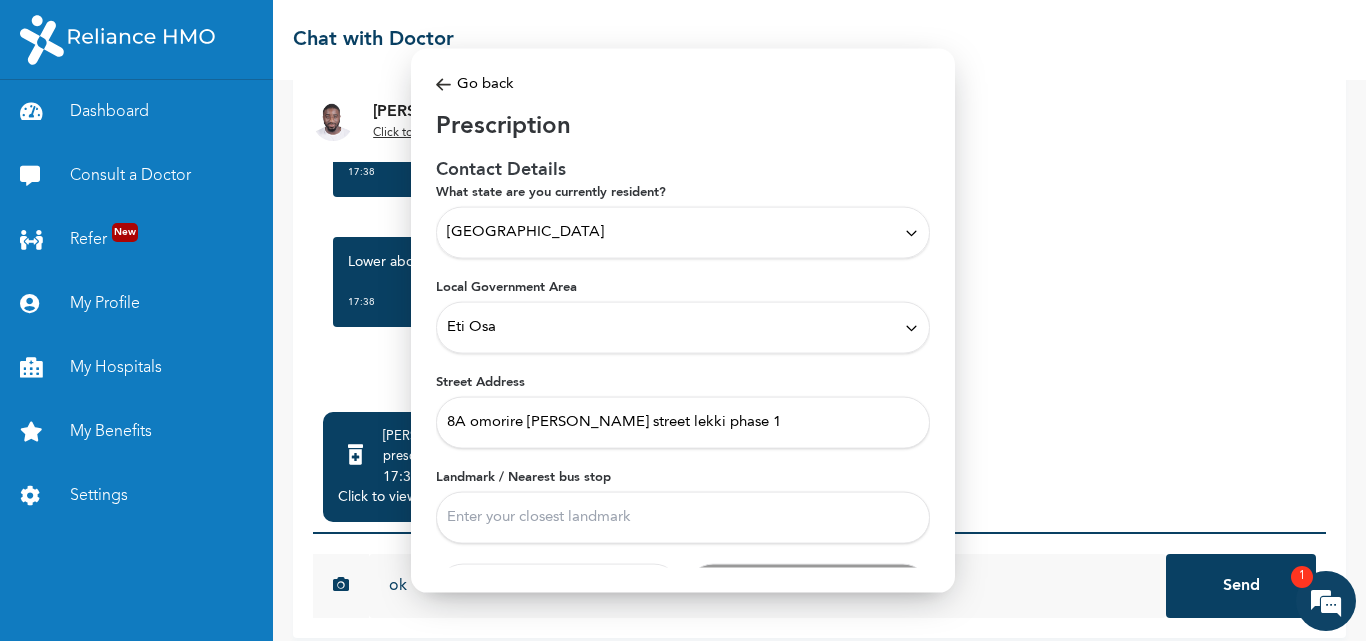type on "8A omorire johnson street lekki phase 1" 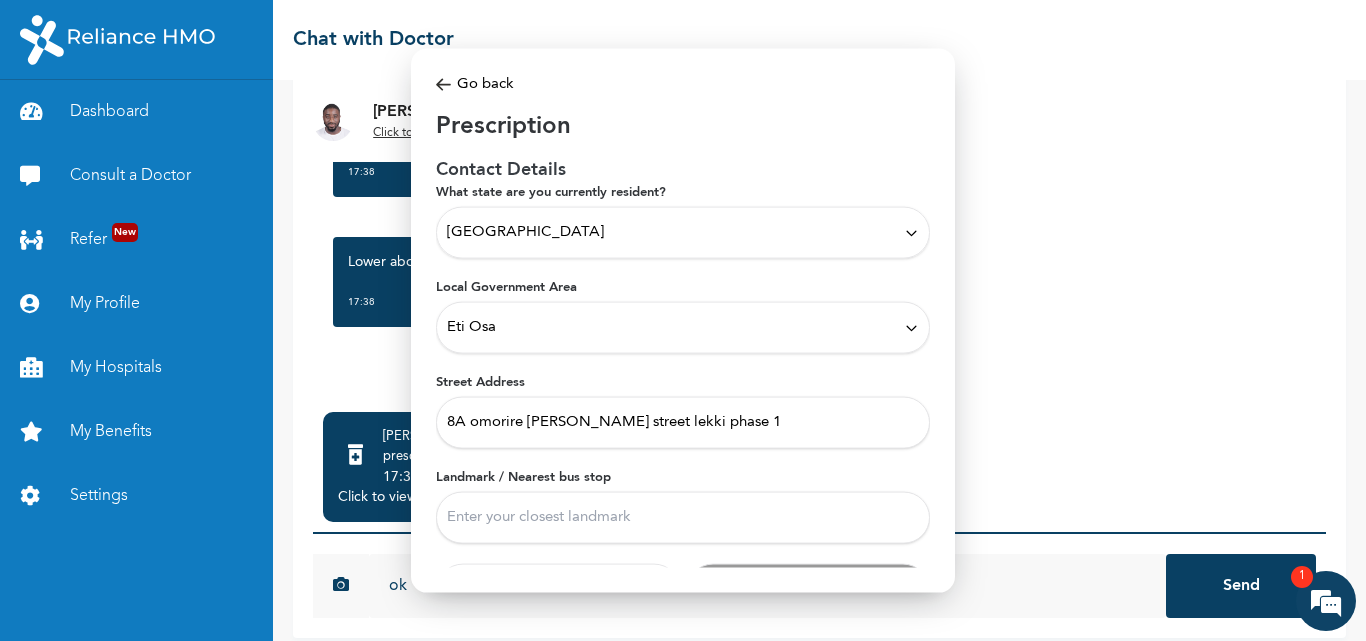 click on "Landmark / Nearest bus stop" at bounding box center [683, 518] 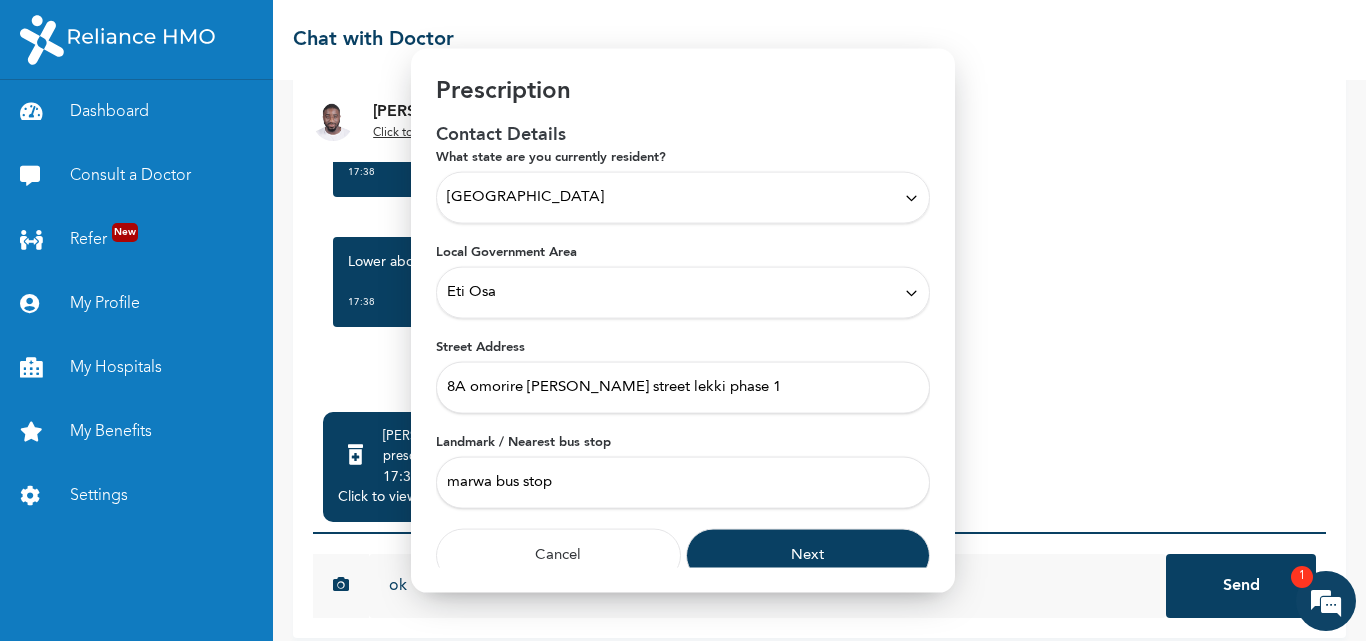 scroll, scrollTop: 50, scrollLeft: 0, axis: vertical 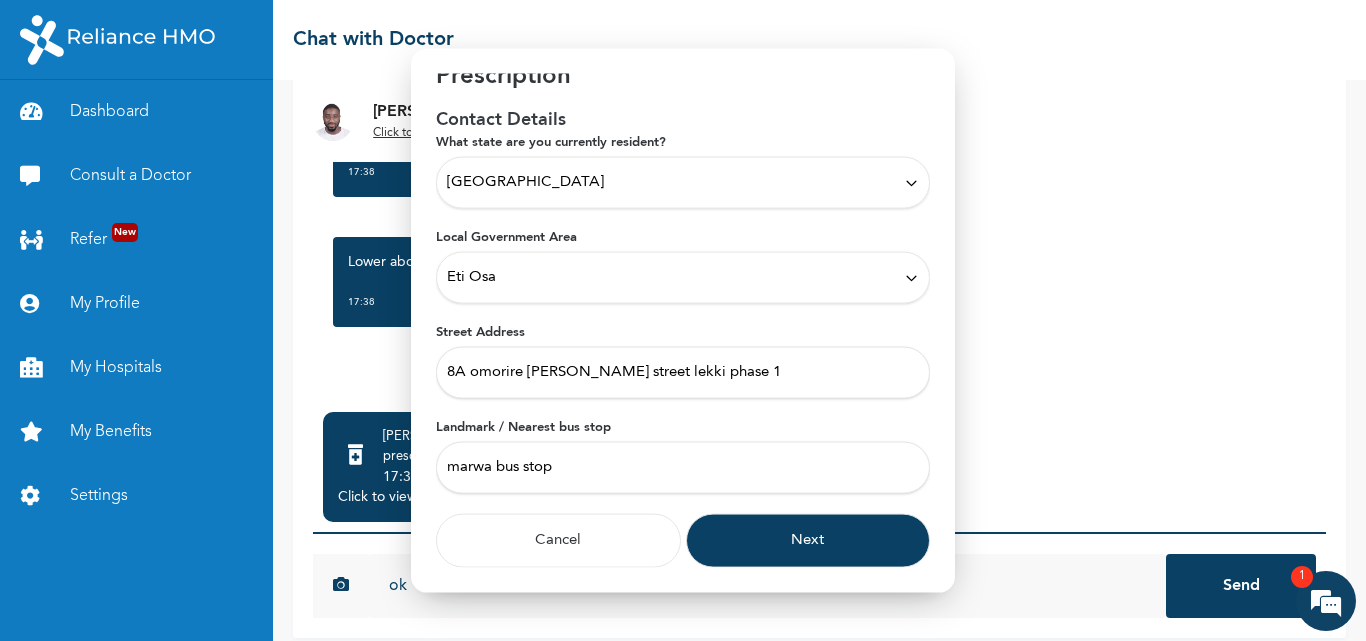 type on "marwa bus stop" 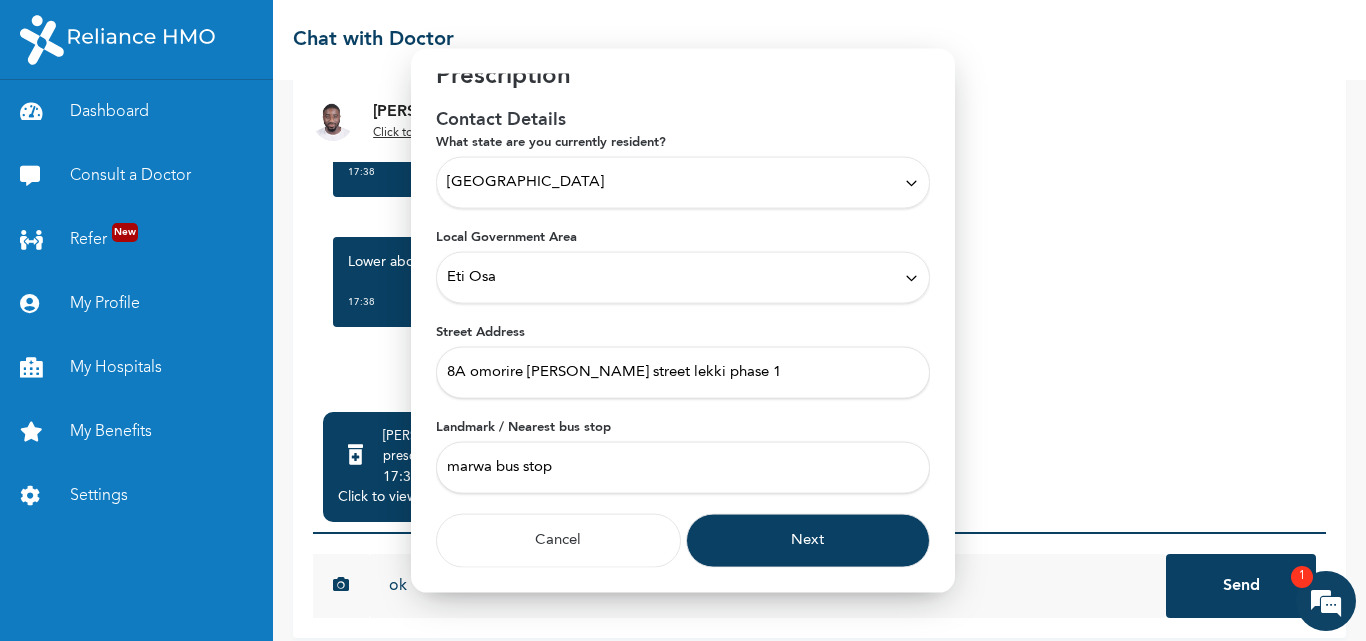 click on "Next" at bounding box center (808, 541) 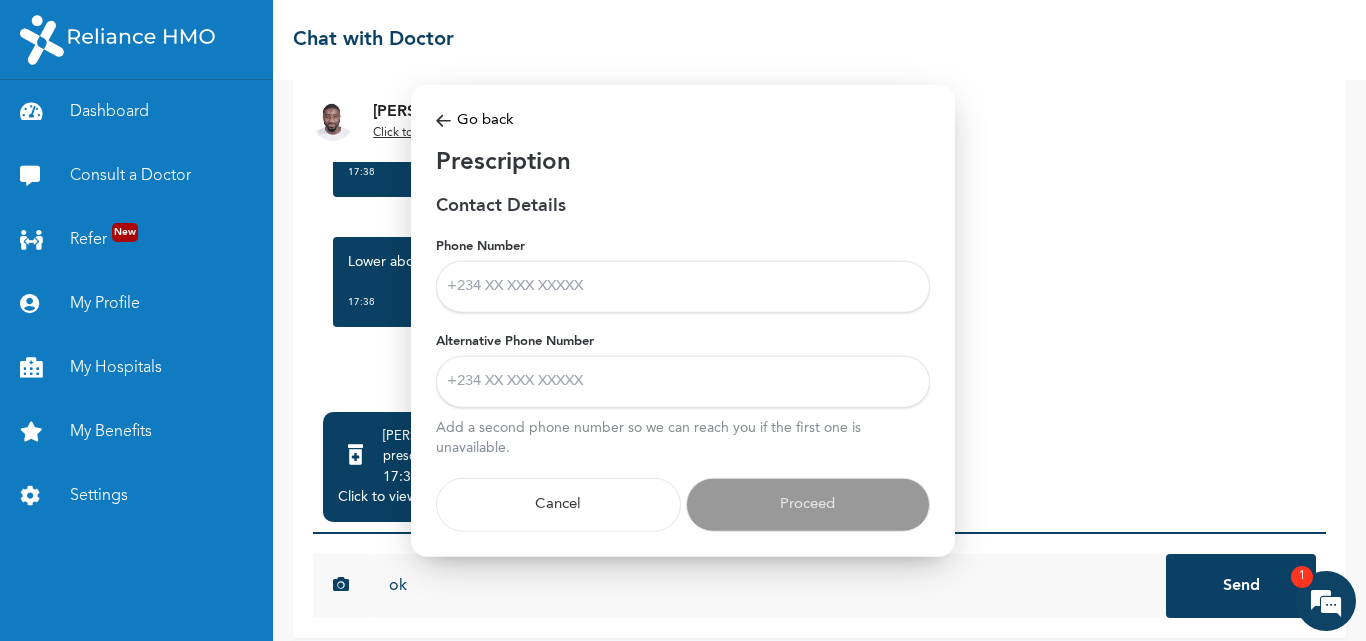 scroll, scrollTop: 0, scrollLeft: 0, axis: both 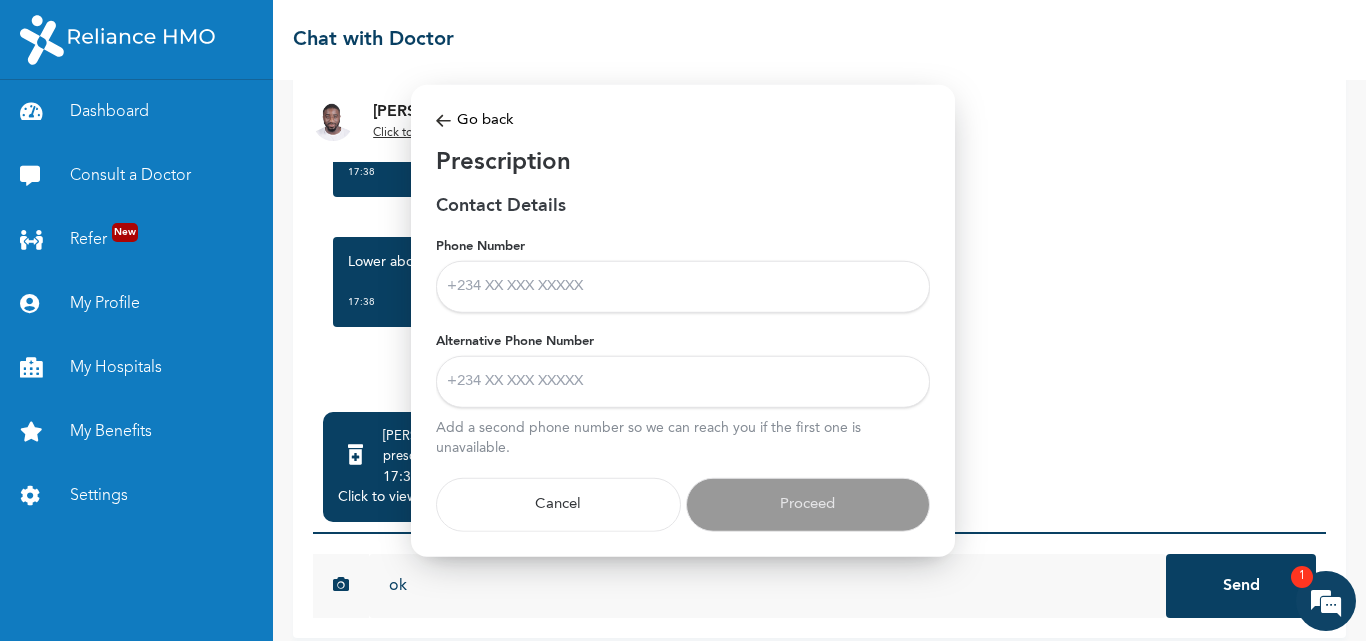 click on "Phone Number" at bounding box center (683, 287) 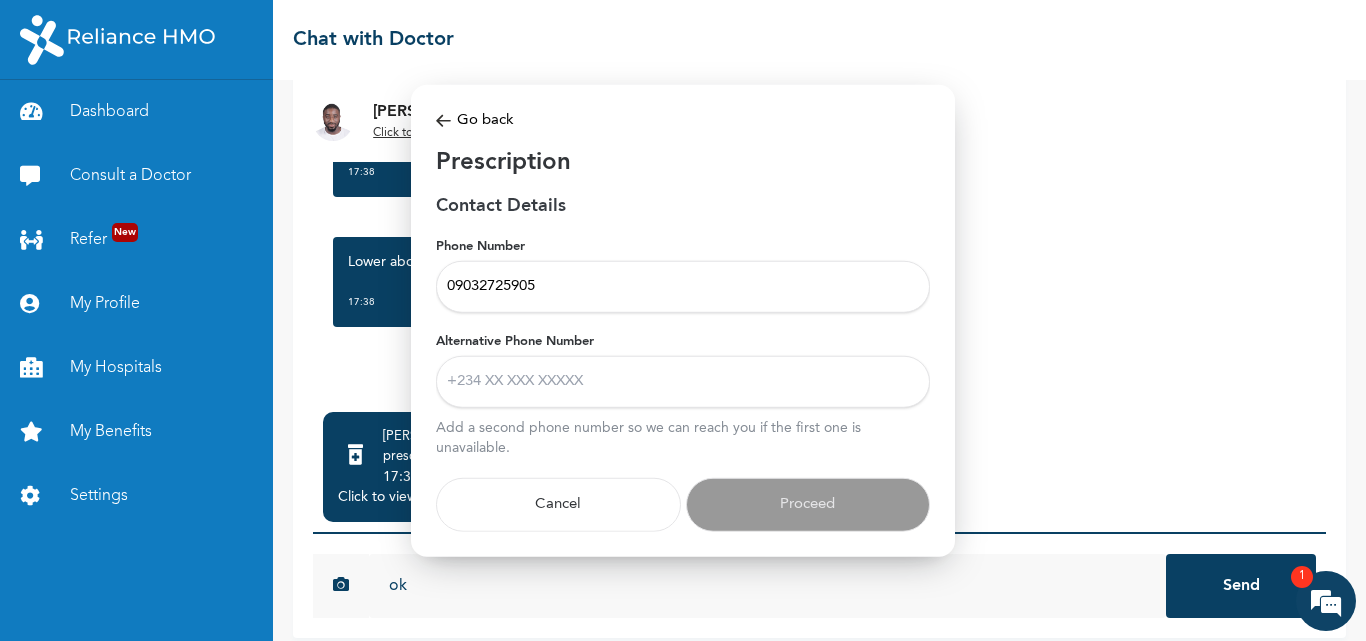 type on "09032725905" 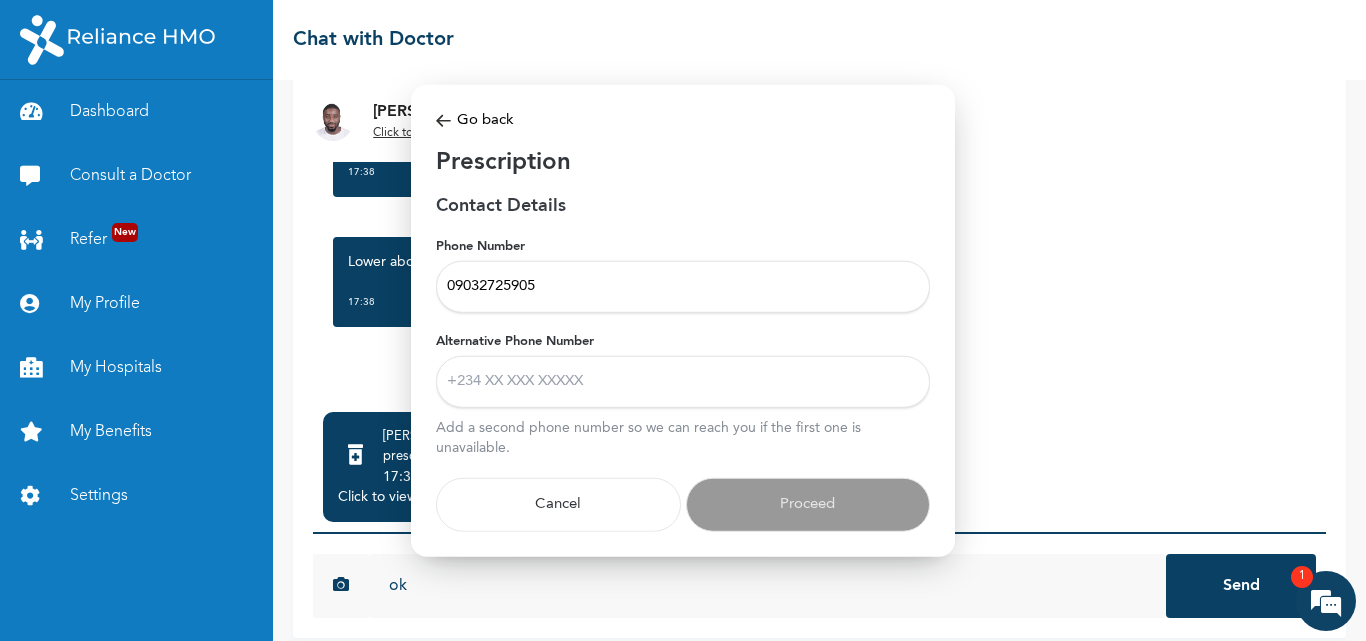 click on "Alternative Phone Number" at bounding box center [683, 382] 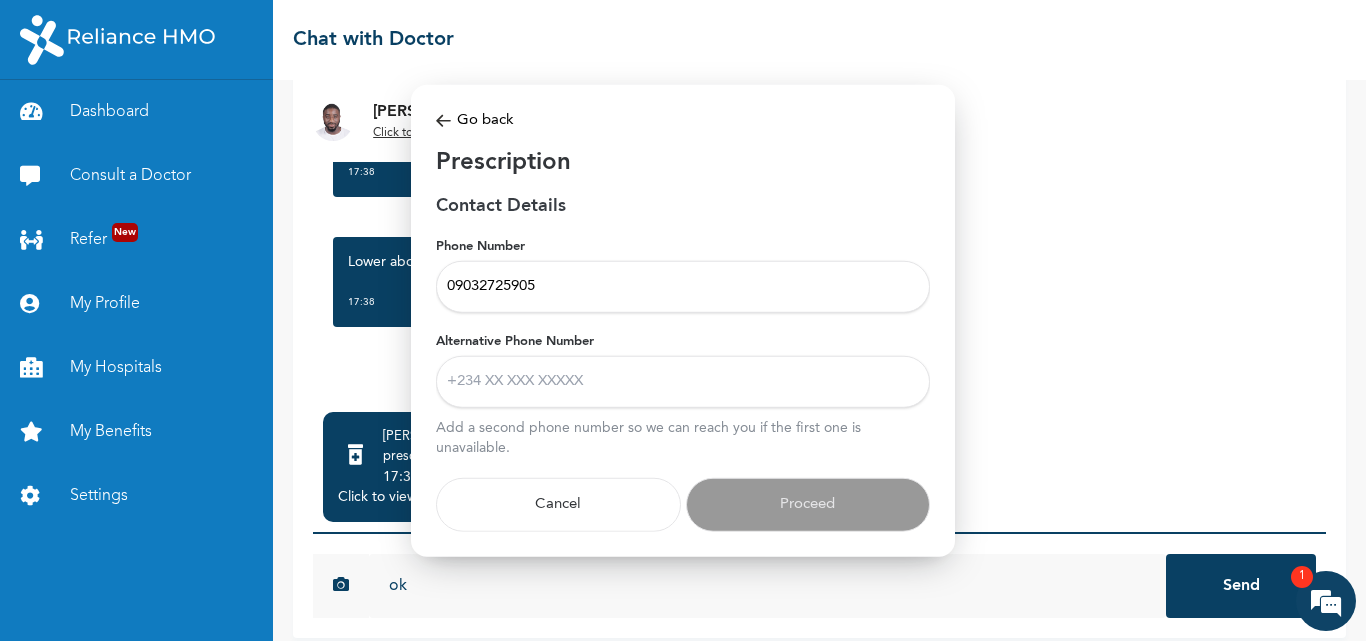 click on "Dashboard Consult a Doctor Refer New My Profile My Hospitals My Benefits Settings ☰  Chat with Doctor Dr. Adoki Click to view doctor's profile     Thursday, July 10th 2025    headache lower abdominal pains and sometimes having difficulty in digesting foods 16:20   Hi good afternoon 16:25   When did the headache start 16:25   Is it one sided or generalized 16:25 i have lower abdominal pains and also have trouble digesting foods sometimes when i eat at night or other time 17:07   Wheh did it start 17:23   Is the site of pain swollen 17:23   What triggered the pain 17:23   Is the indigestion to all food or specific food 17:23   Do you have more Complain 17:23   Any Allergies of note 17:23 it happens when i eat some heavy foods 17:24 it started early last week 17:31   Will treat for headache,low back pain and indigestion 17:38   Lower abdominal pain 17:38 * Dr. Adoki created a prescription .  17:39 Click to view >    ok 38c3075f899d60d731435a813178738b52834705d9d3578b79c47d0868560365 Send
1 Modal" at bounding box center (683, 320) 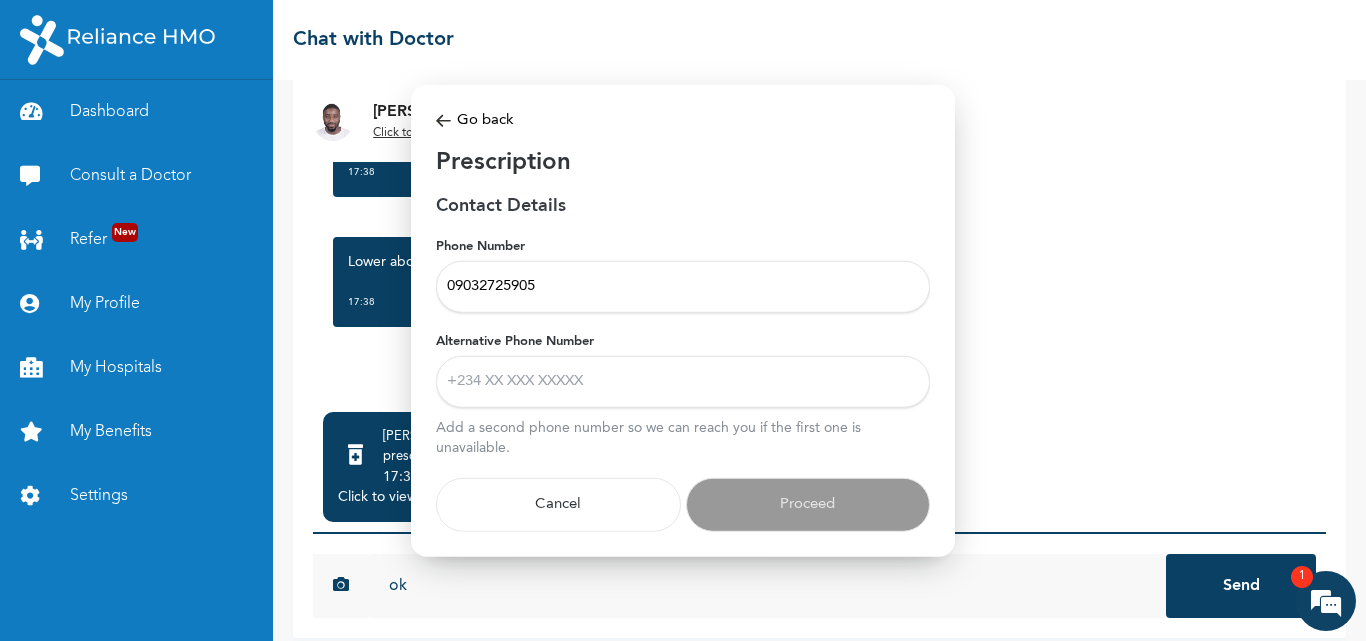 click on "Alternative Phone Number" at bounding box center [683, 382] 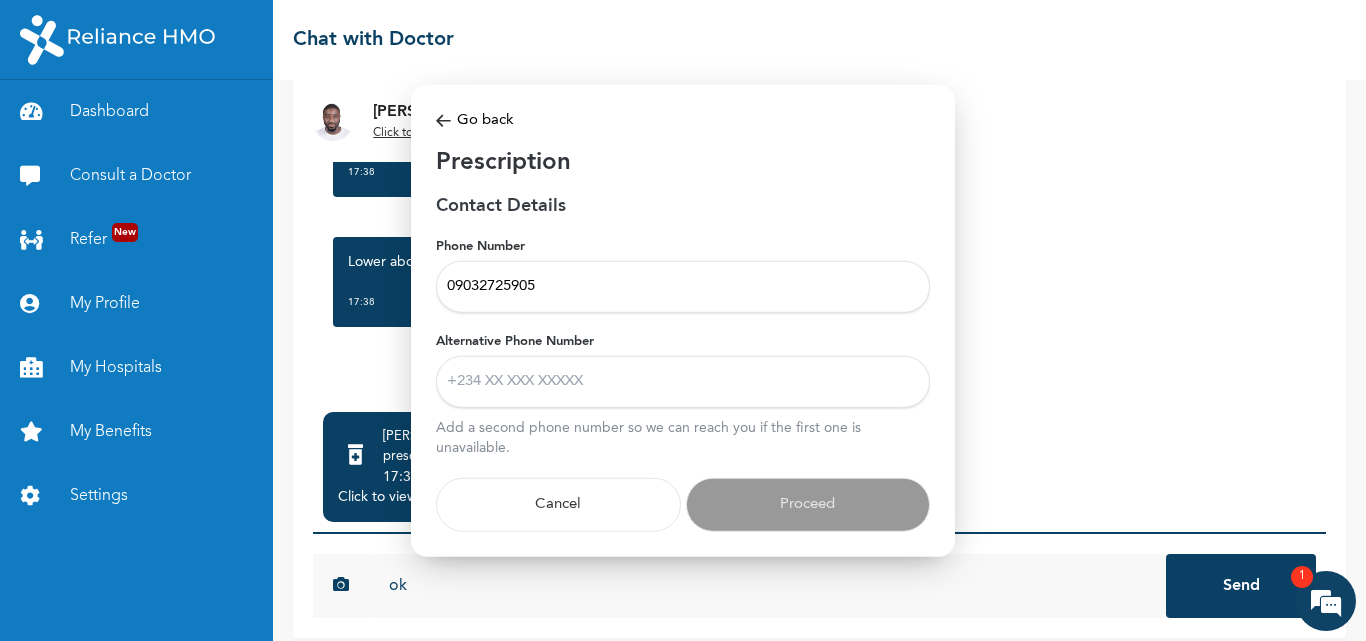 paste on "09032725905" 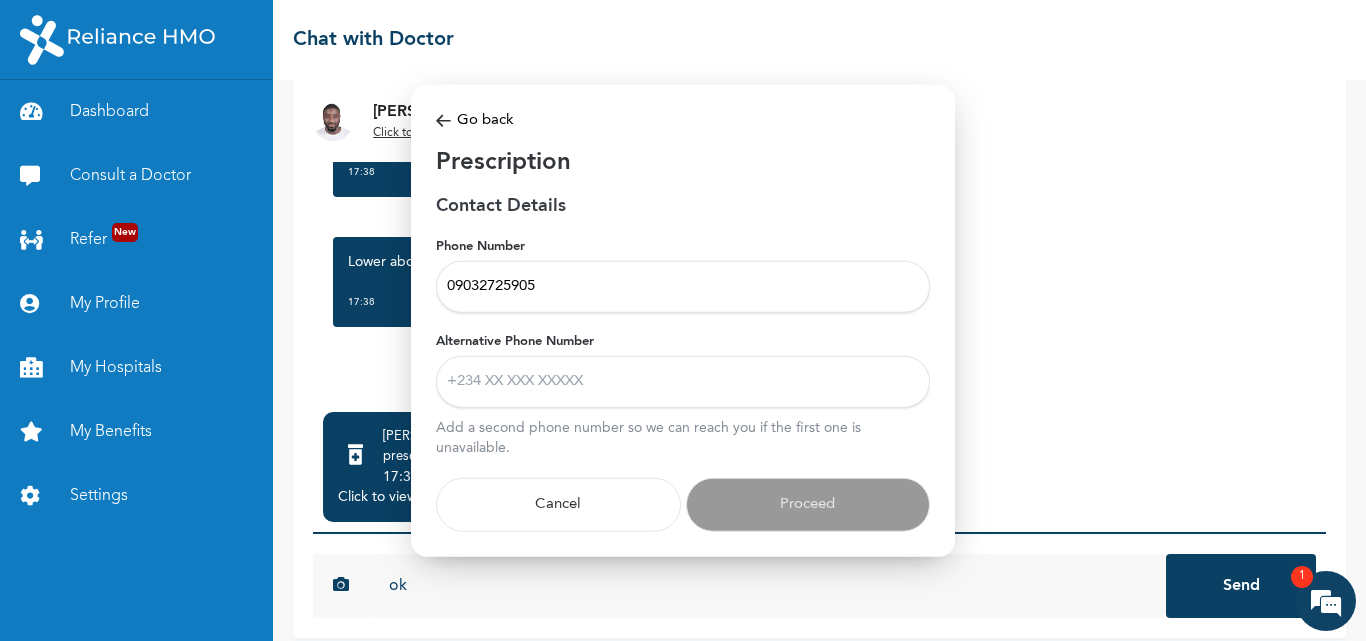 type on "09032725905" 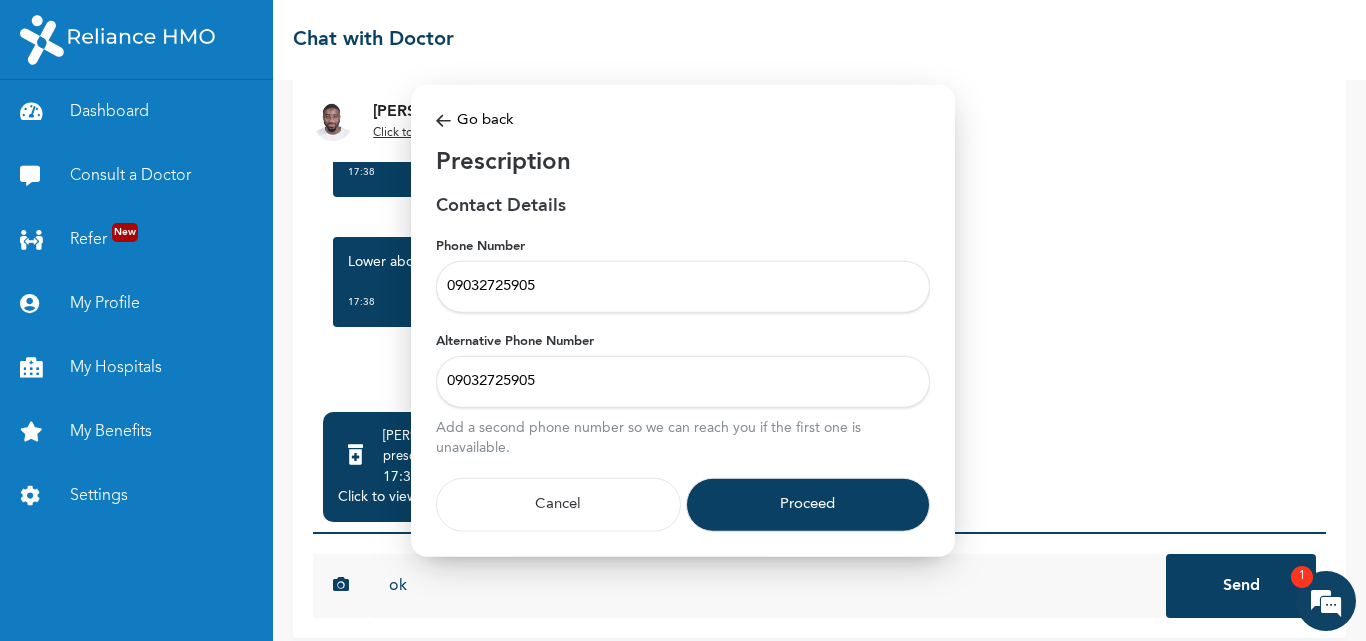 click on "Proceed" at bounding box center [808, 505] 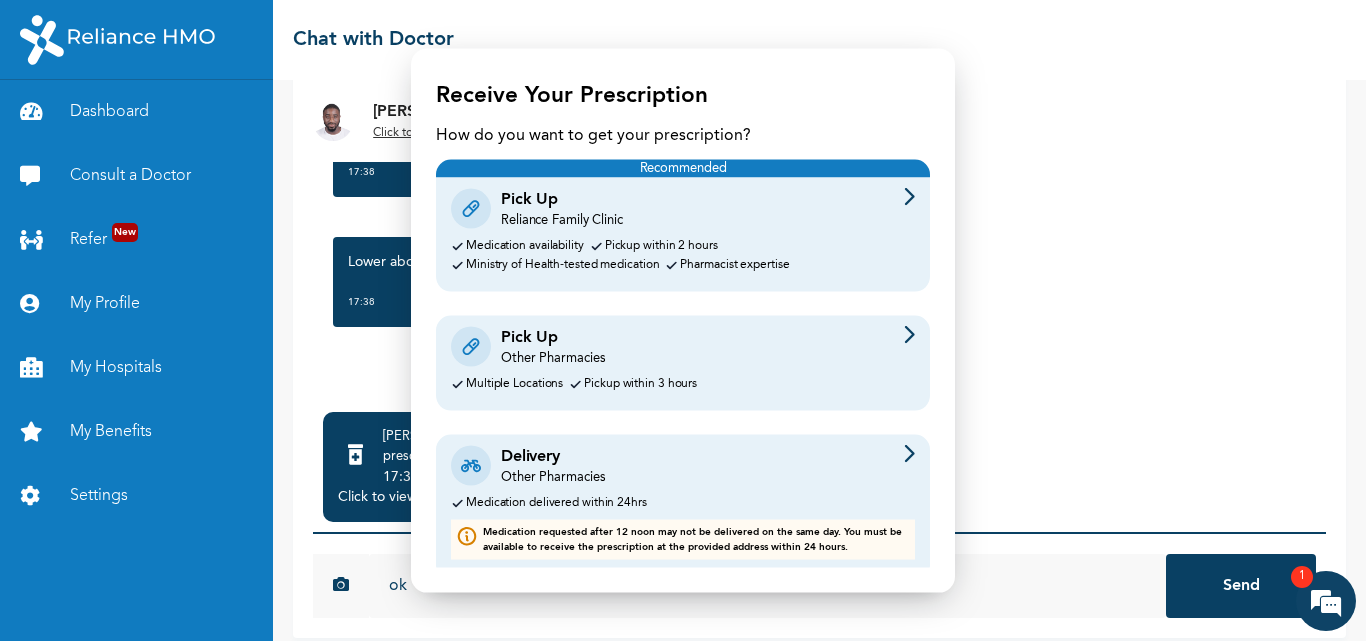 scroll, scrollTop: 35, scrollLeft: 0, axis: vertical 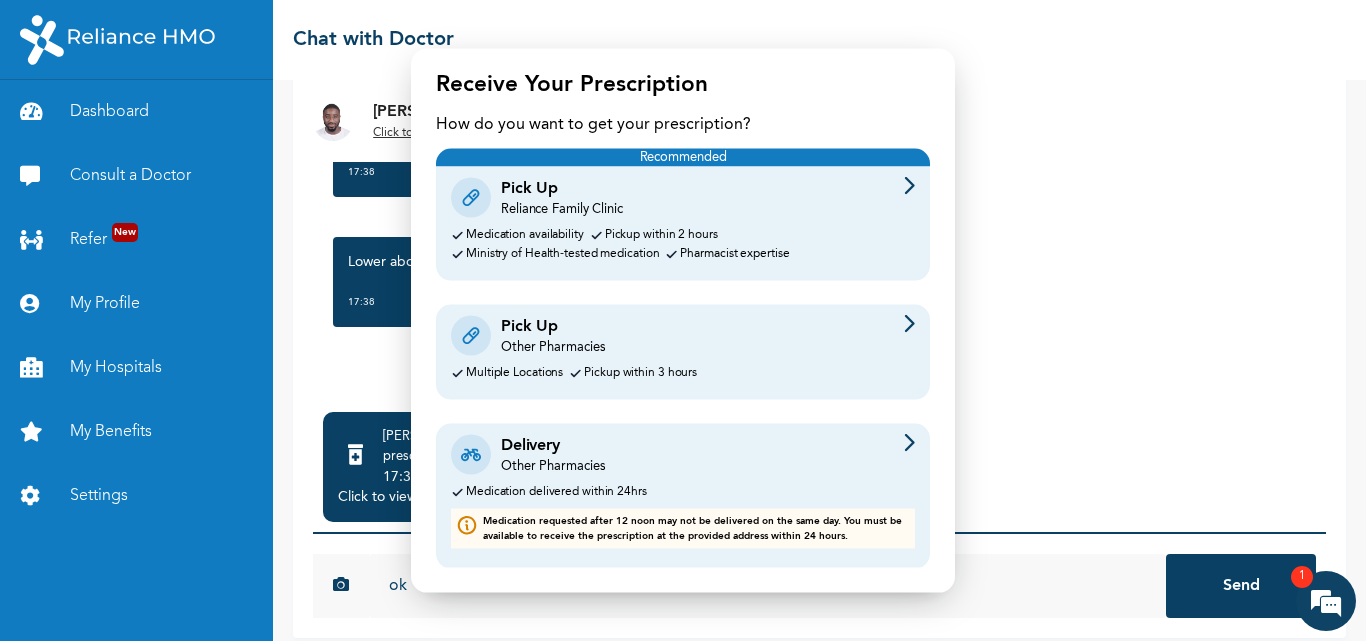 click on "Delivery Other Pharmacies" at bounding box center [683, 454] 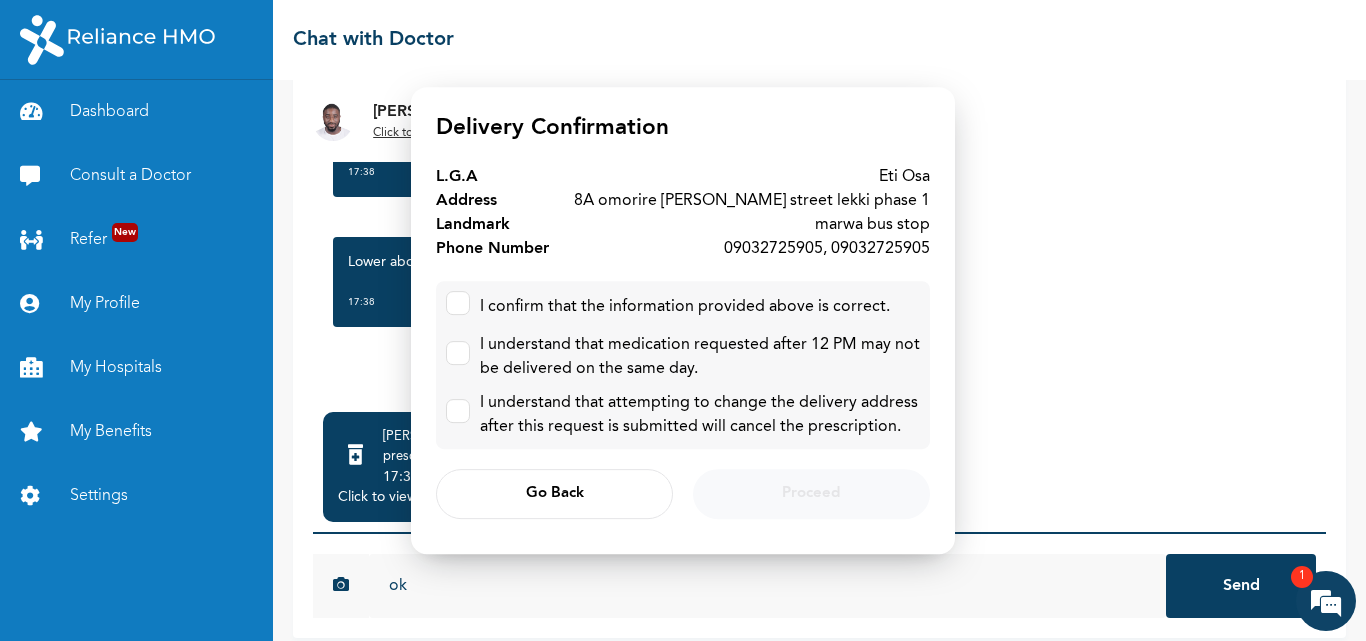 scroll, scrollTop: 0, scrollLeft: 0, axis: both 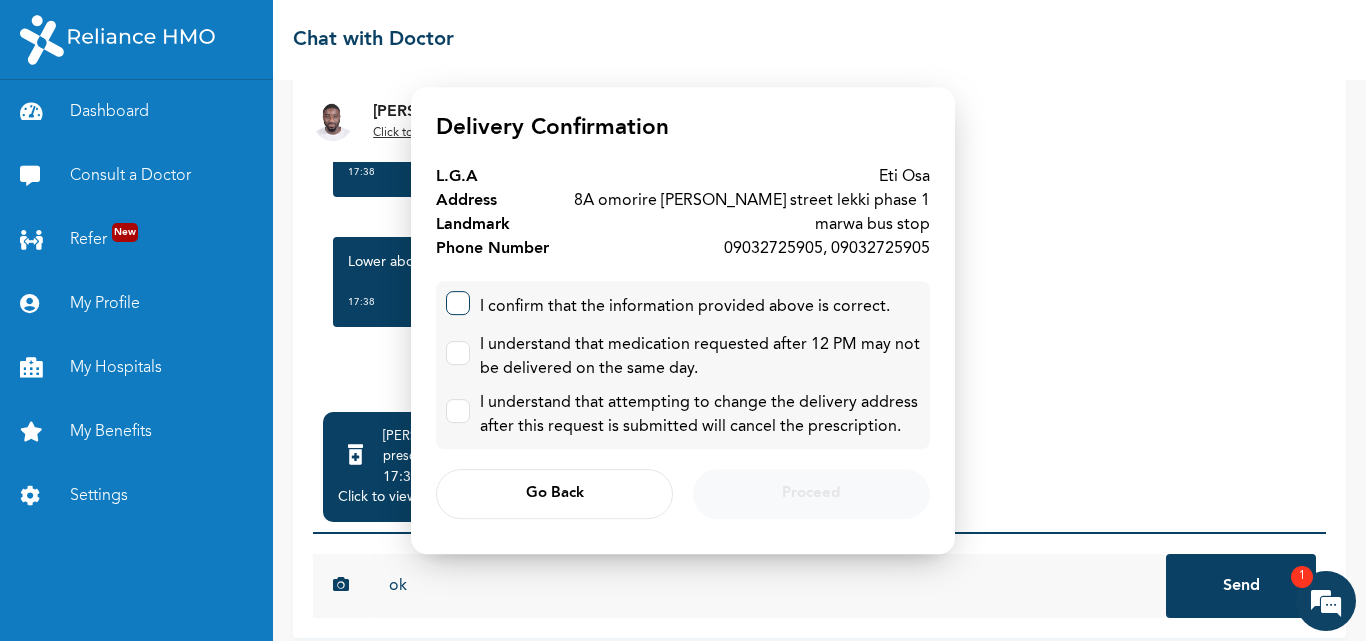 click at bounding box center (458, 303) 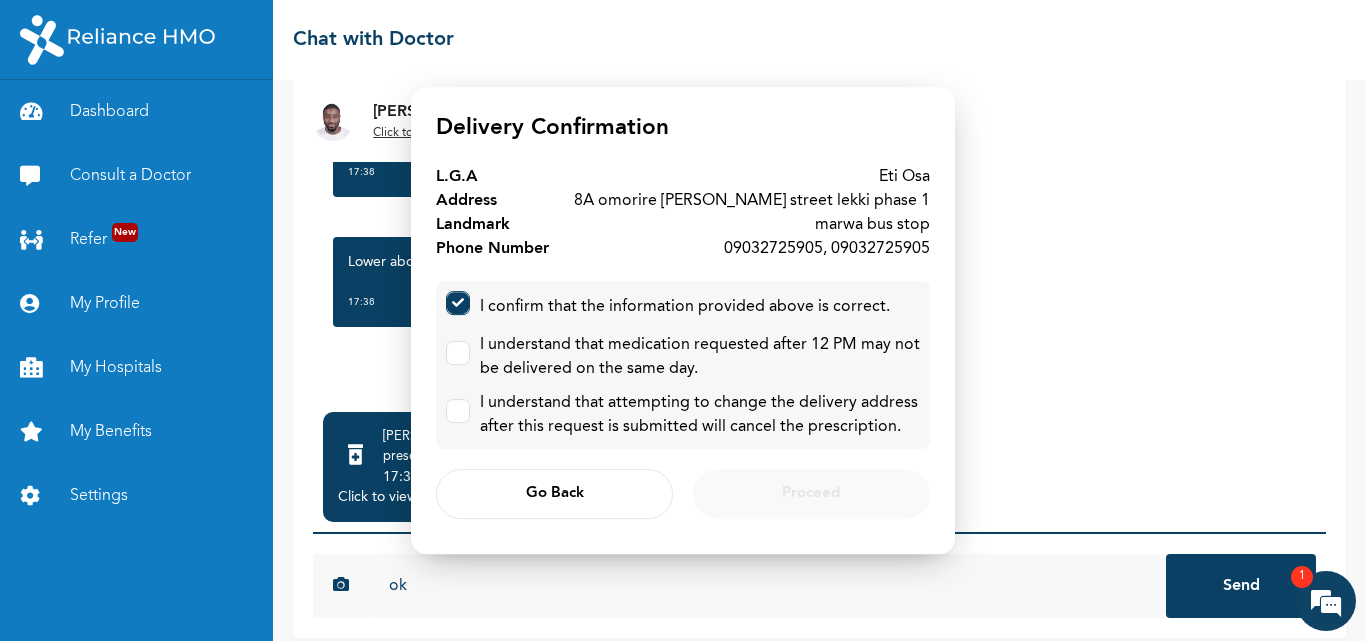 checkbox on "true" 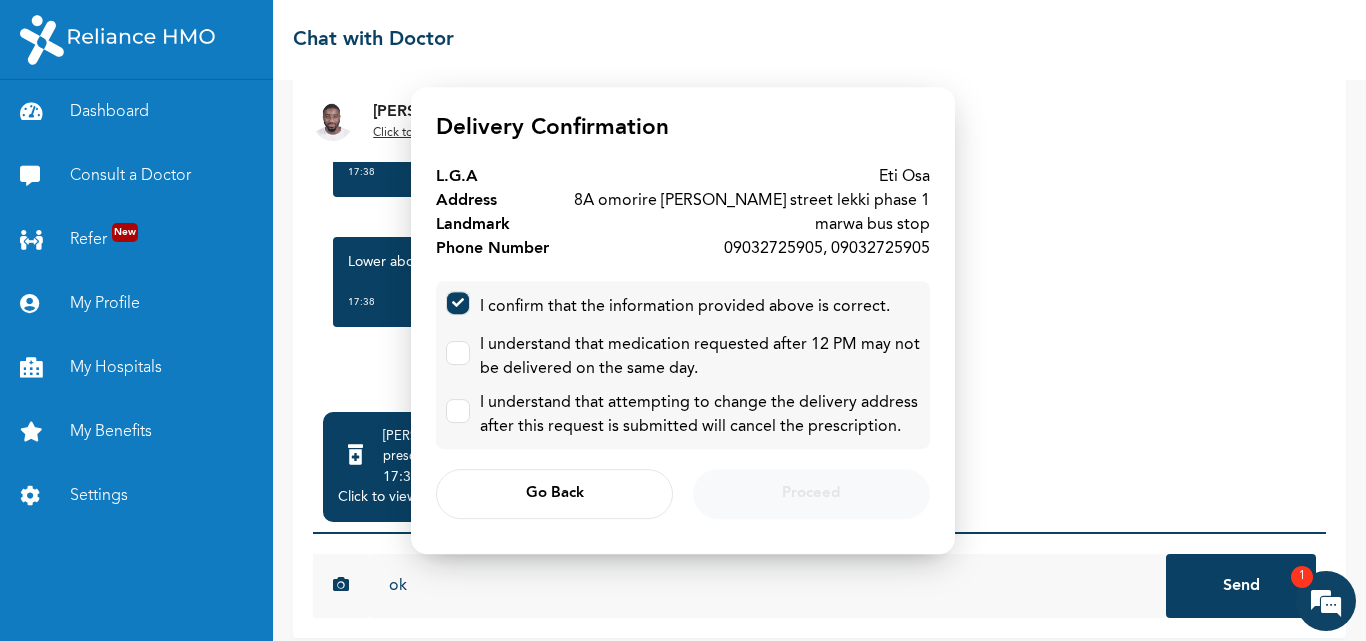 click on "I understand that medication requested after 12 PM may not be delivered on the same day." at bounding box center [683, 357] 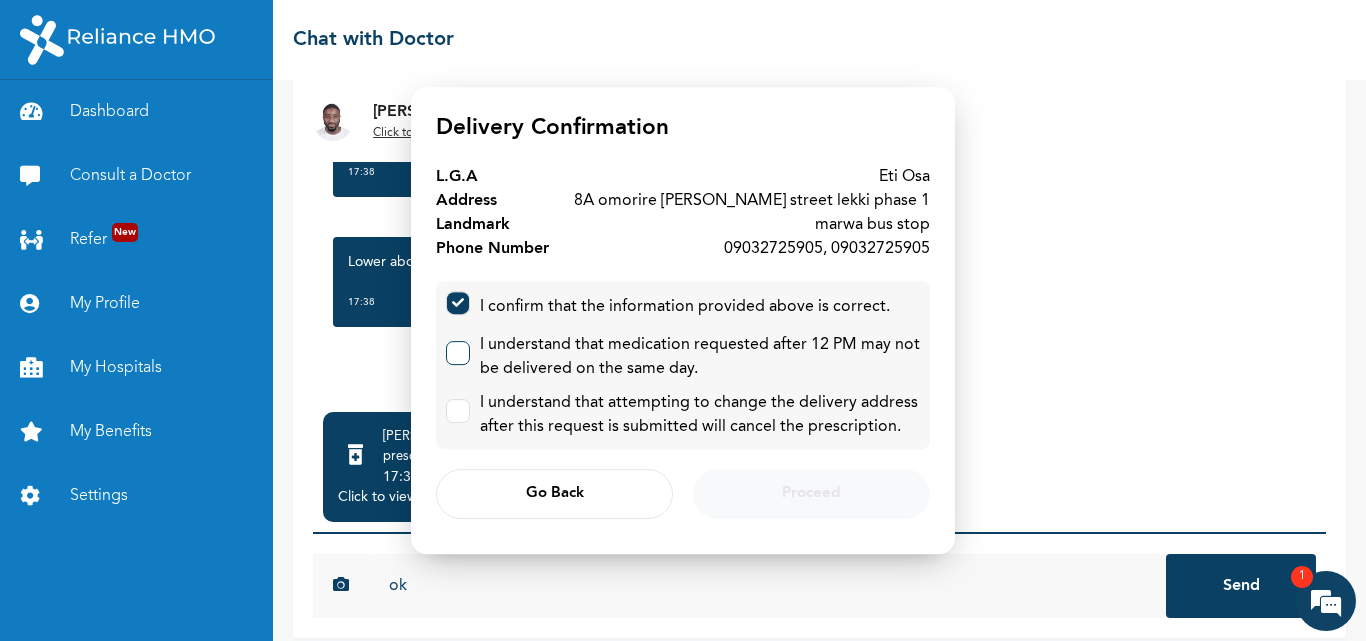 click at bounding box center (458, 353) 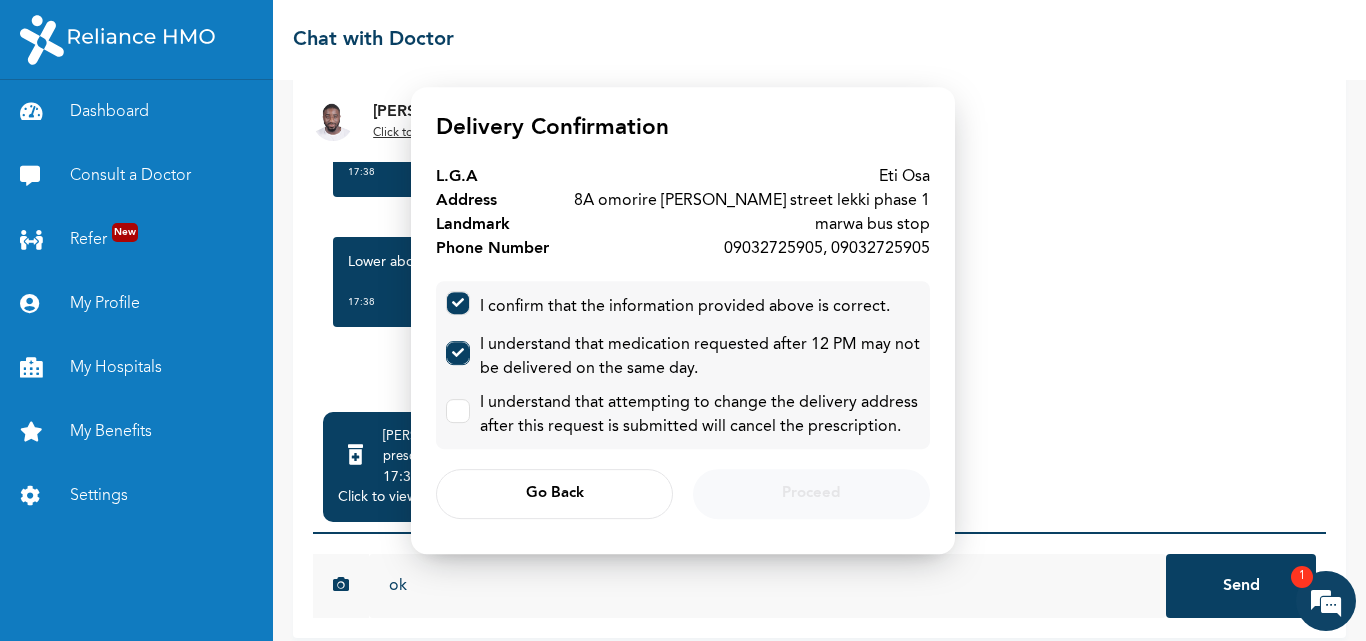 checkbox on "true" 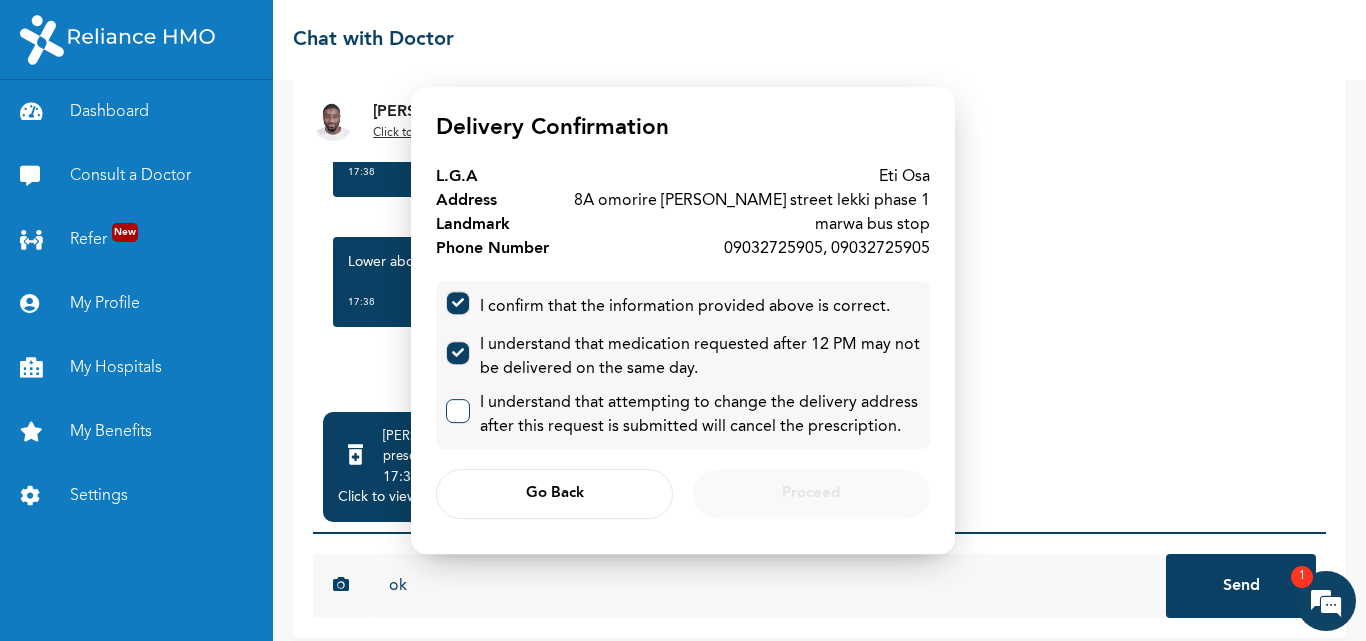 click at bounding box center [458, 411] 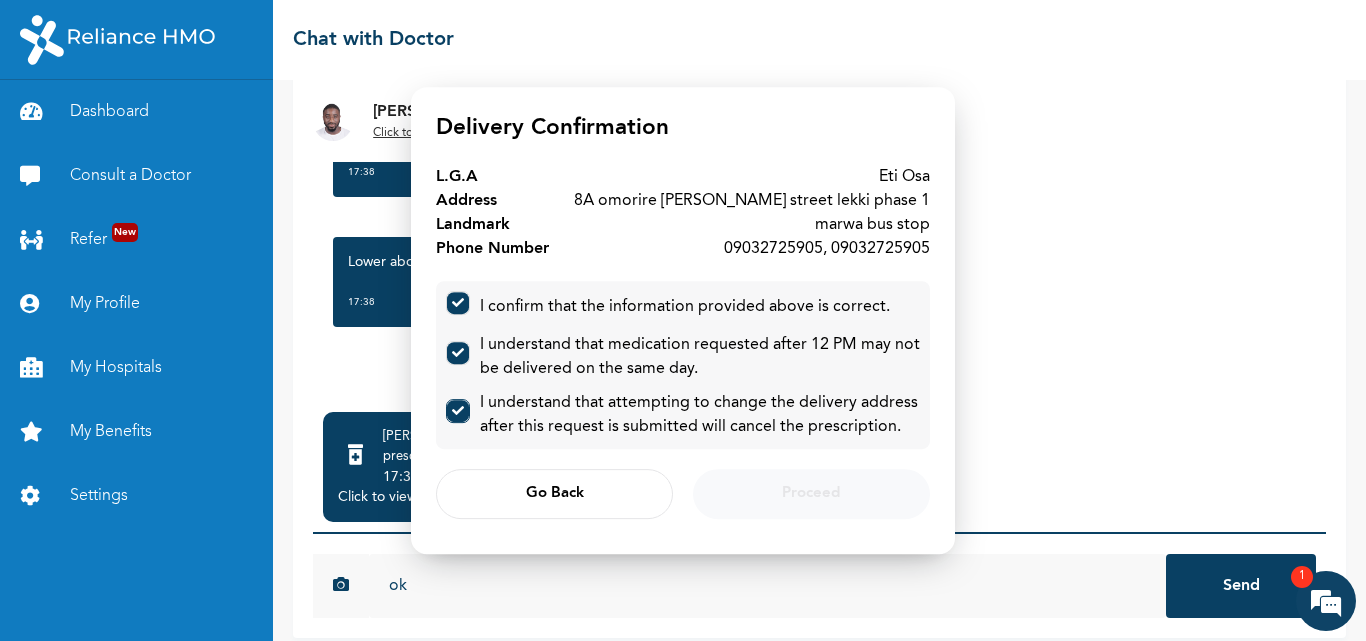 checkbox on "true" 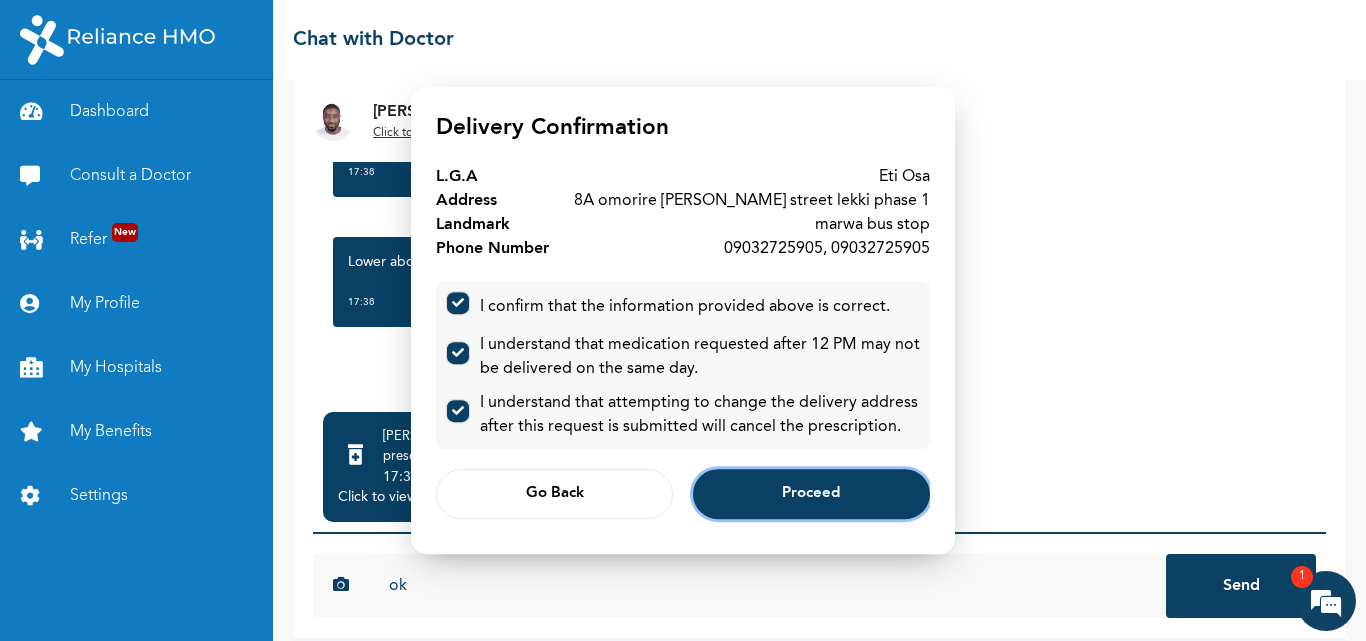 click on "Proceed" at bounding box center (811, 494) 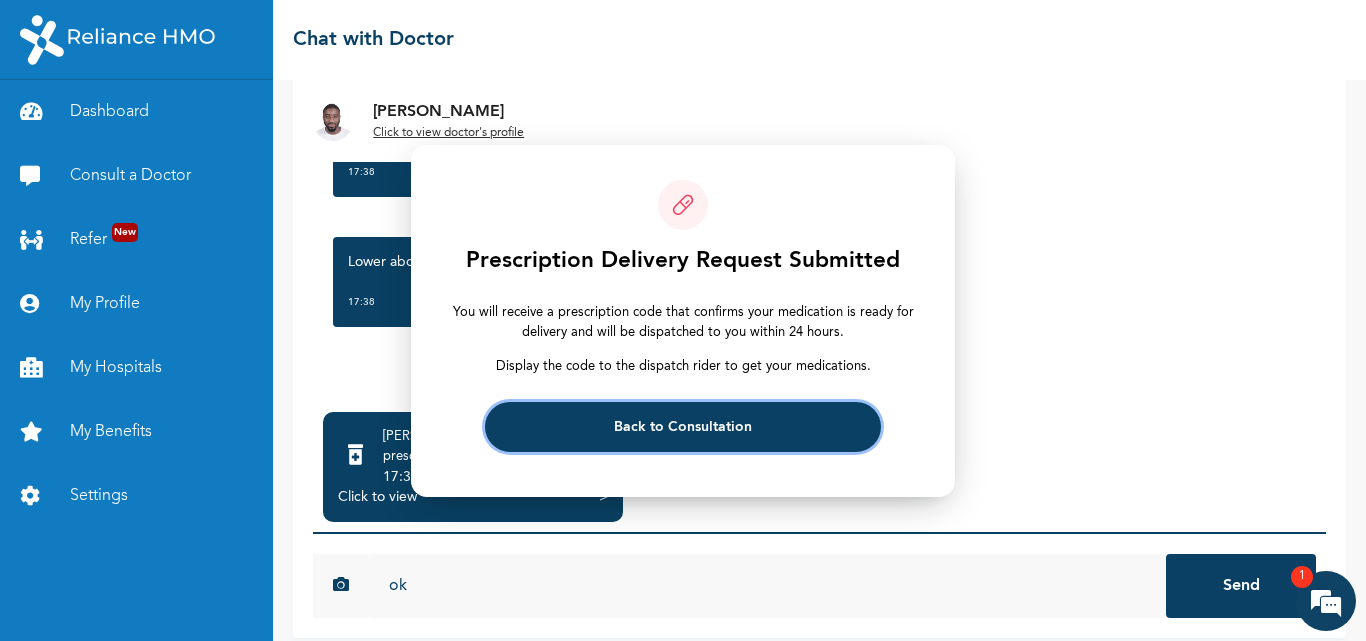 click on "Back to Consultation" at bounding box center (683, 426) 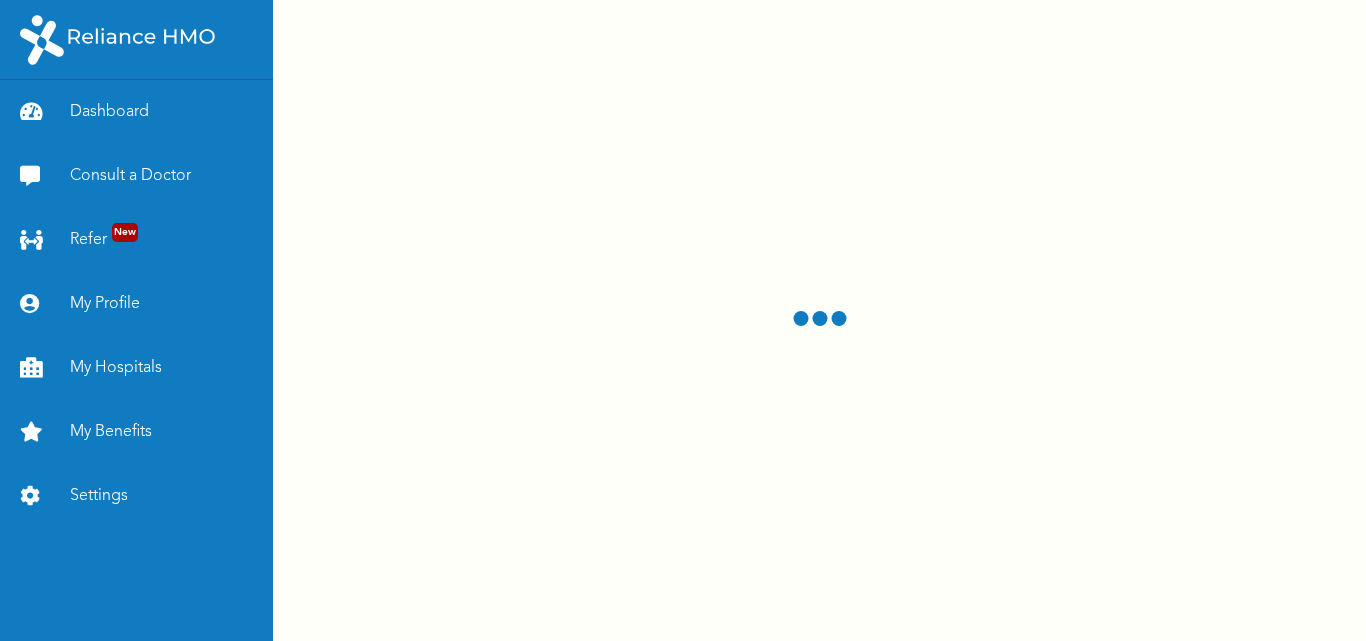 scroll, scrollTop: 0, scrollLeft: 0, axis: both 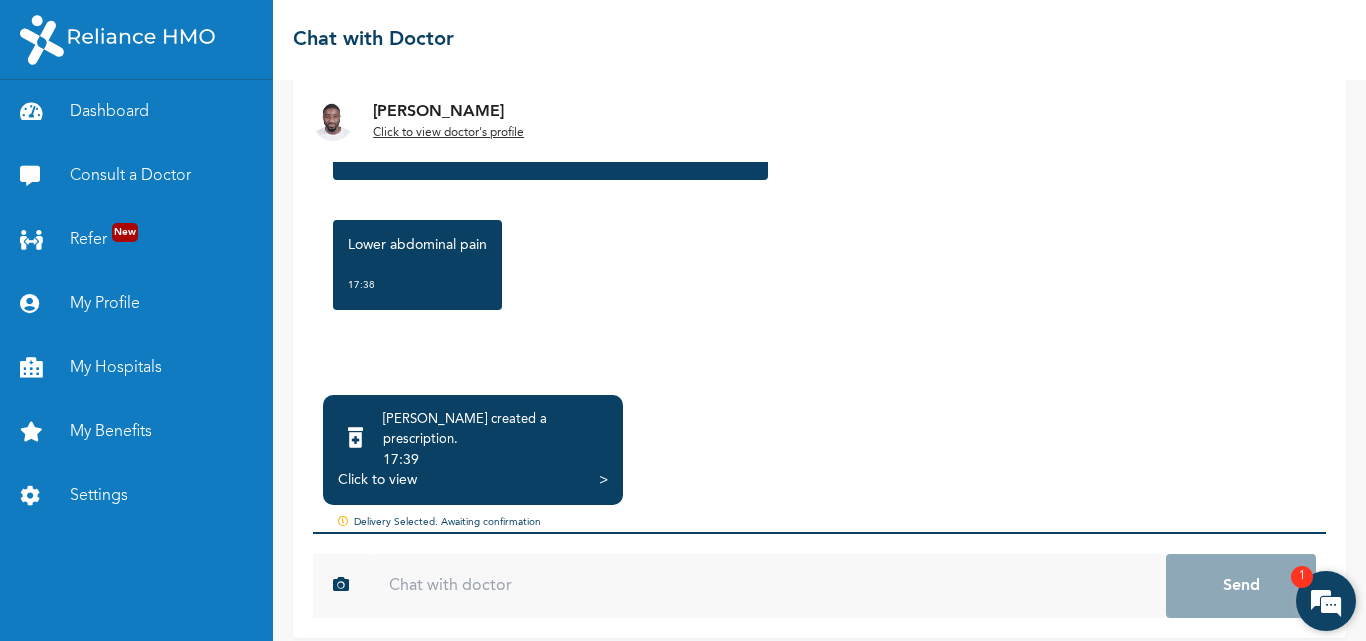 click at bounding box center [1326, 601] 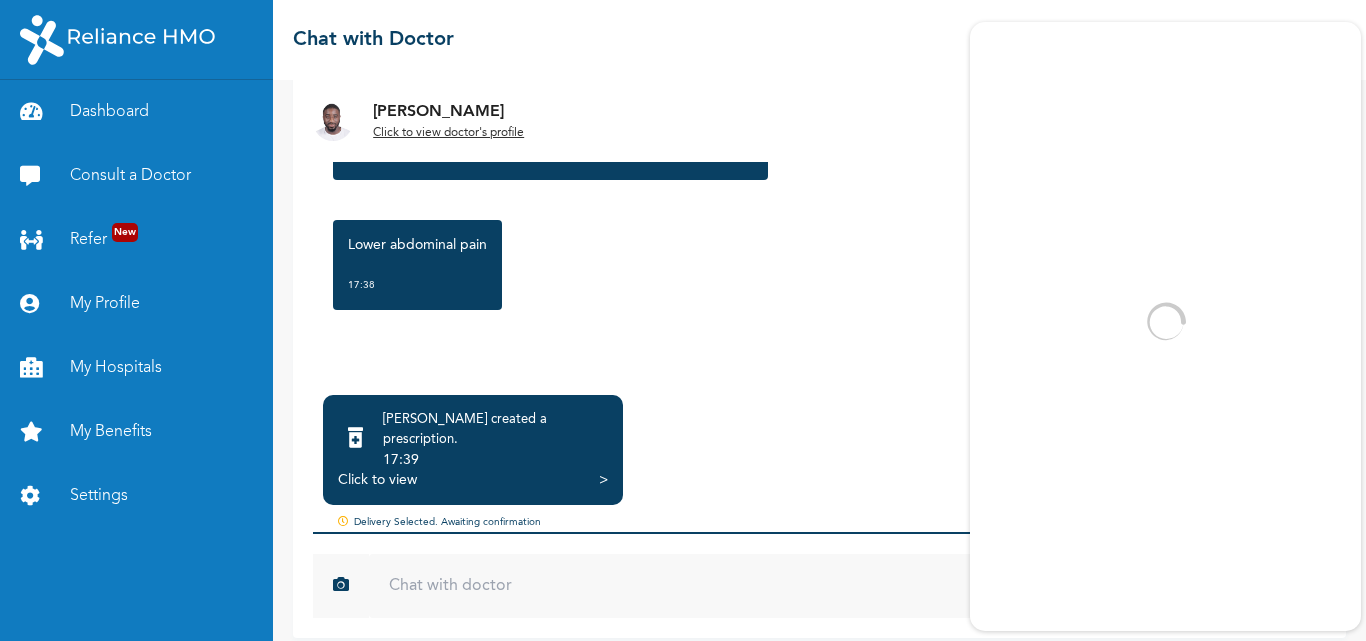 scroll, scrollTop: 0, scrollLeft: 0, axis: both 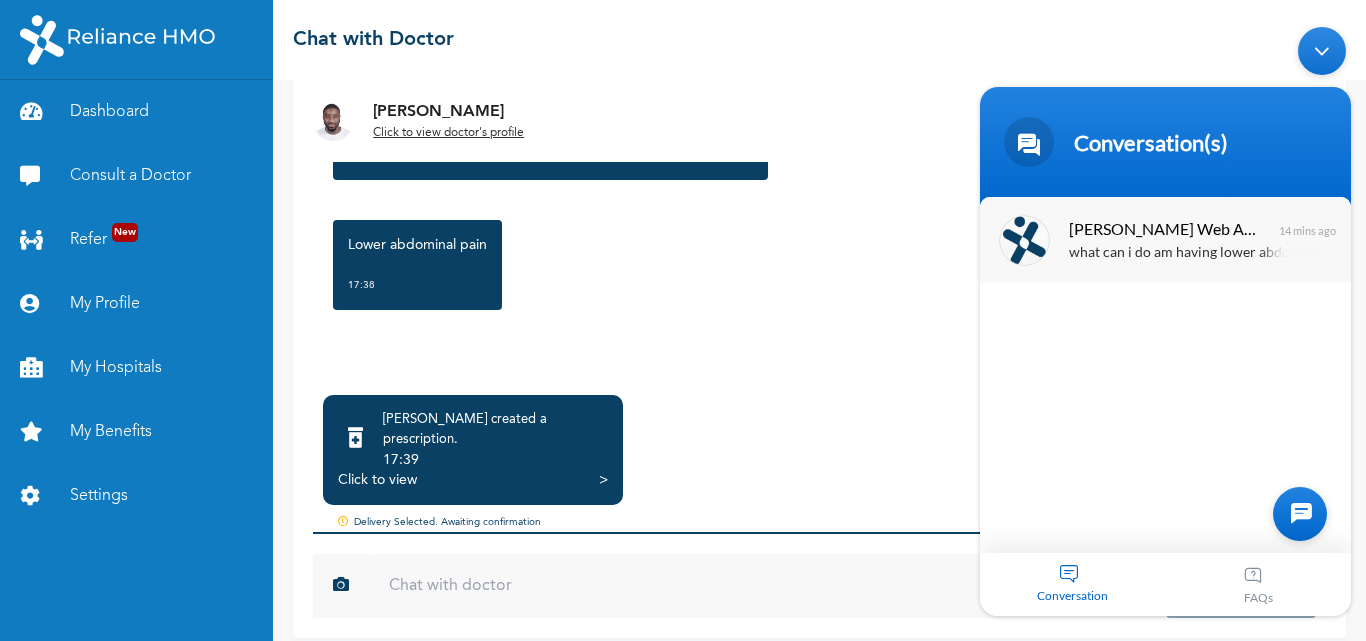 click on "[PERSON_NAME] Web Assistant" at bounding box center (1163, 228) 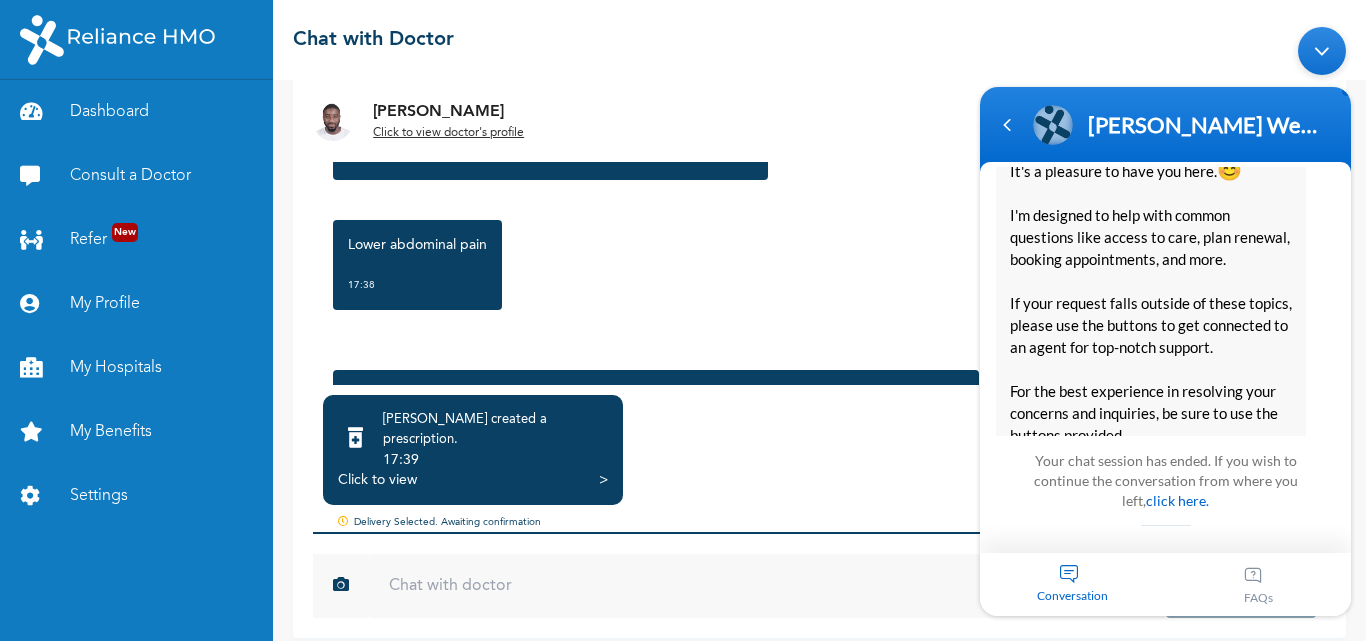 scroll, scrollTop: 300, scrollLeft: 0, axis: vertical 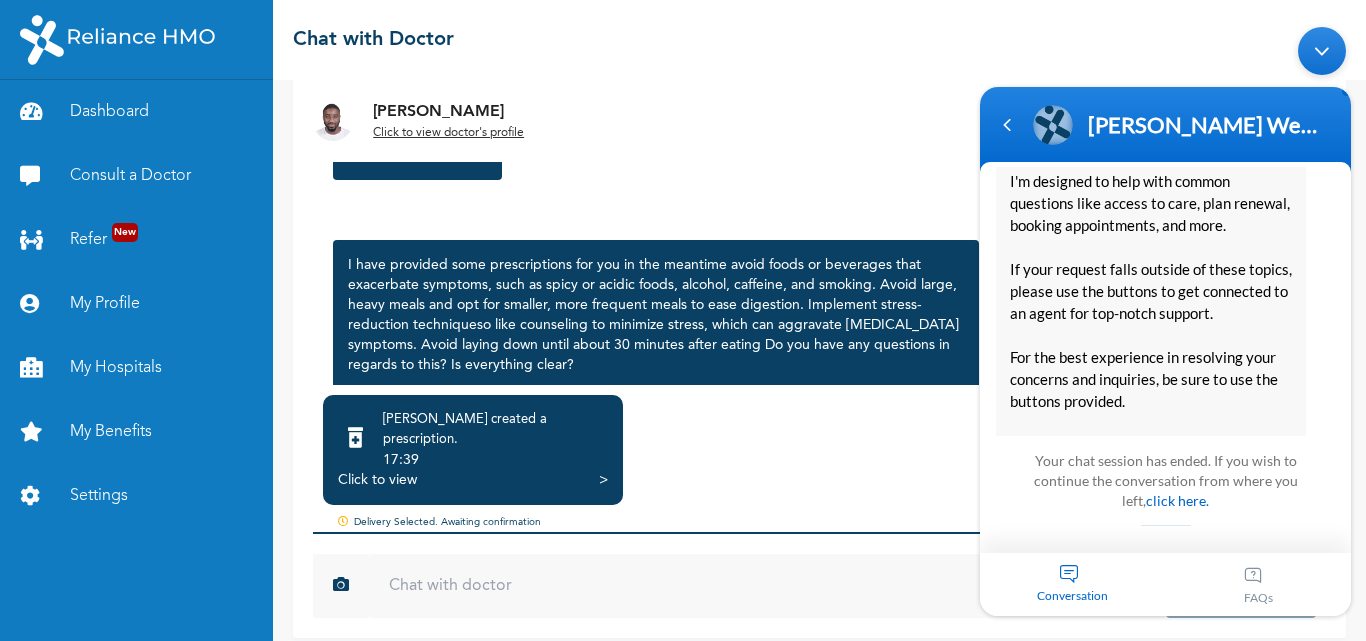 click at bounding box center (1322, 51) 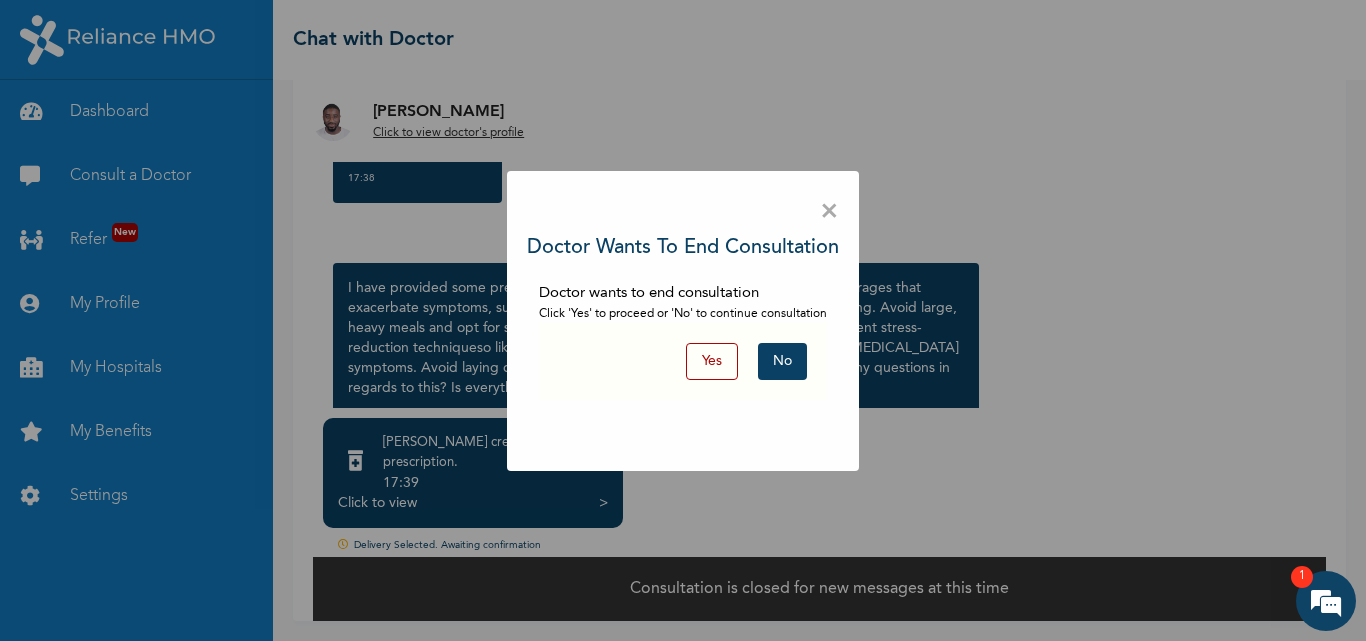 scroll, scrollTop: 142, scrollLeft: 0, axis: vertical 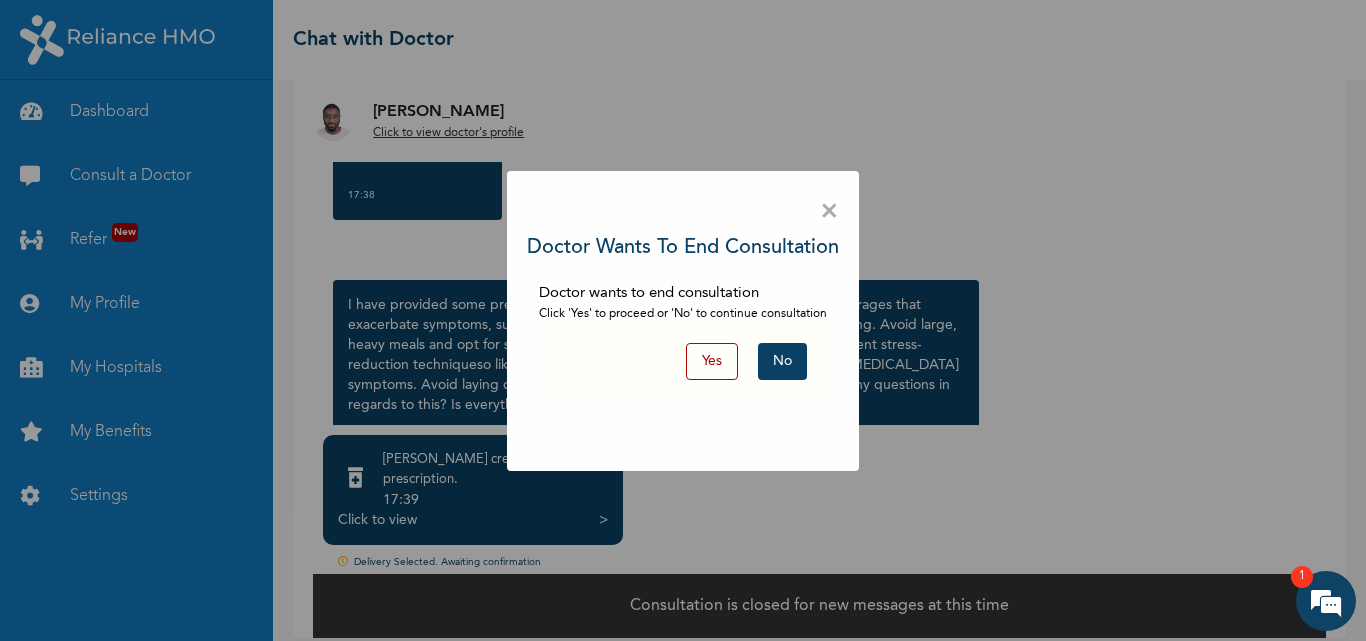 click on "No" at bounding box center [782, 361] 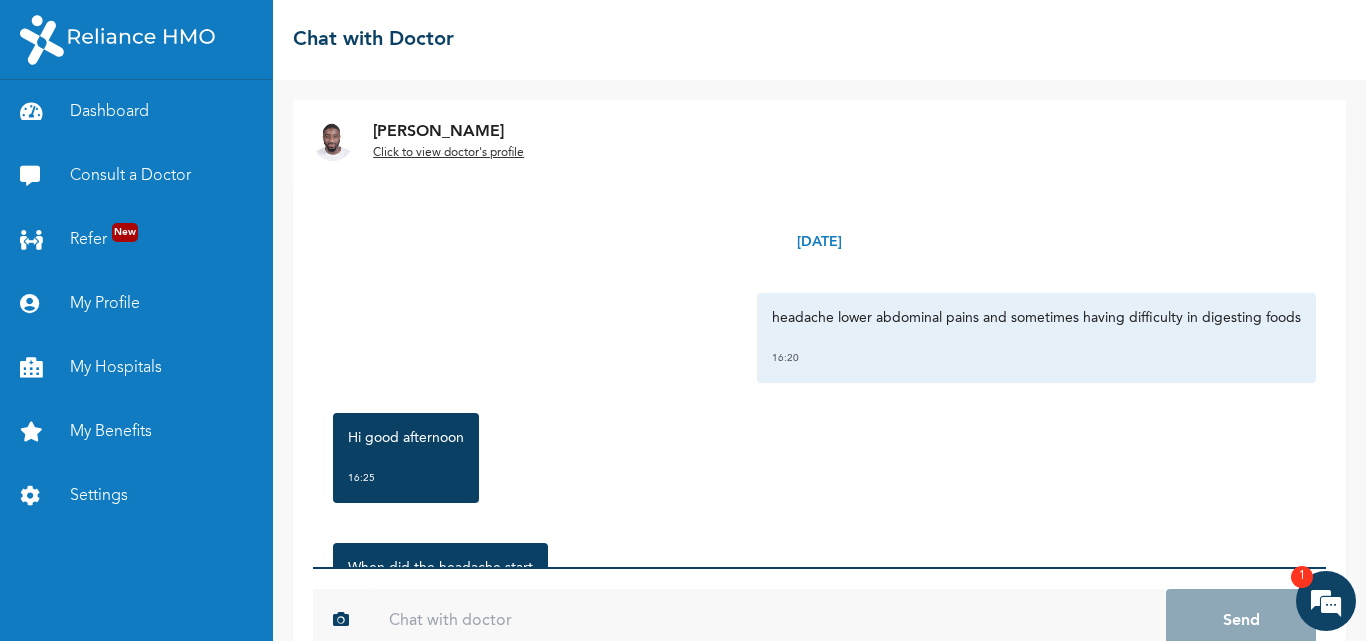 scroll, scrollTop: 52, scrollLeft: 0, axis: vertical 